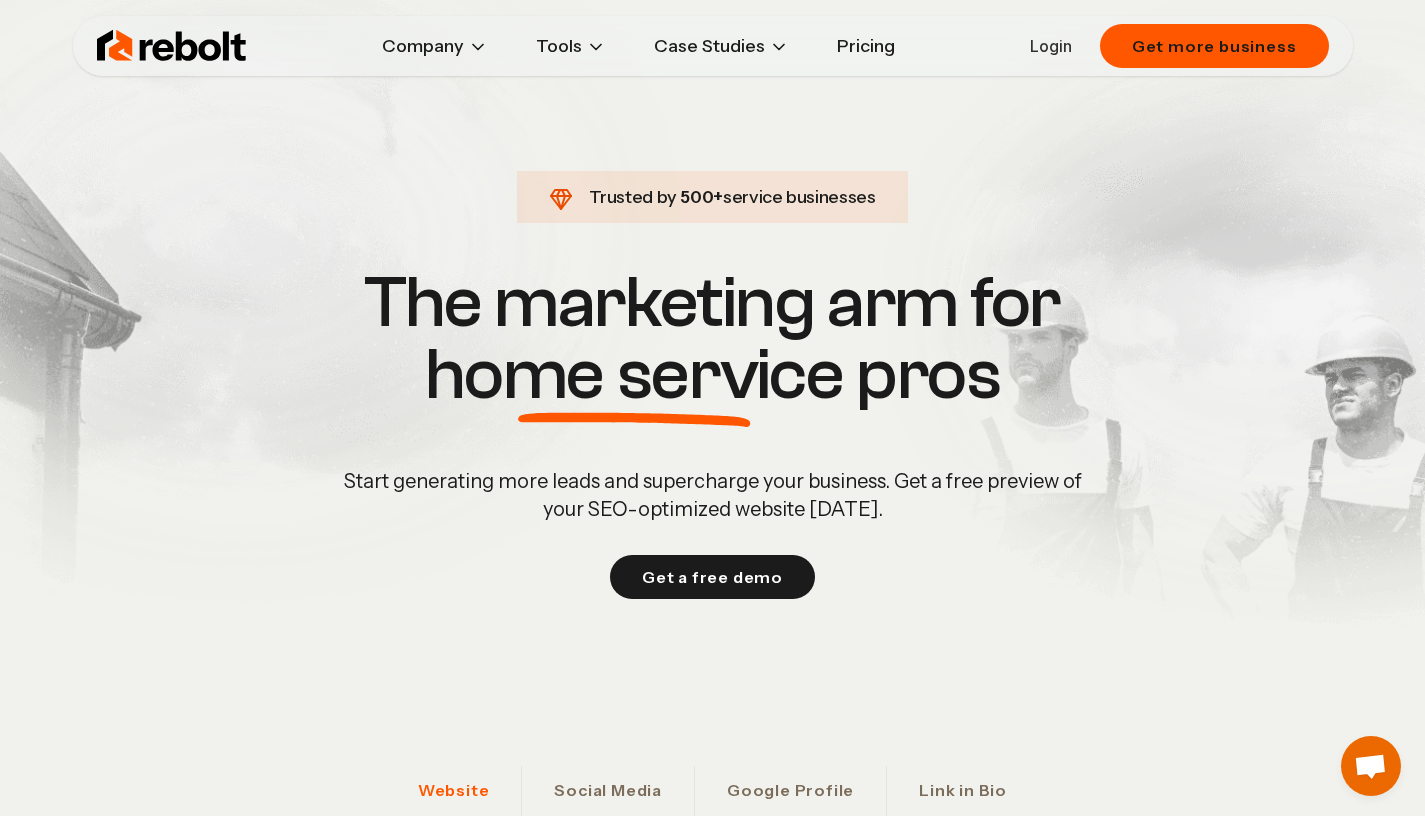 scroll, scrollTop: 9638, scrollLeft: 0, axis: vertical 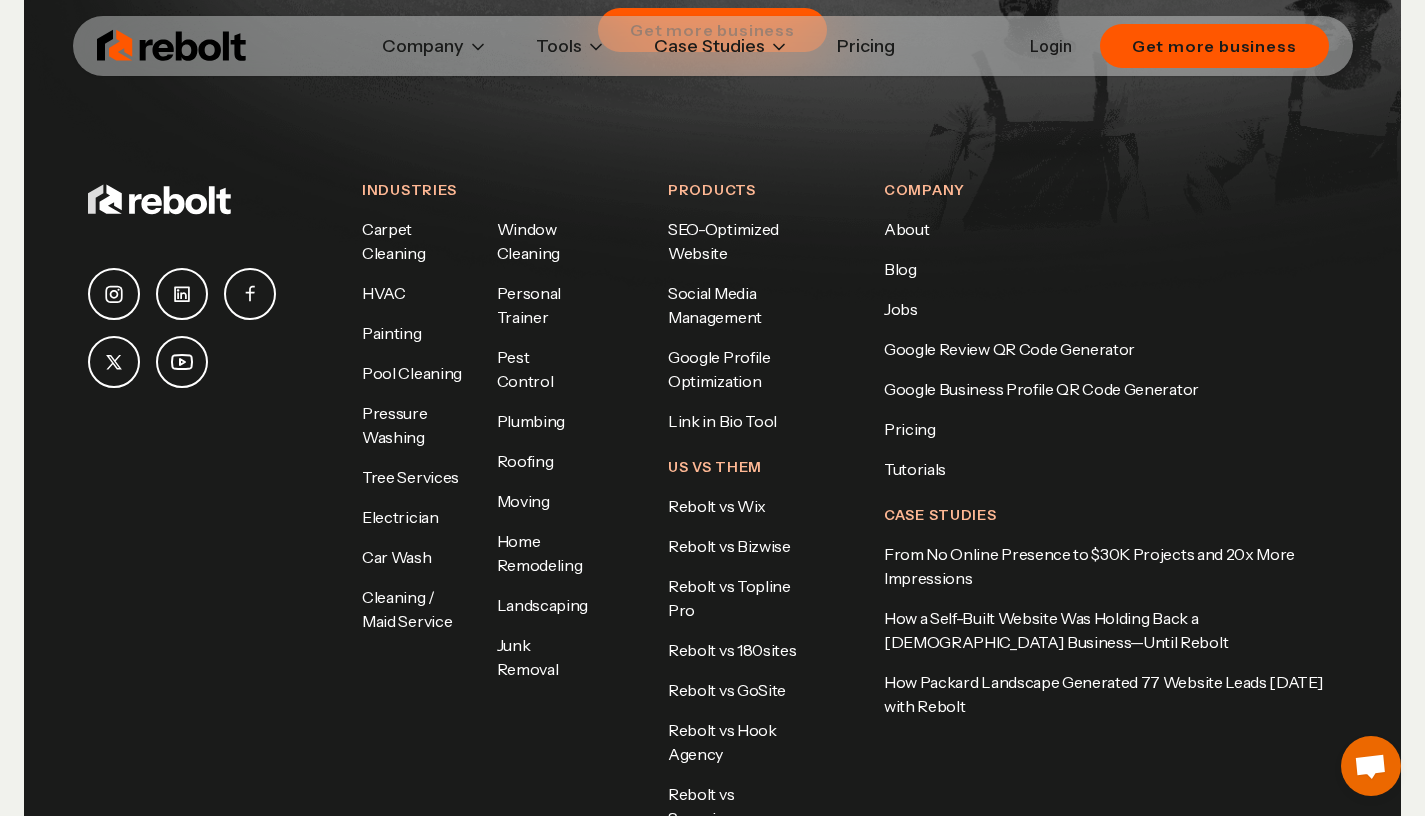 click on "Login" at bounding box center [1051, 46] 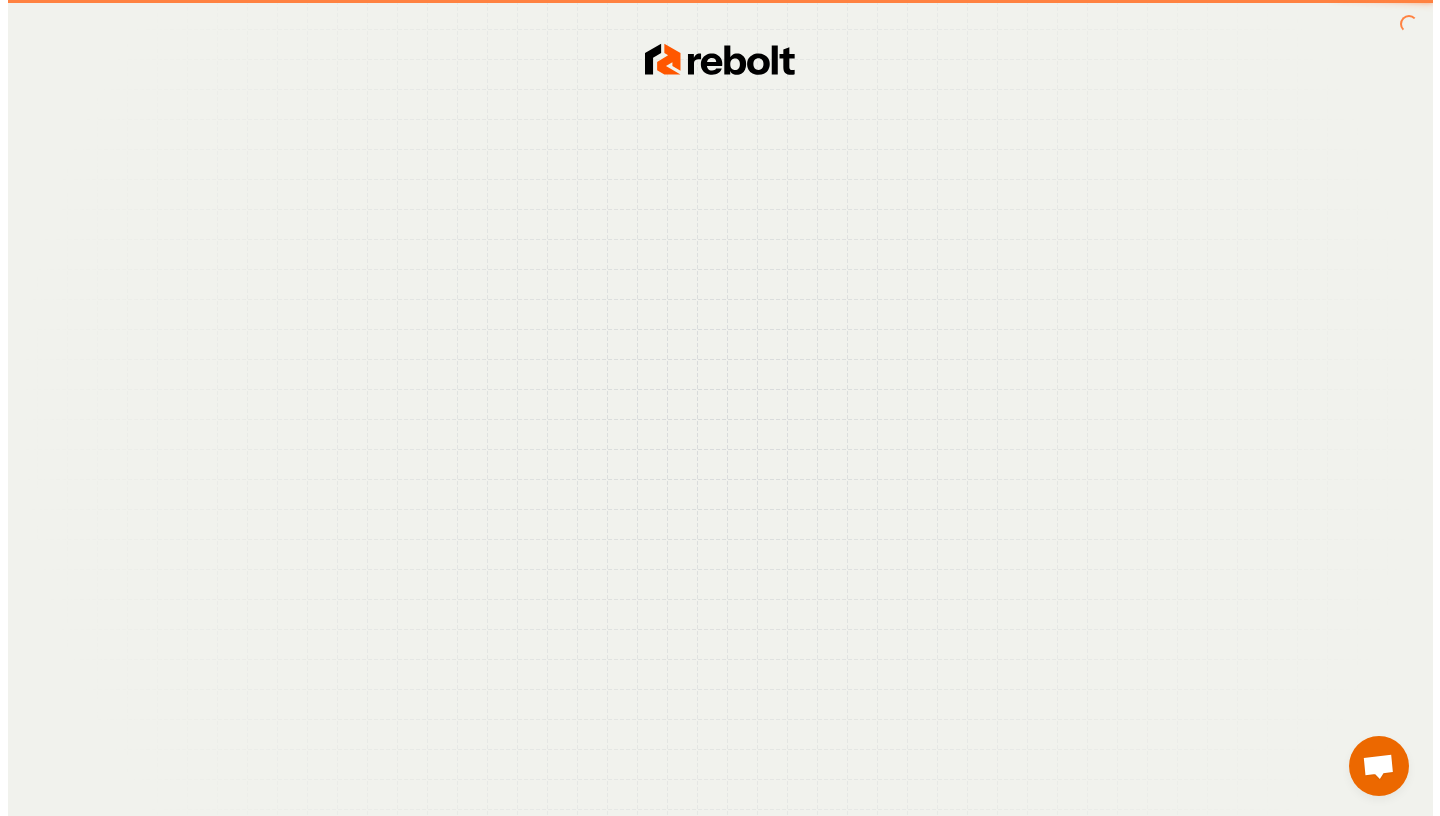scroll, scrollTop: 0, scrollLeft: 0, axis: both 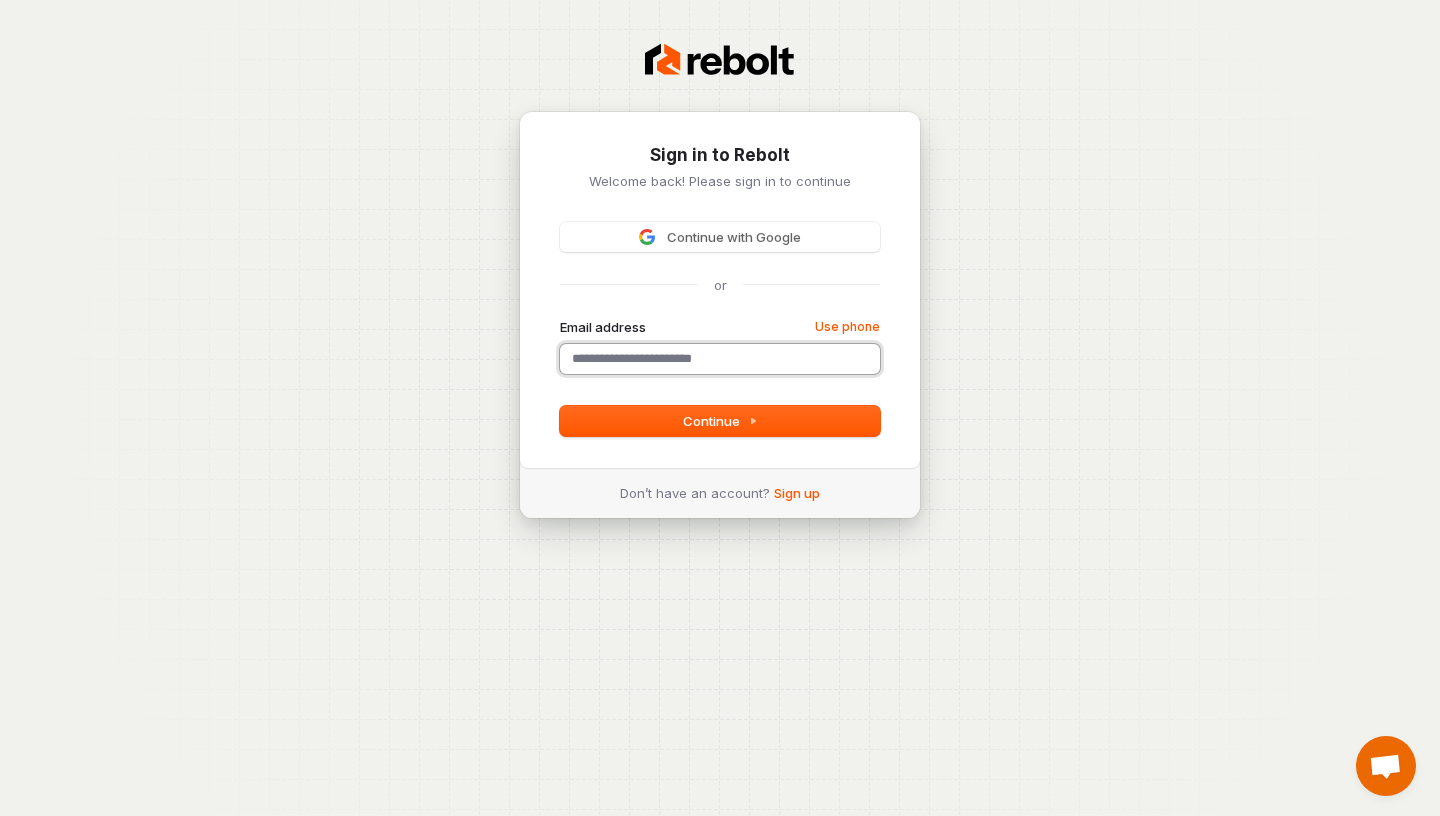 click on "Email address" at bounding box center (720, 359) 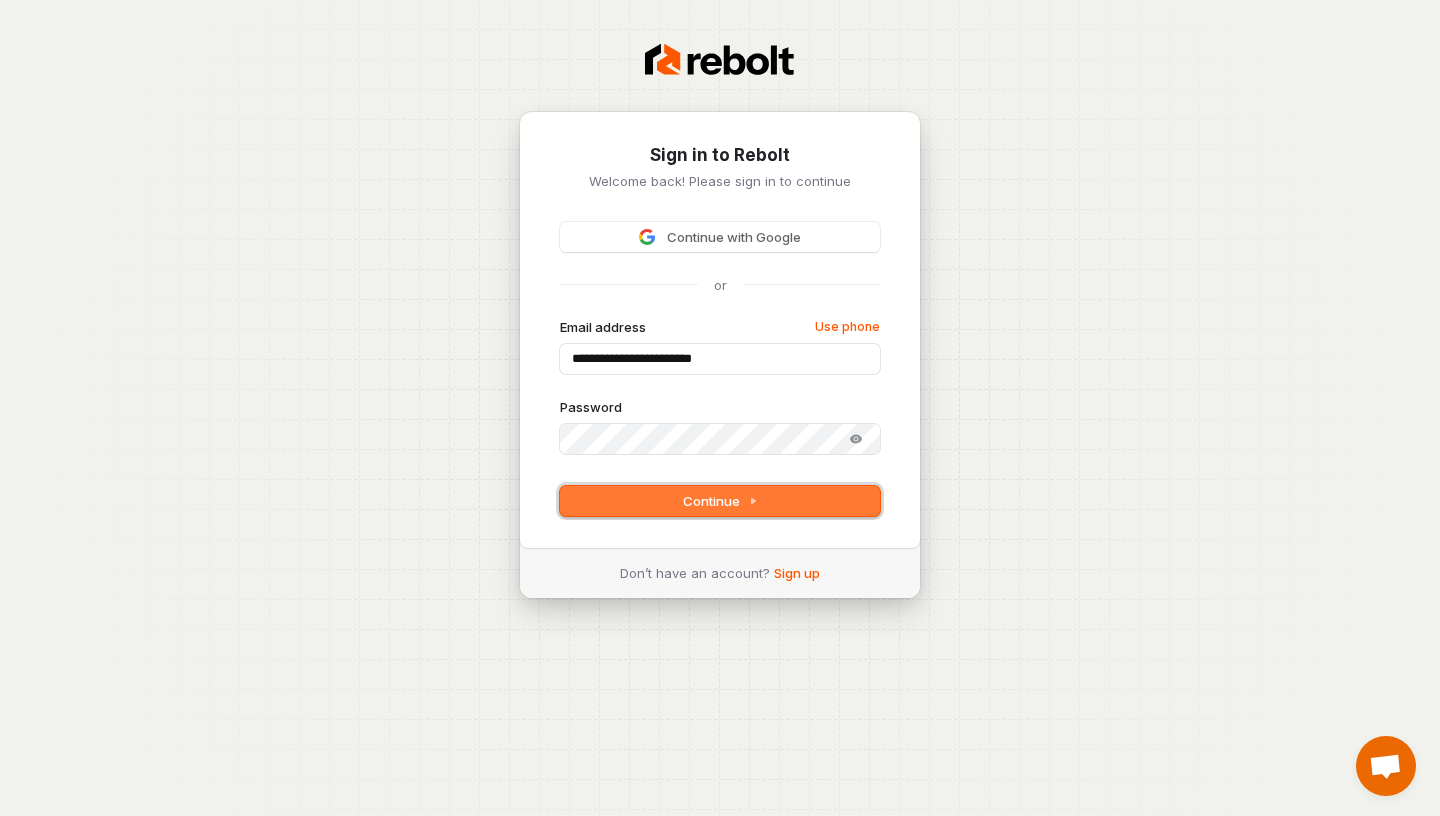 click on "Continue" at bounding box center [720, 501] 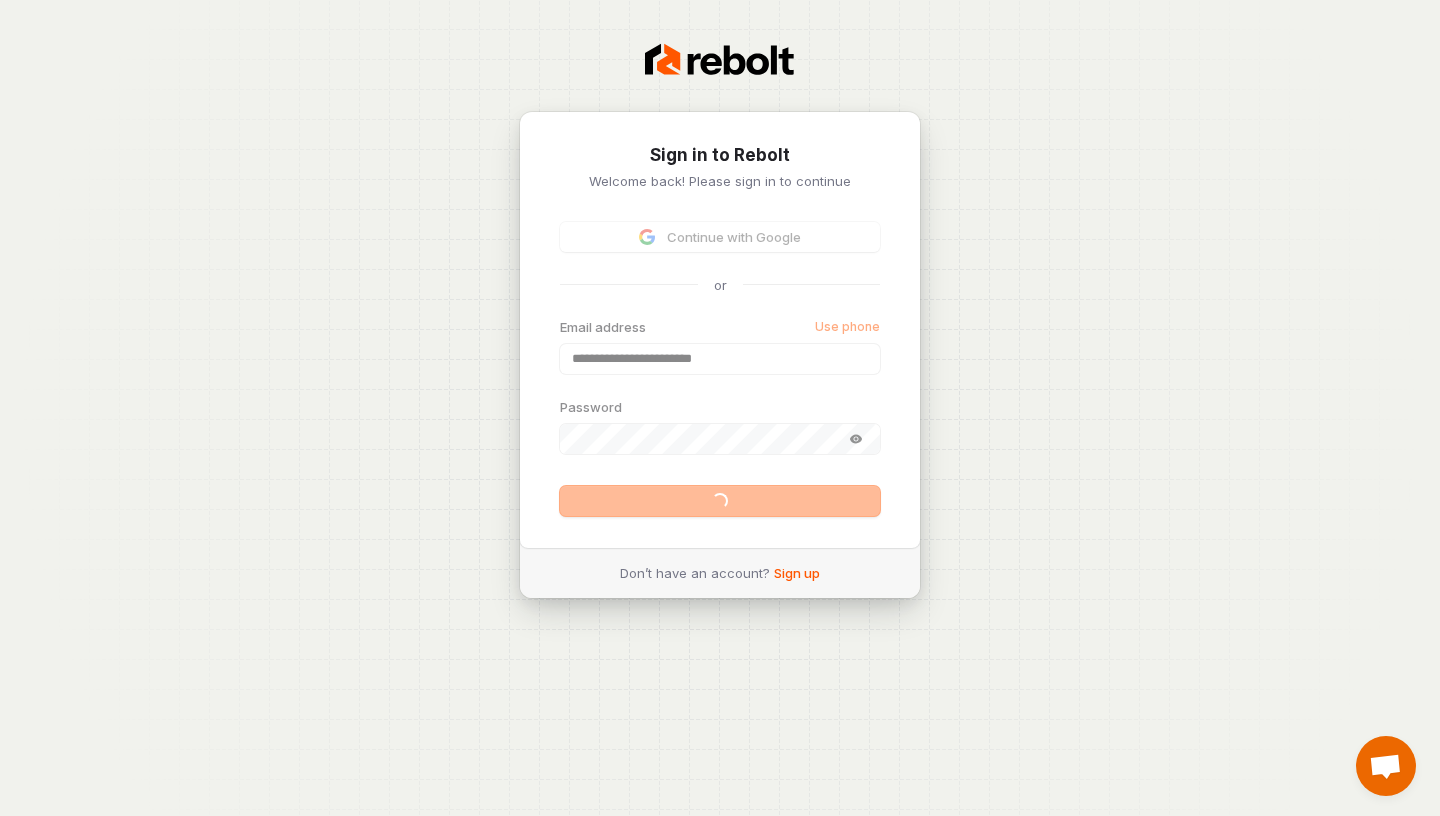 type on "**********" 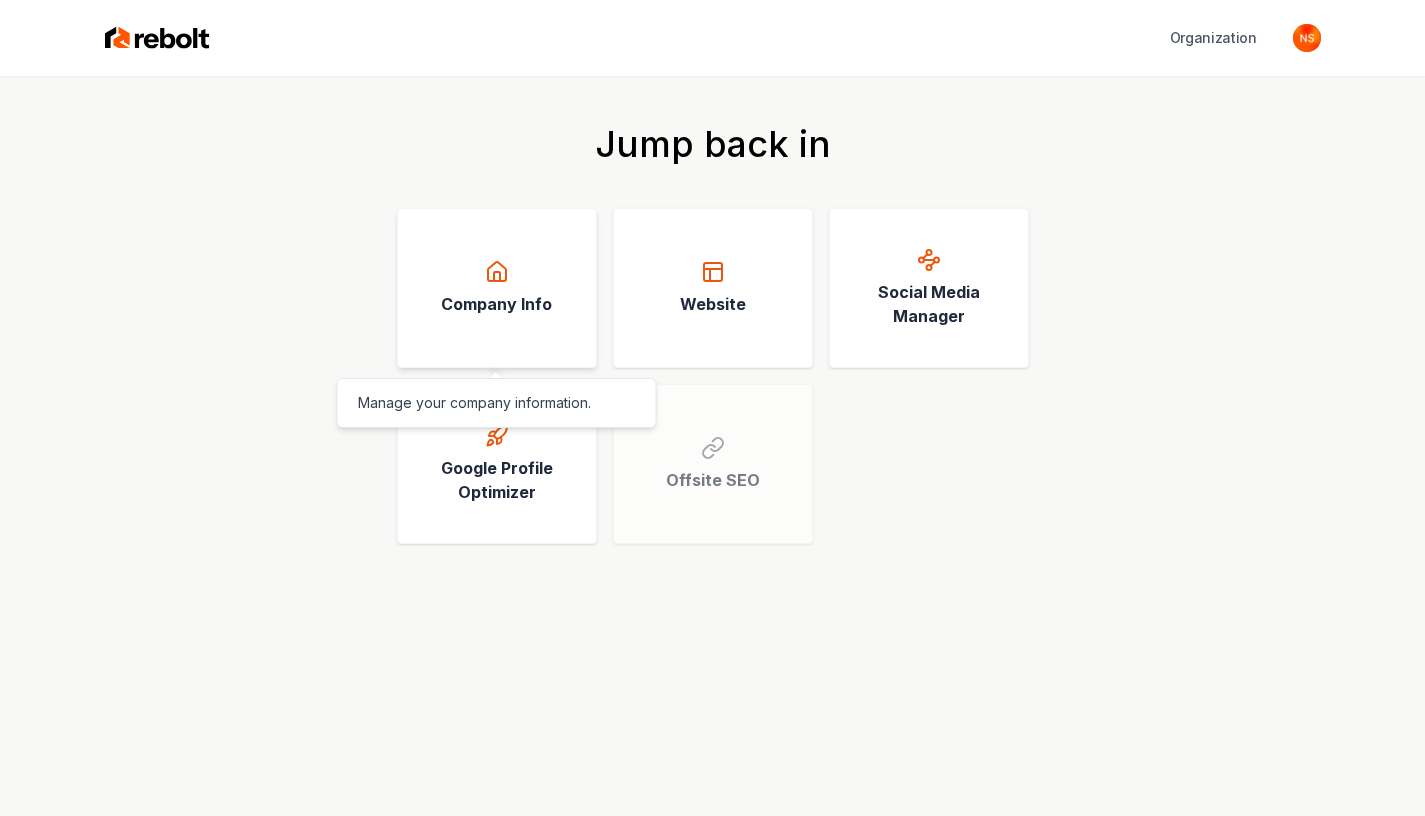 click on "Company Info" at bounding box center (497, 288) 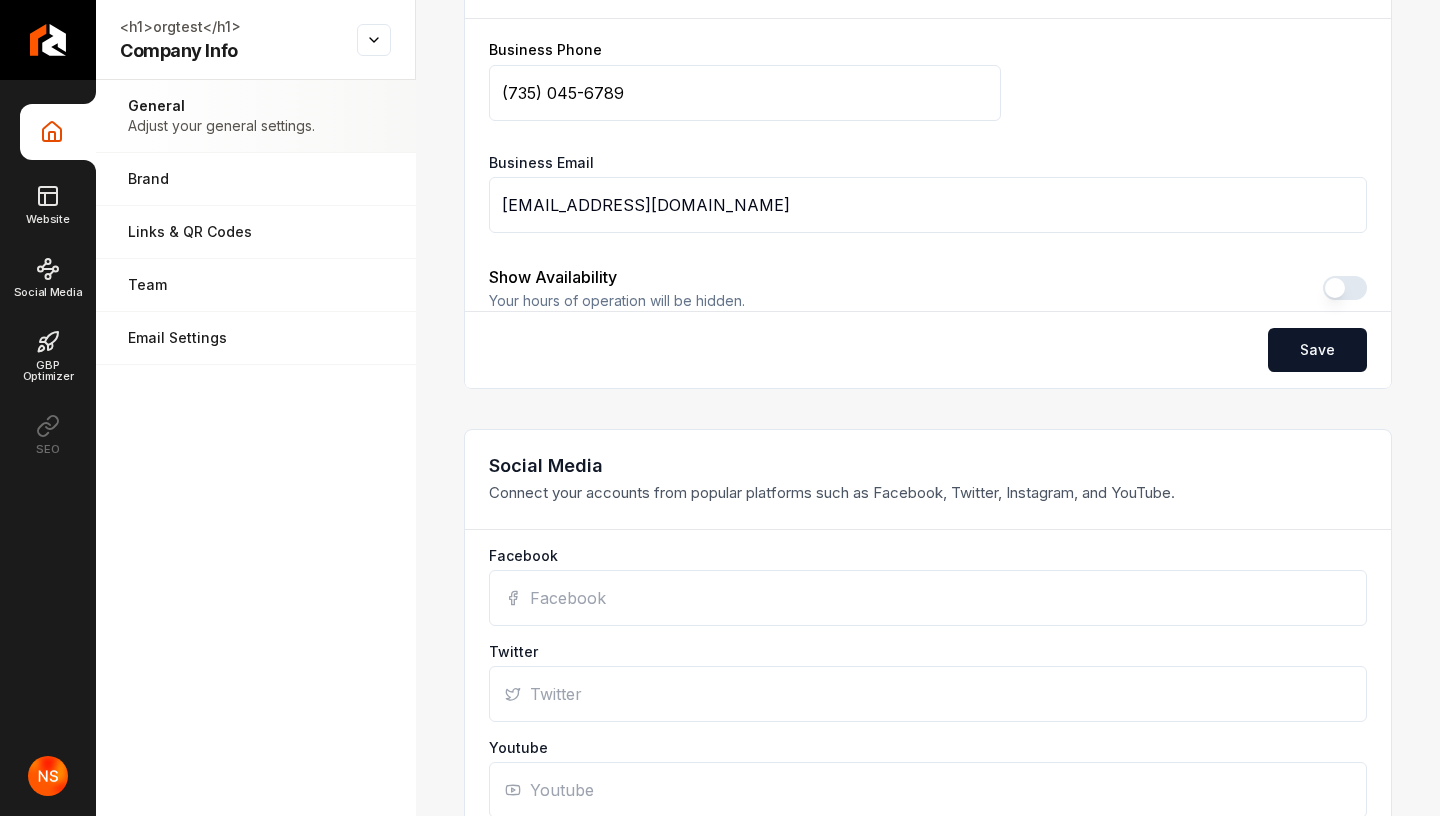 scroll, scrollTop: 932, scrollLeft: 0, axis: vertical 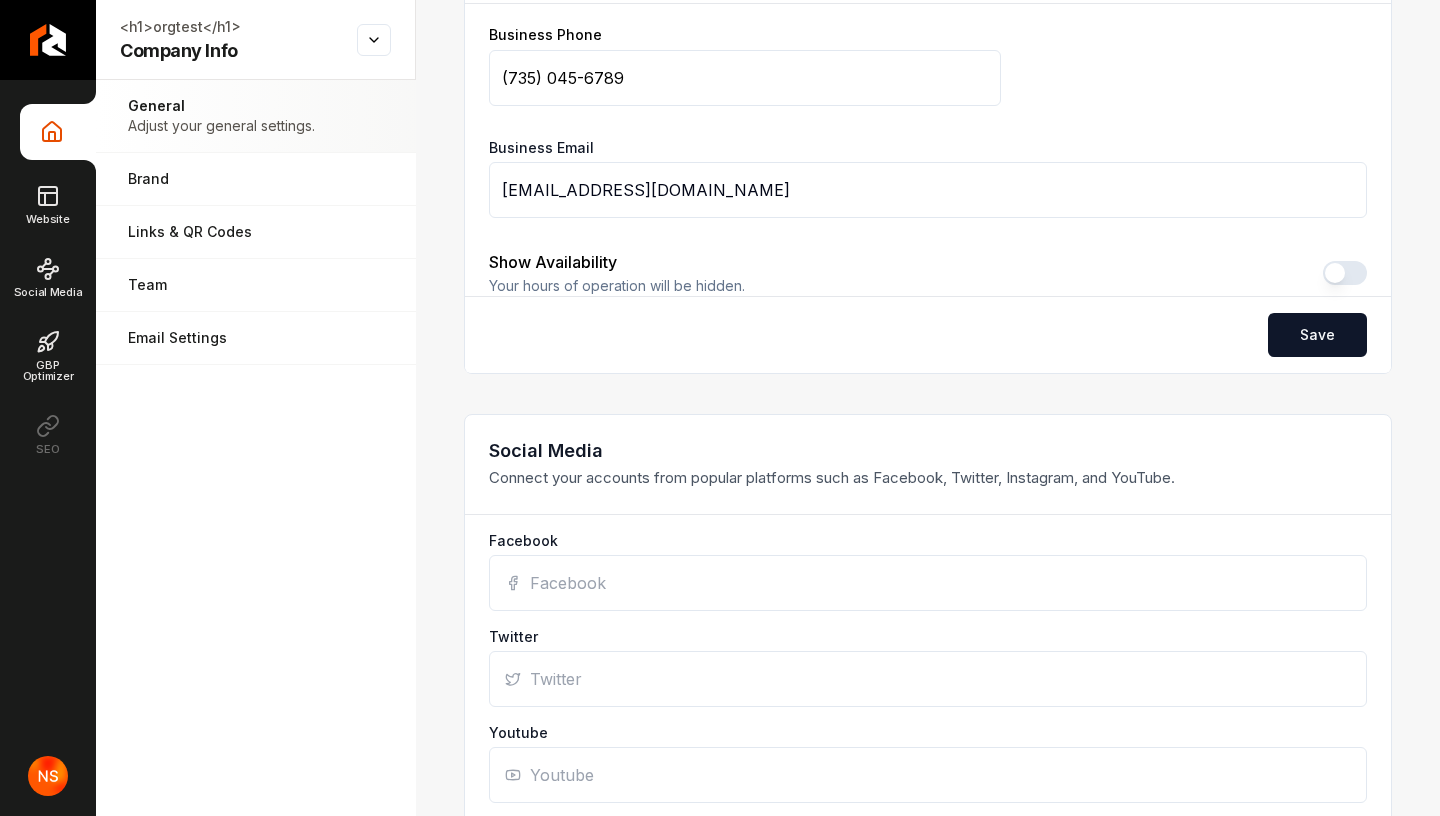 click on "[EMAIL_ADDRESS][DOMAIN_NAME]" at bounding box center [928, 190] 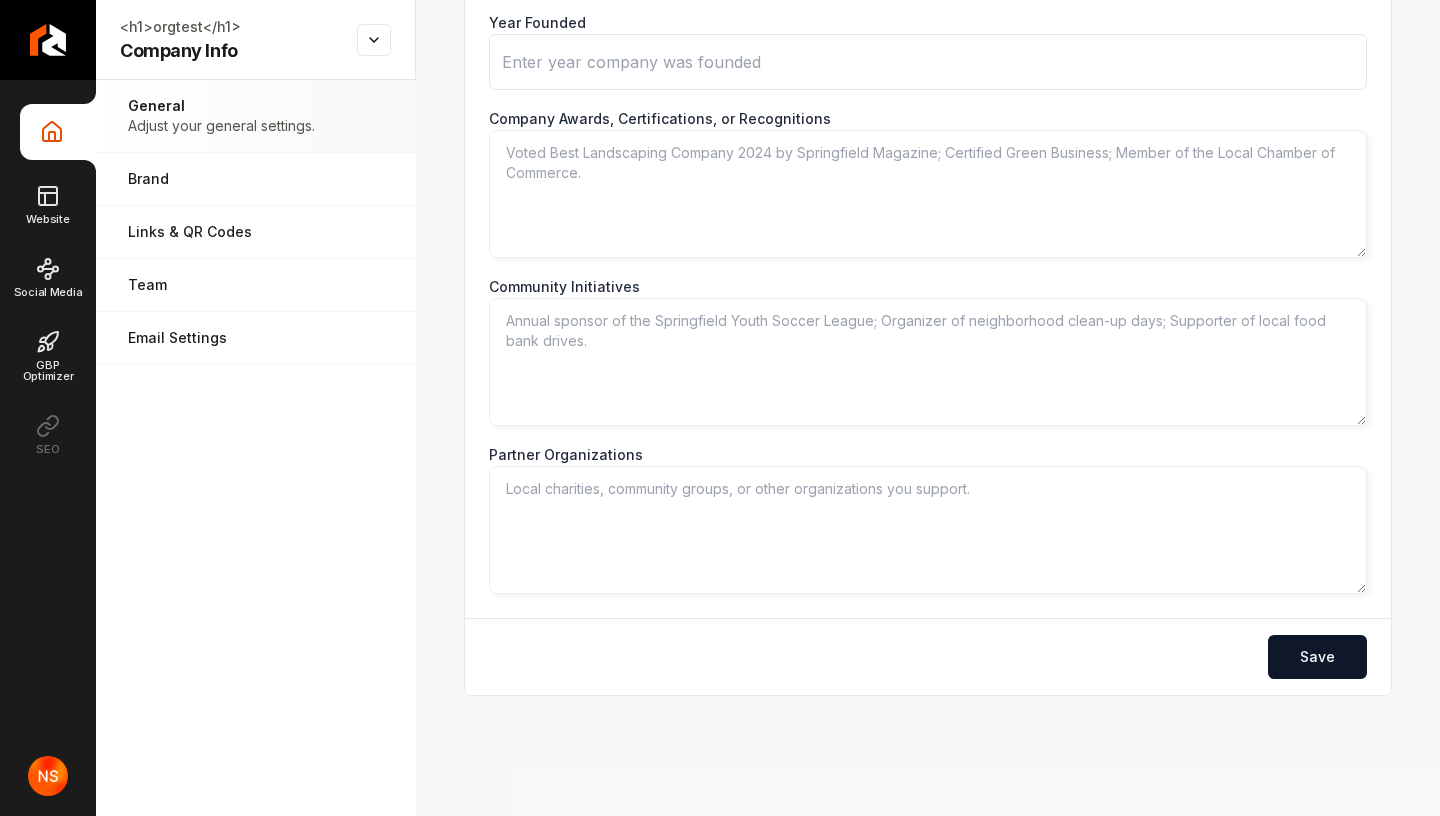 scroll, scrollTop: 2678, scrollLeft: 0, axis: vertical 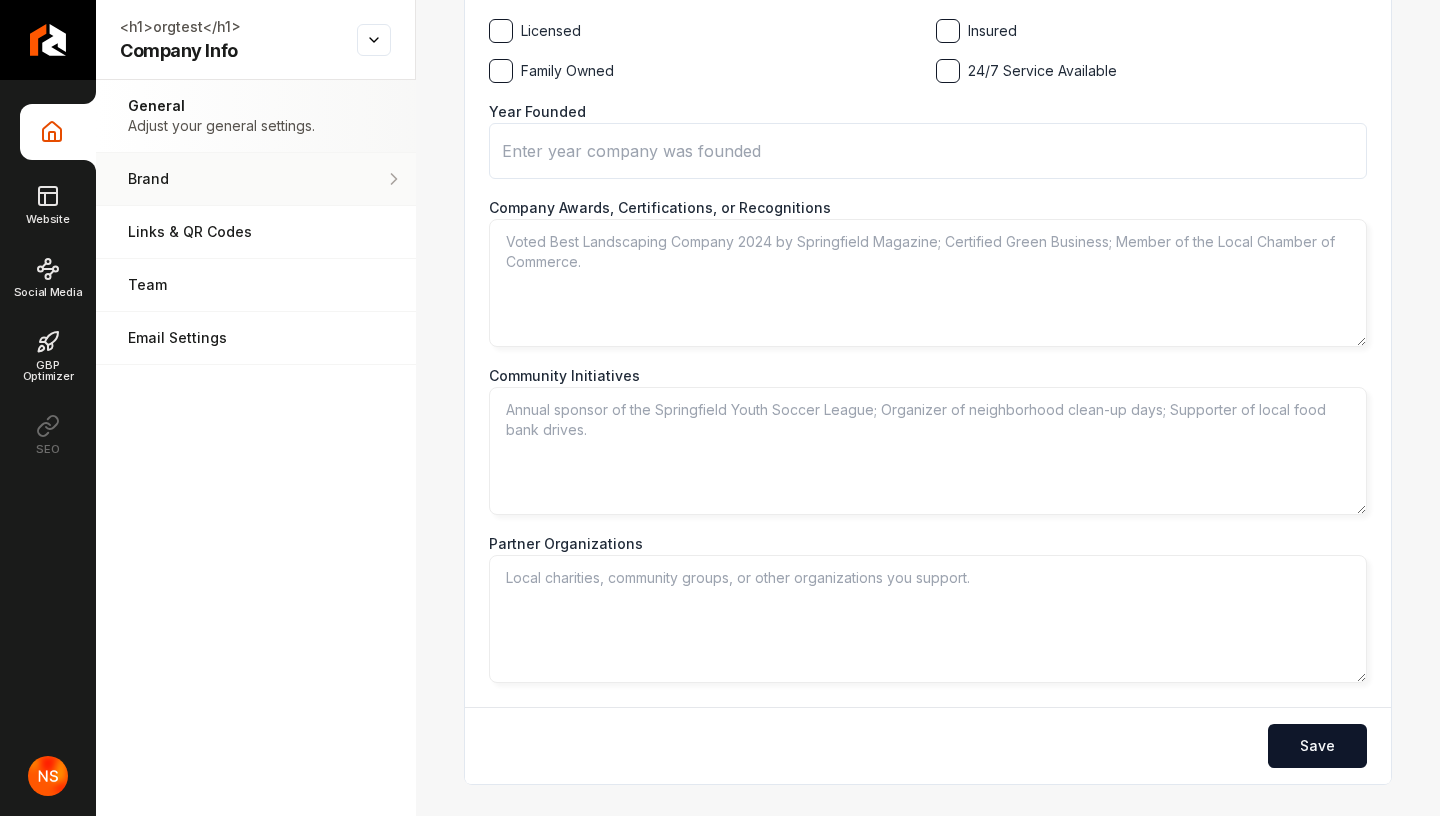 click on "Brand" at bounding box center [256, 179] 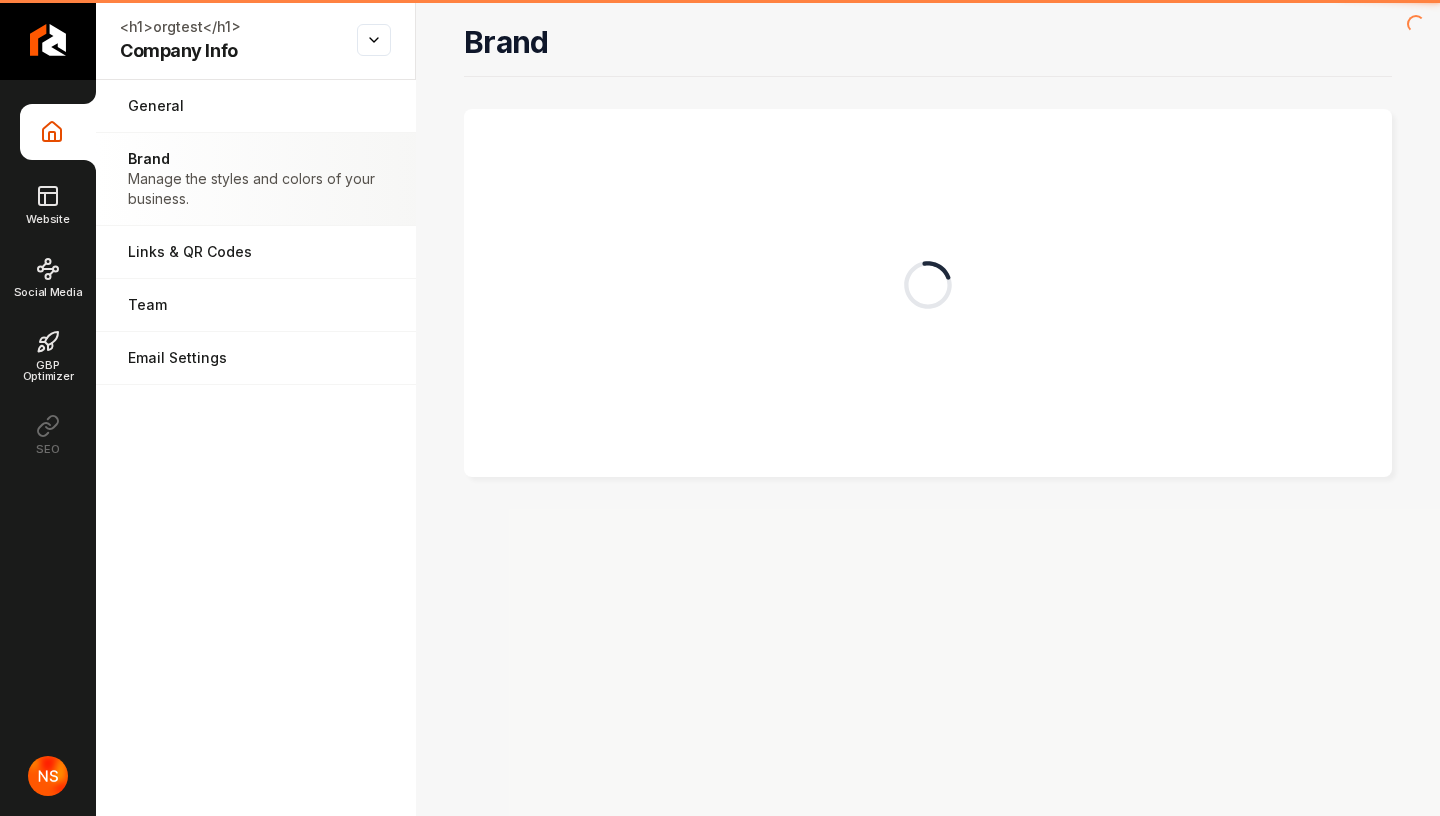 scroll, scrollTop: 0, scrollLeft: 0, axis: both 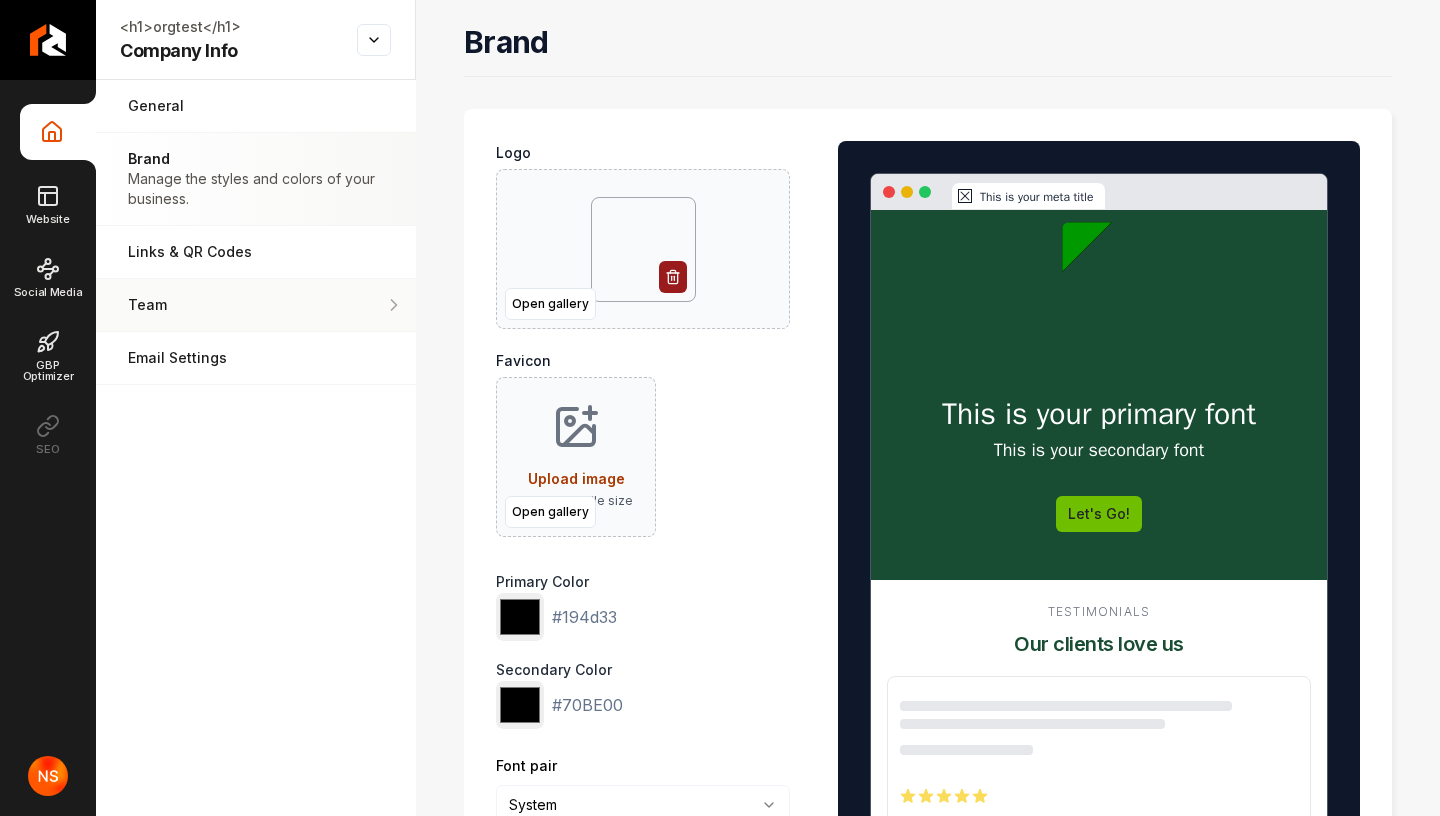 click on "Team" at bounding box center [224, 305] 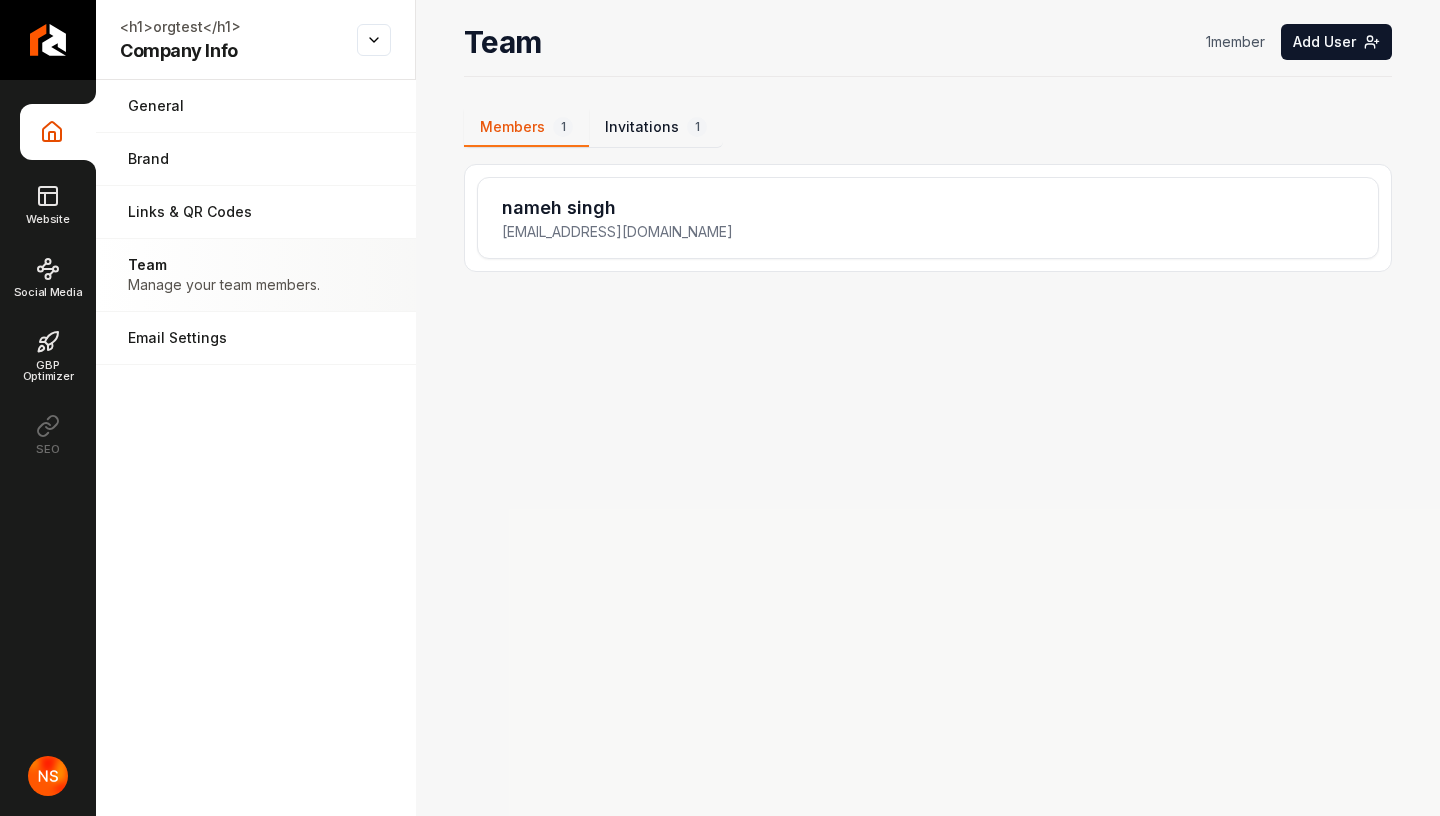 click on "Invitations 1" at bounding box center (656, 128) 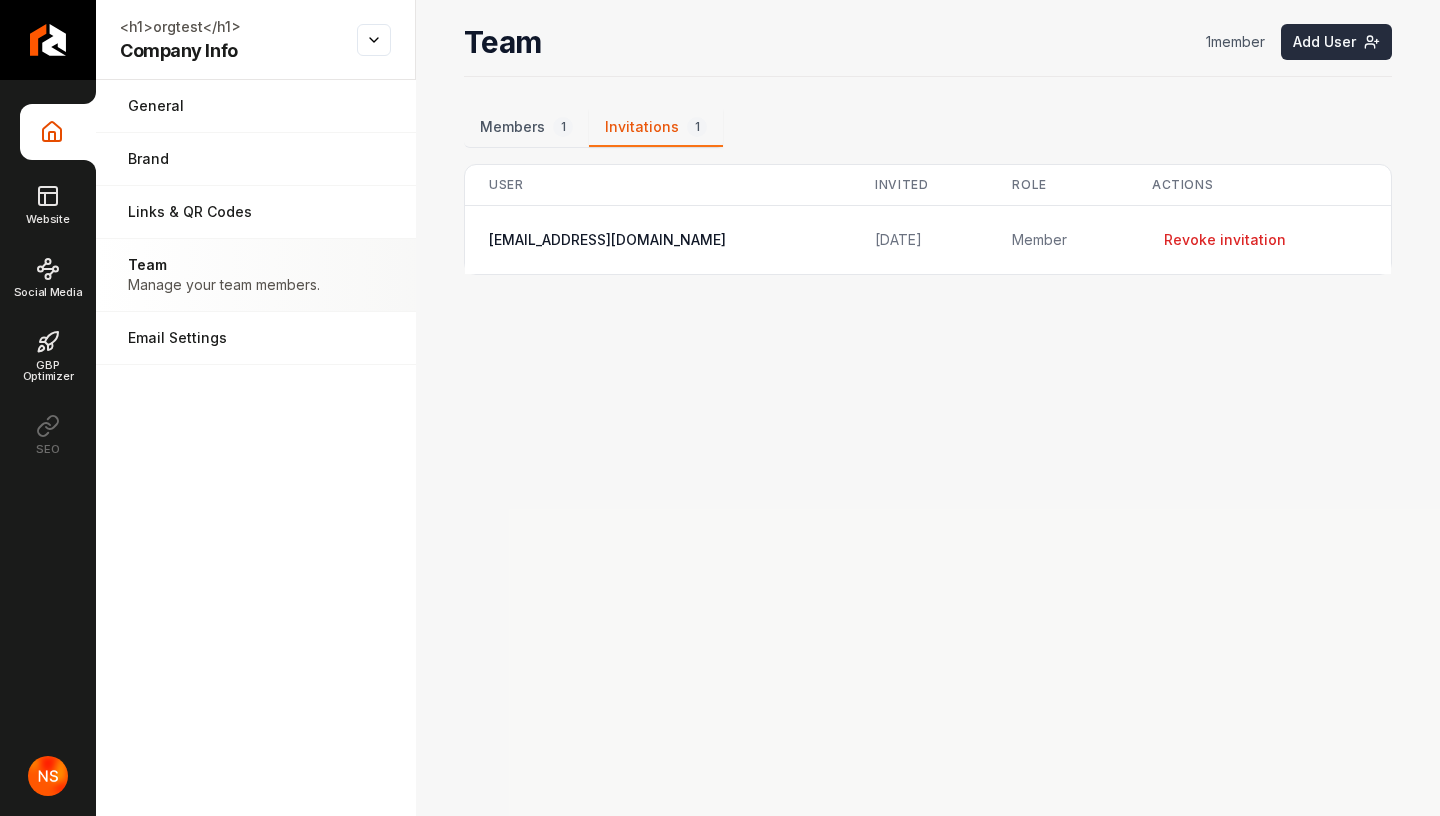 click on "Add User" at bounding box center [1336, 42] 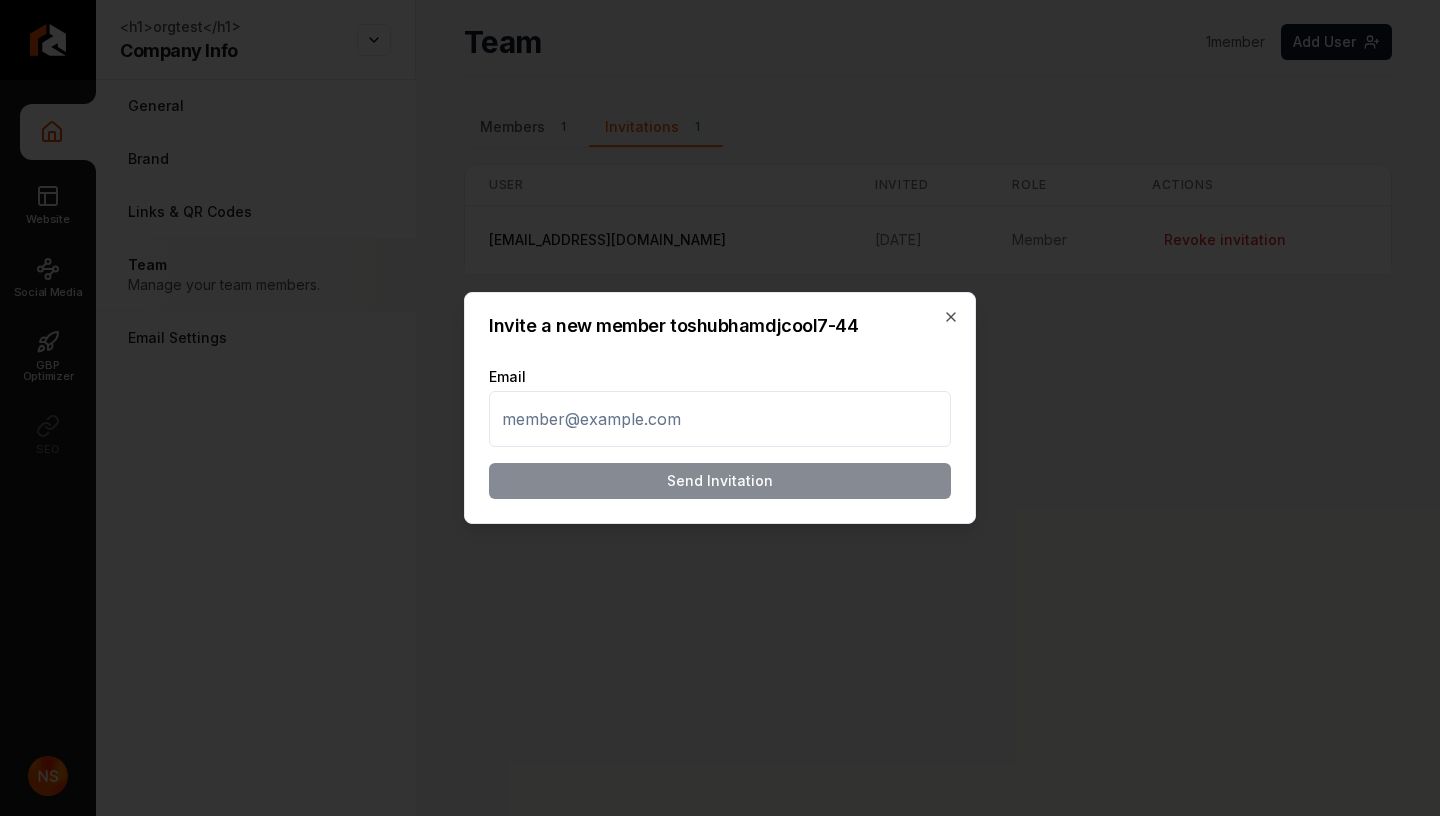 click at bounding box center [720, 419] 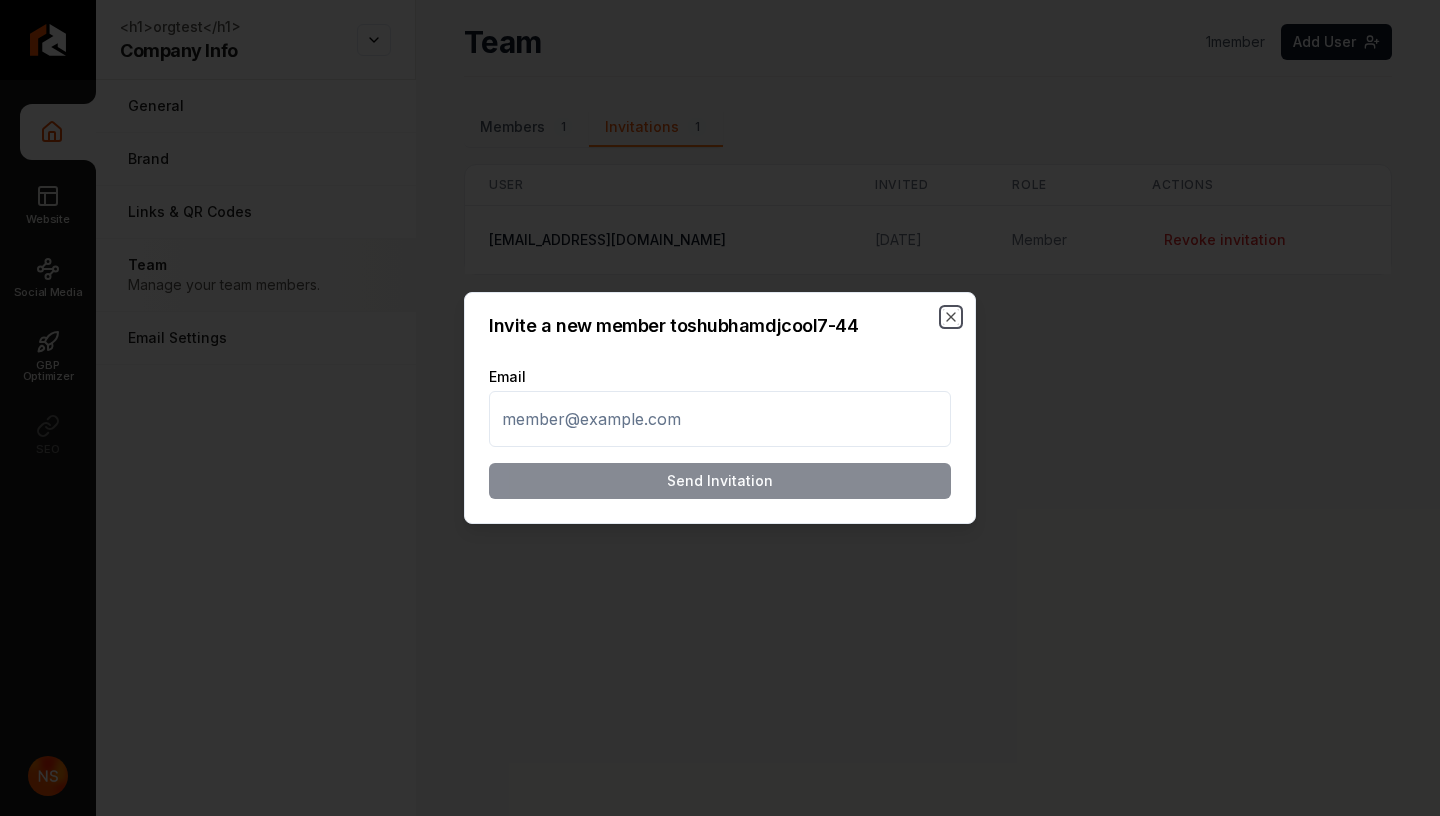 click 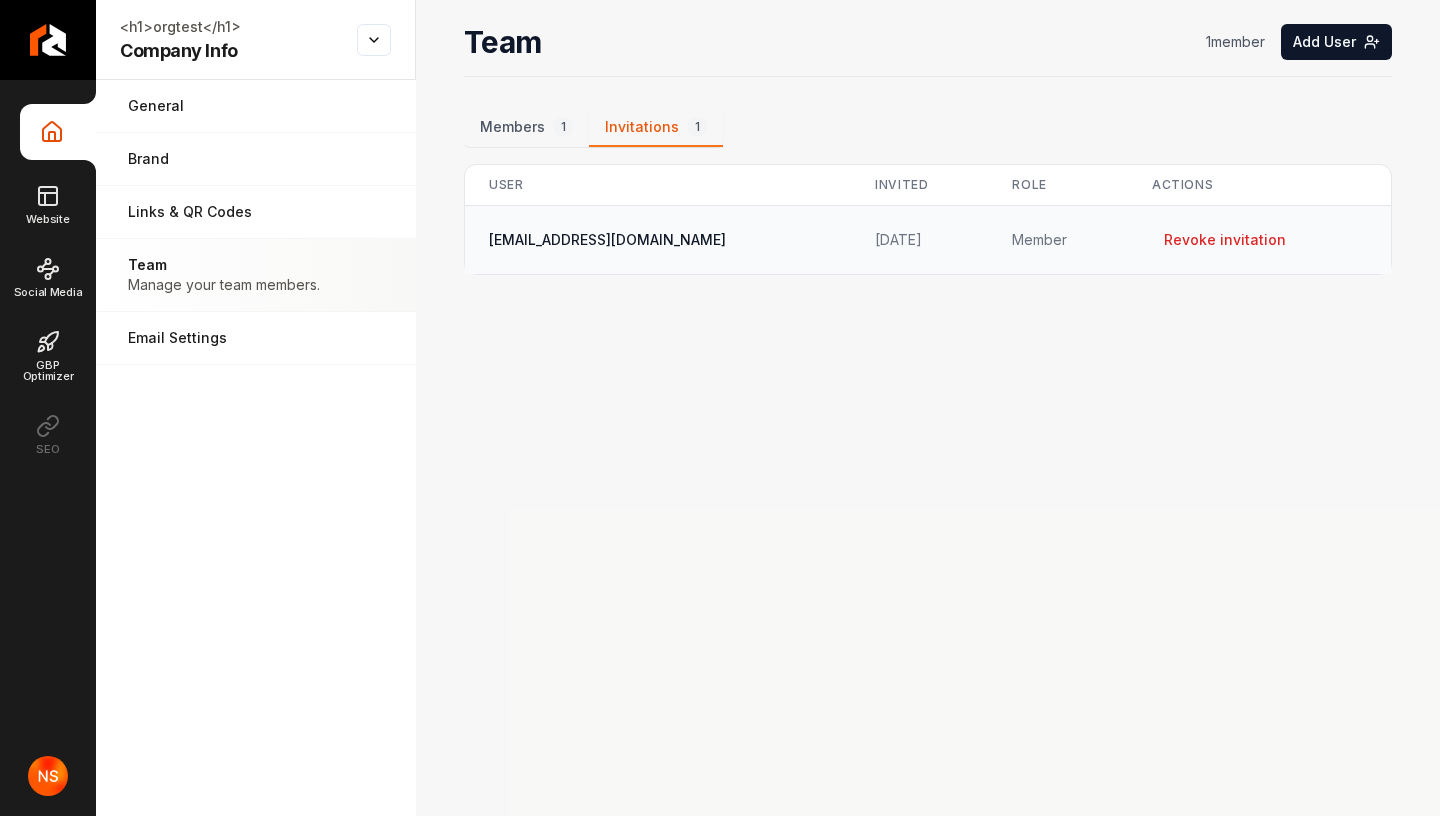 click on "hackbar7350@gmail.com" at bounding box center (658, 240) 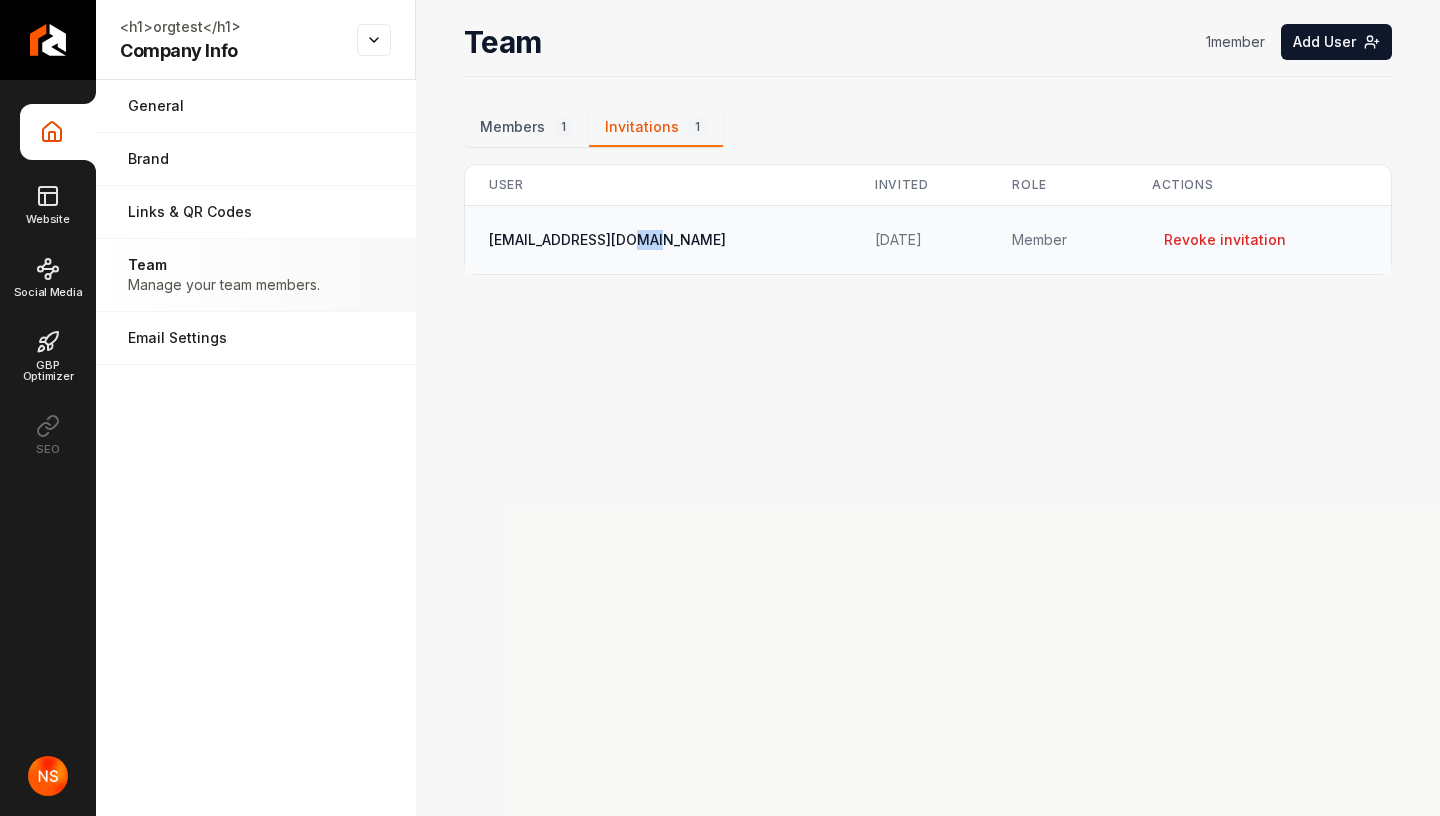 click on "hackbar7350@gmail.com" at bounding box center (658, 240) 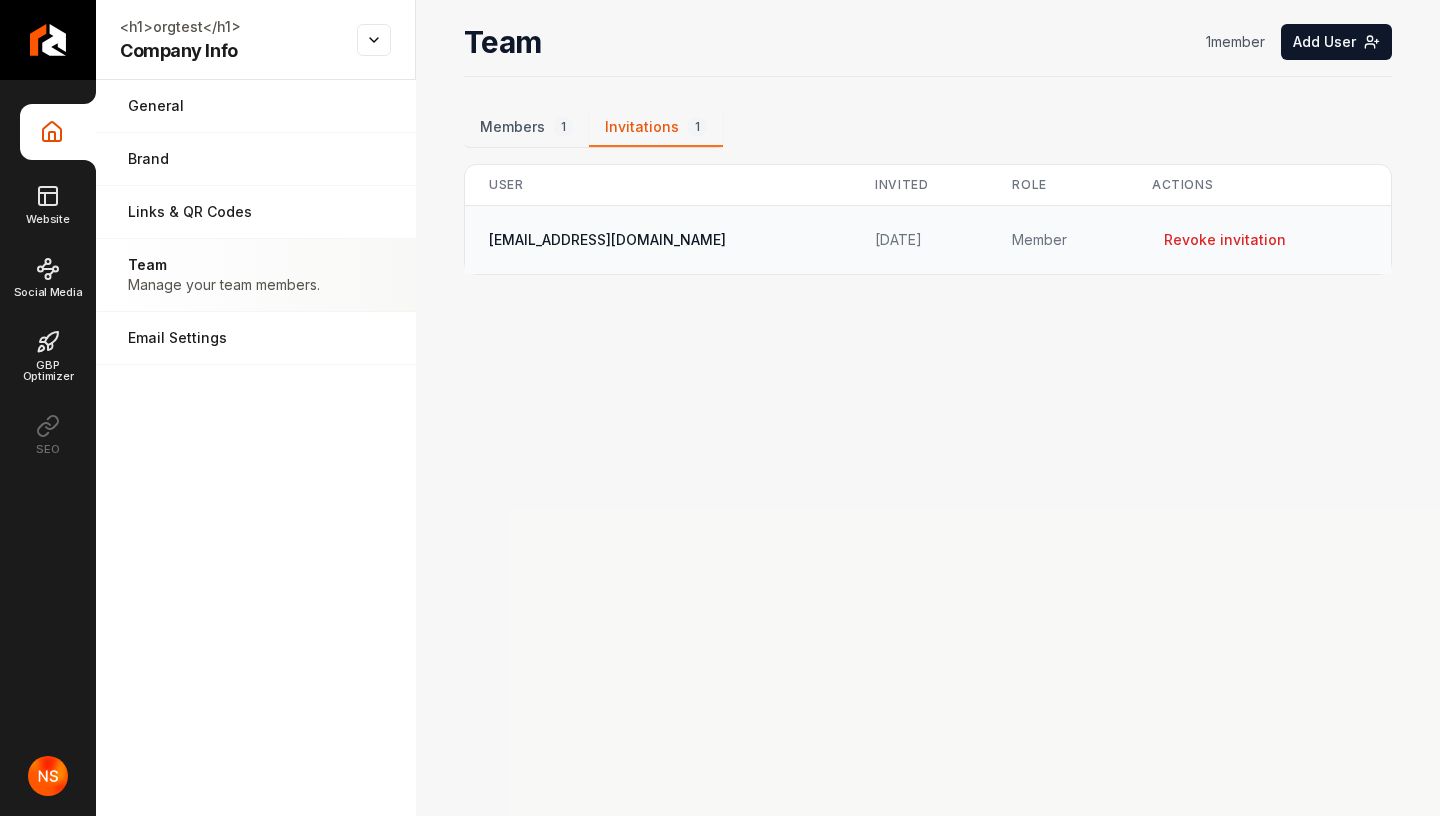 click on "hackbar7350@gmail.com" at bounding box center [658, 240] 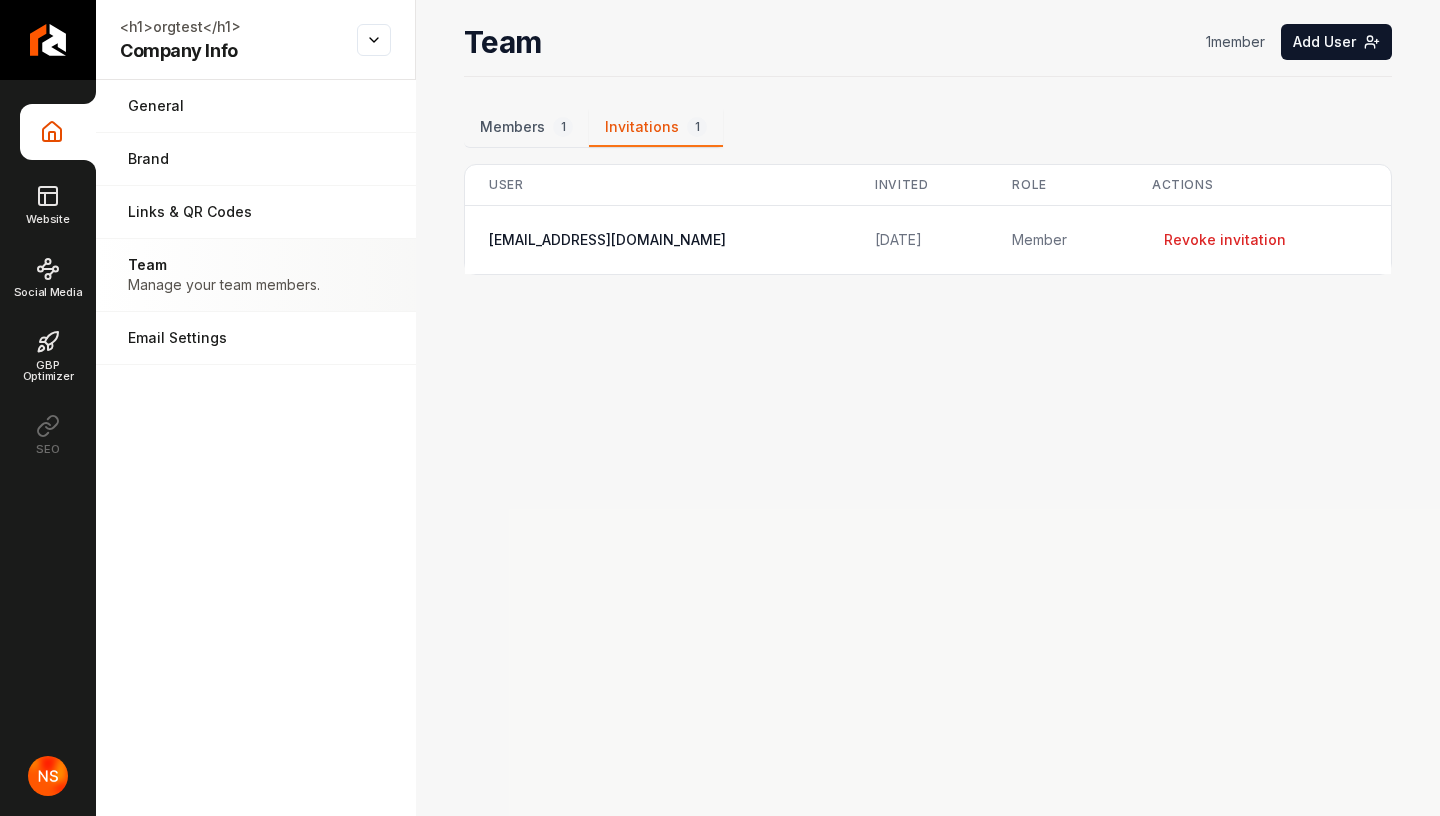 click on "Team 1  member Add User" at bounding box center [928, 50] 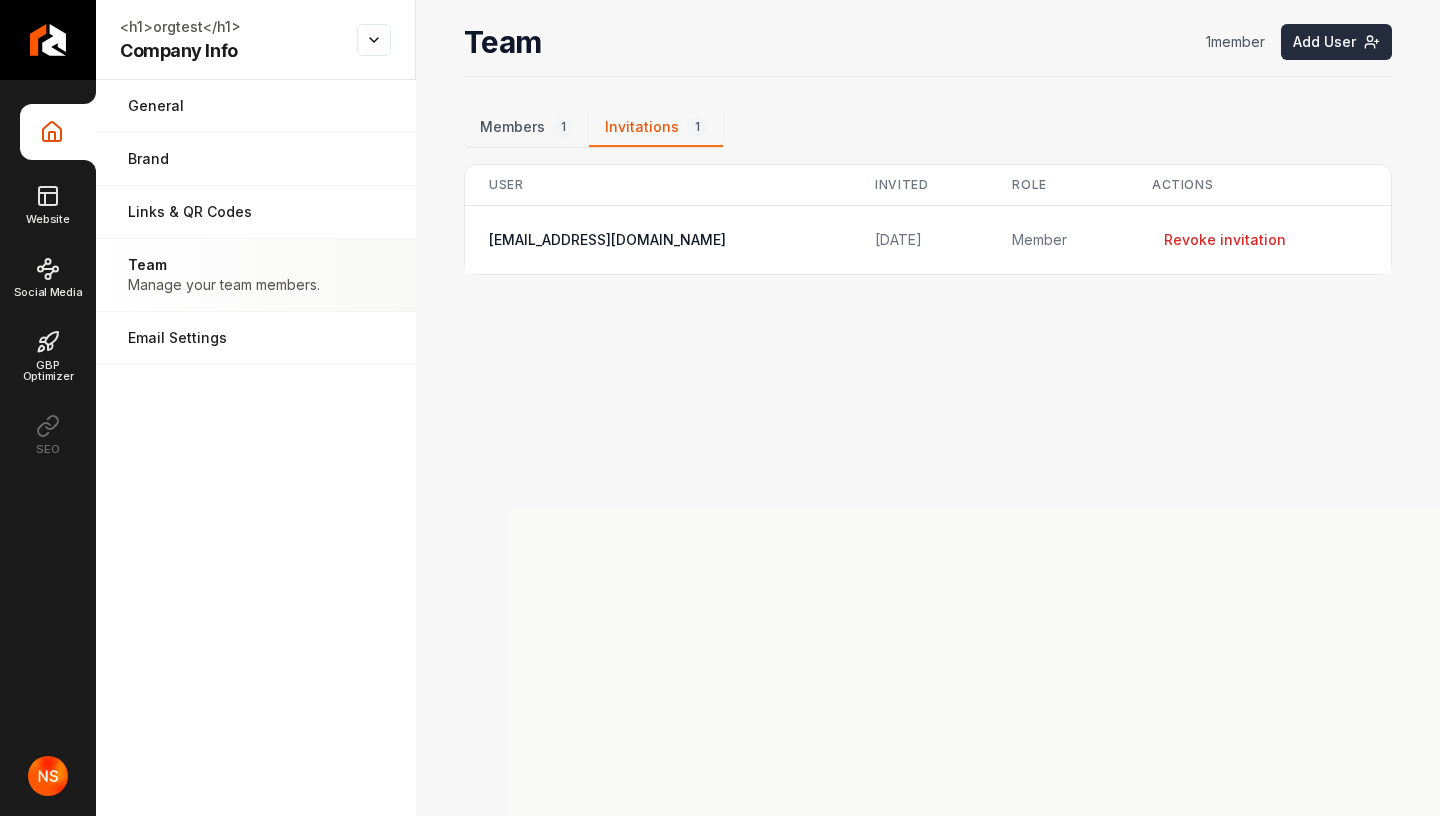 click on "Add User" at bounding box center (1336, 42) 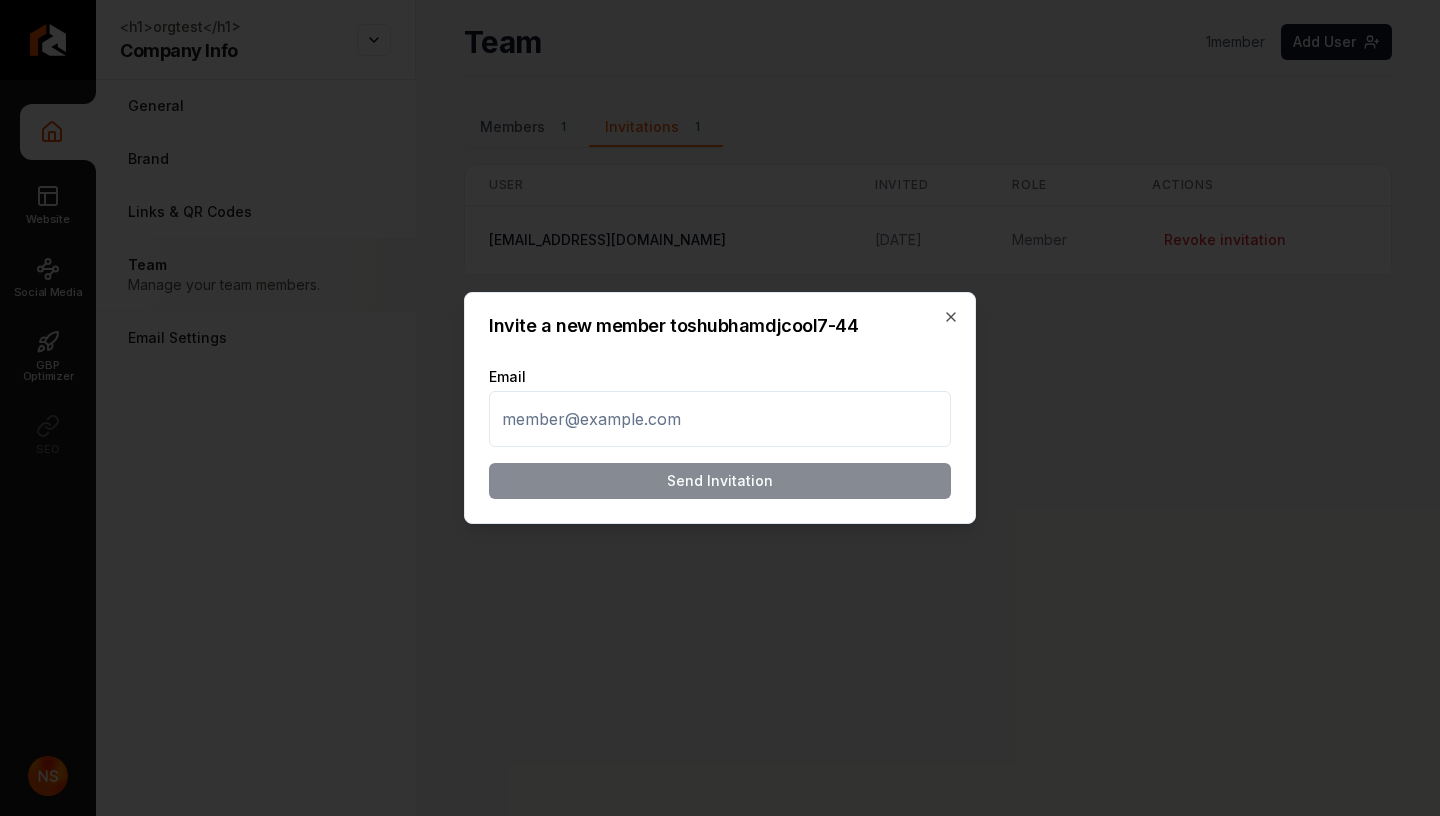 click at bounding box center (720, 419) 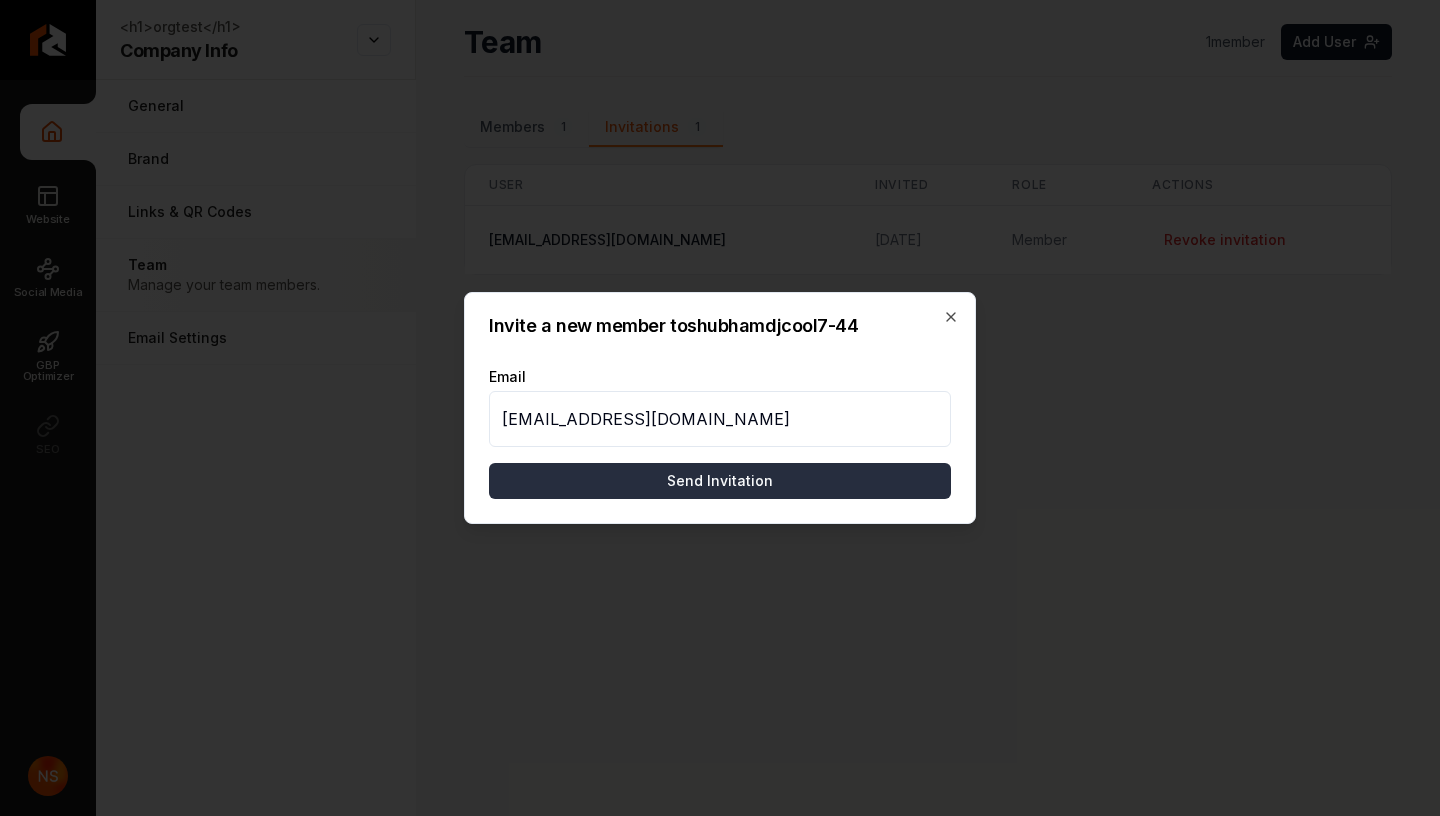 type on "hackbar7350@gmail.com" 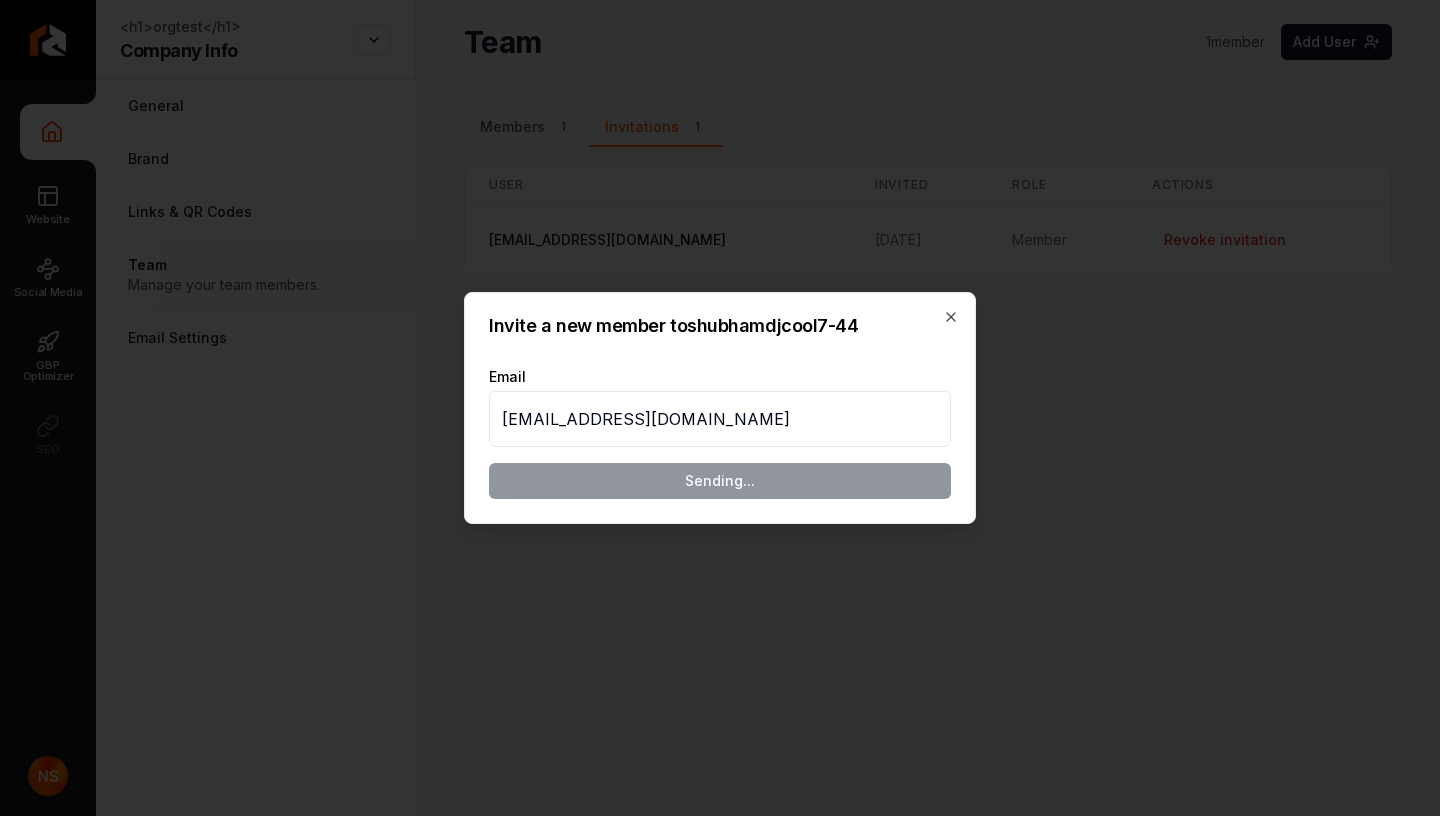type 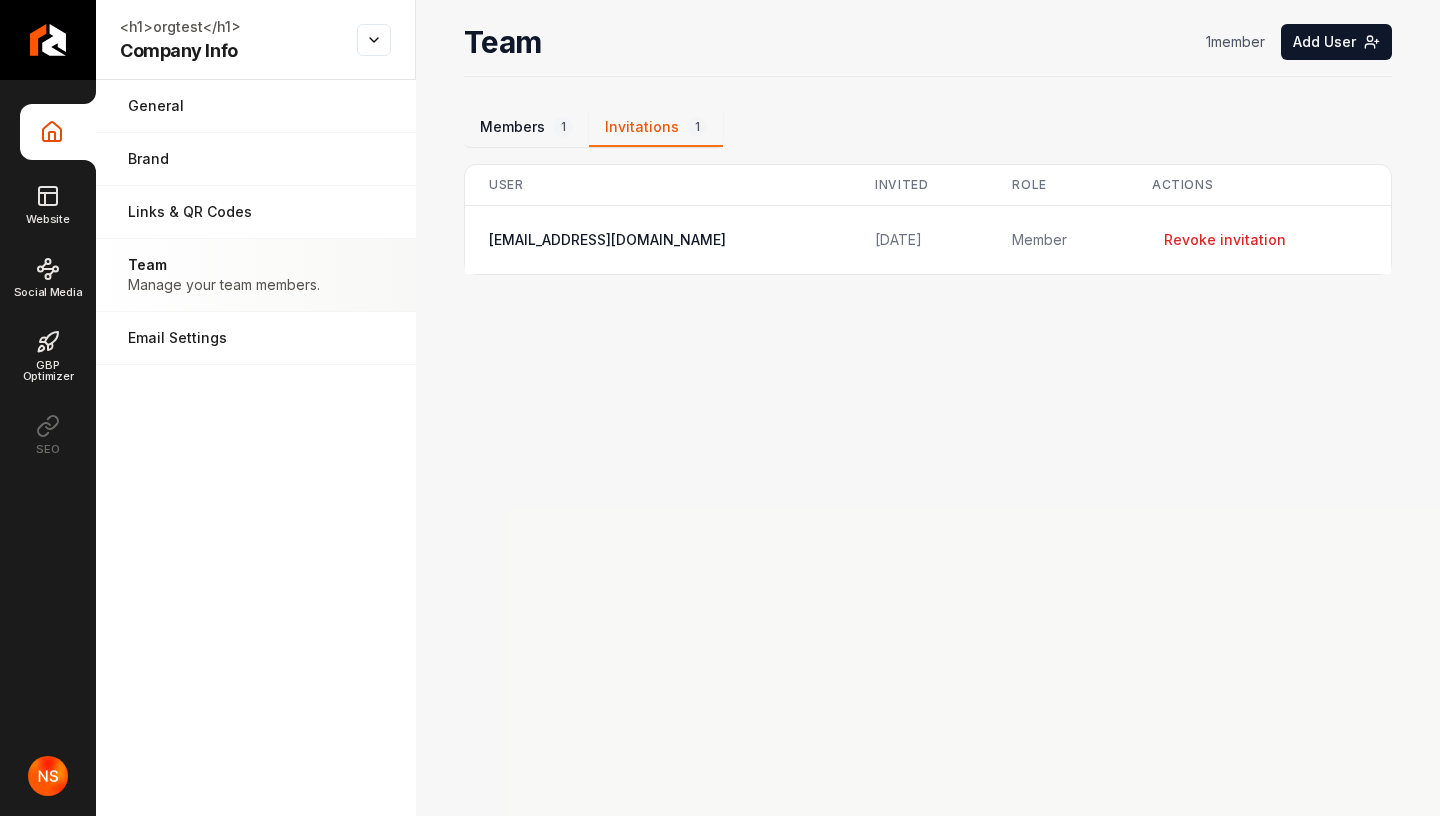 click on "Members 1" at bounding box center [526, 128] 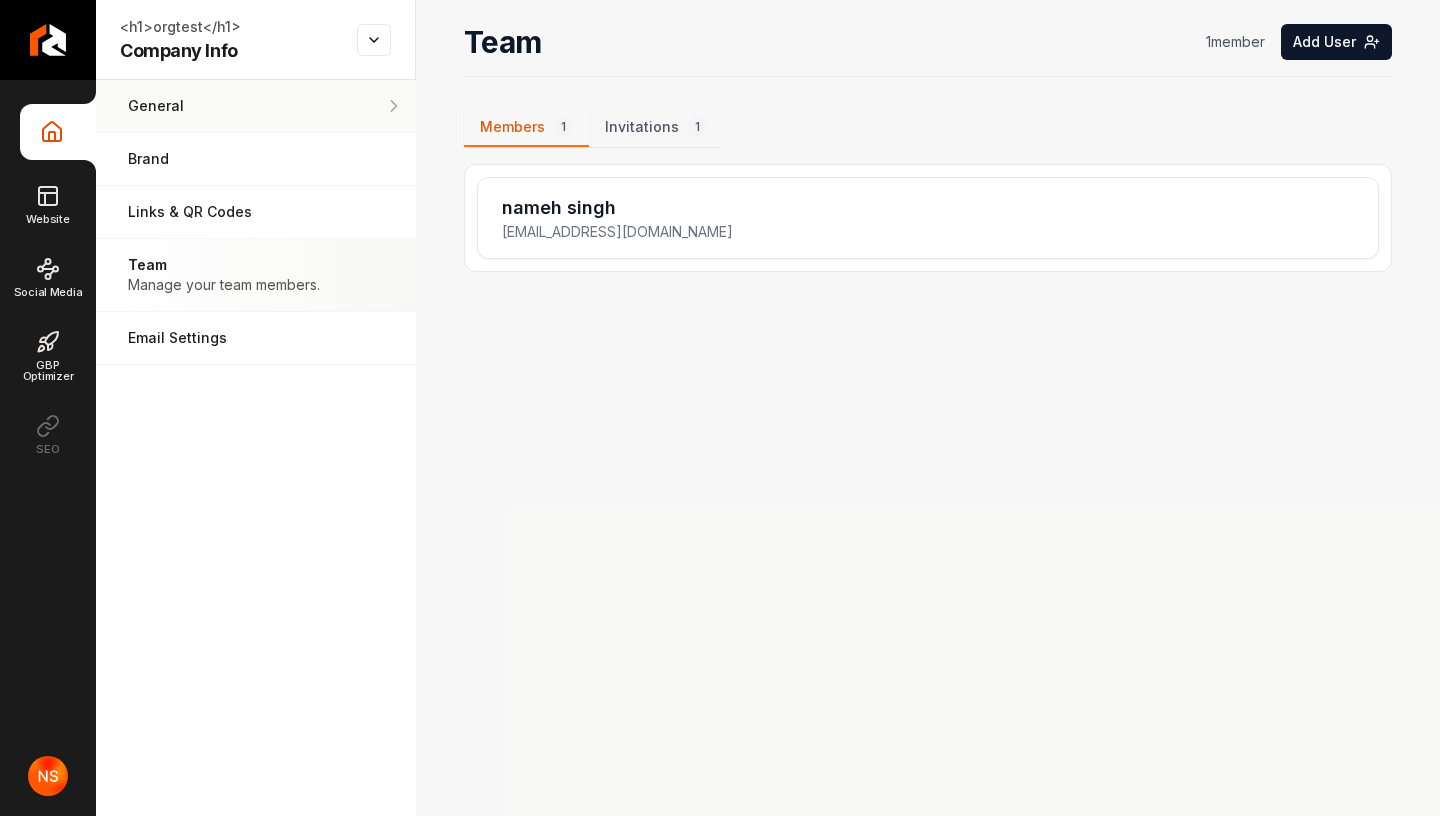 click on "General" at bounding box center [221, 106] 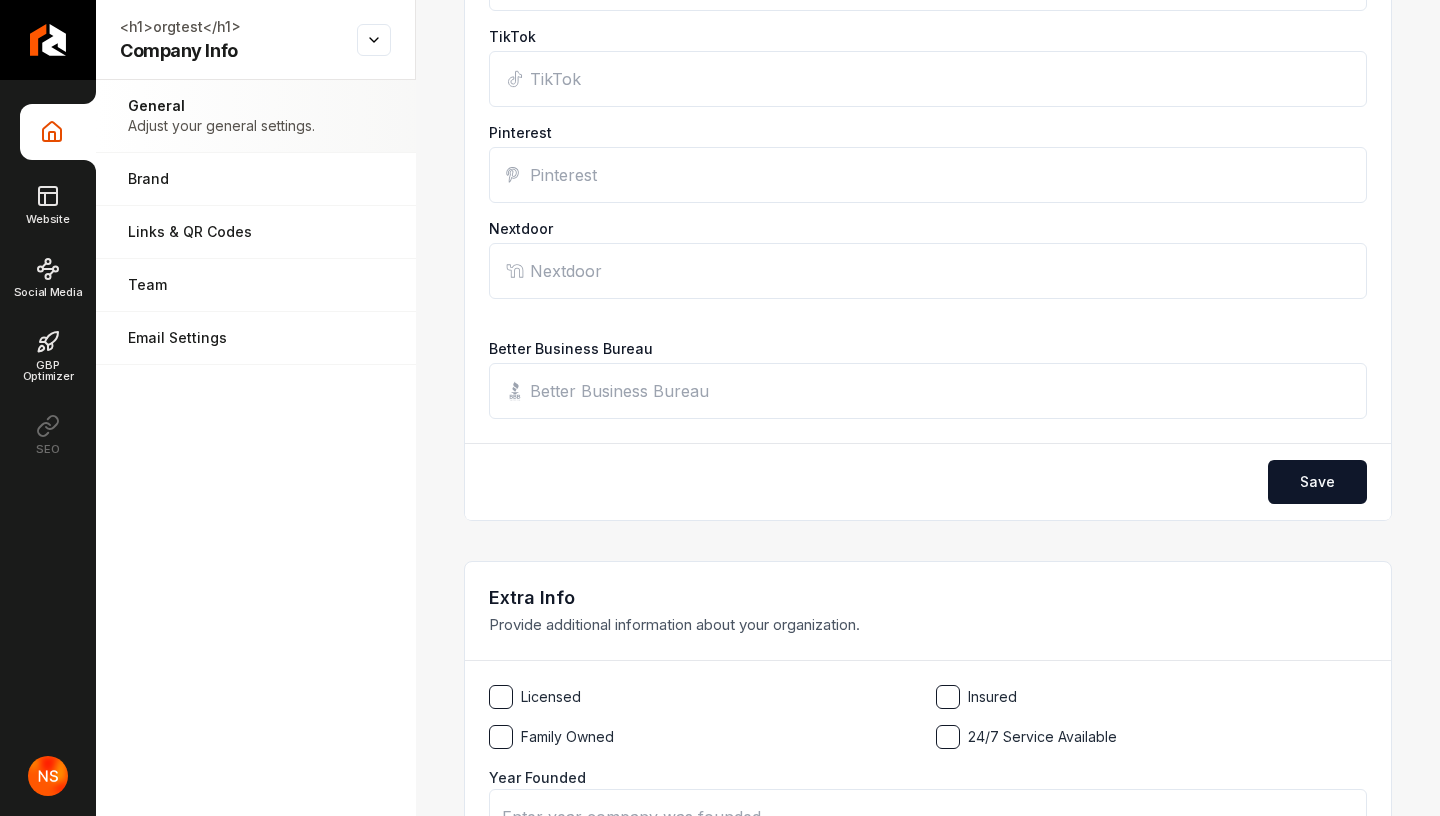 scroll, scrollTop: 1673, scrollLeft: 0, axis: vertical 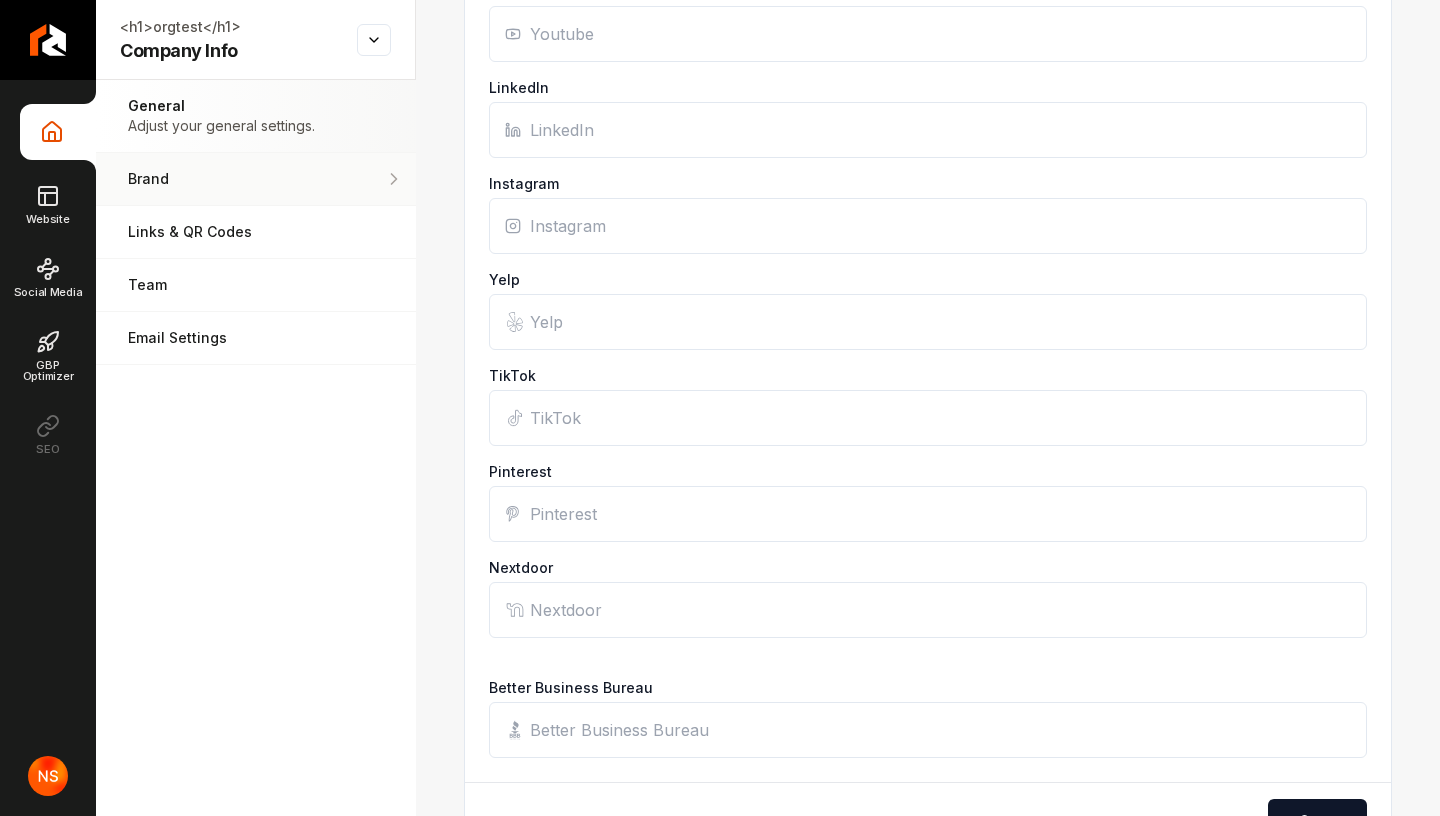 click on "Brand Manage the styles and colors of your business." at bounding box center [256, 179] 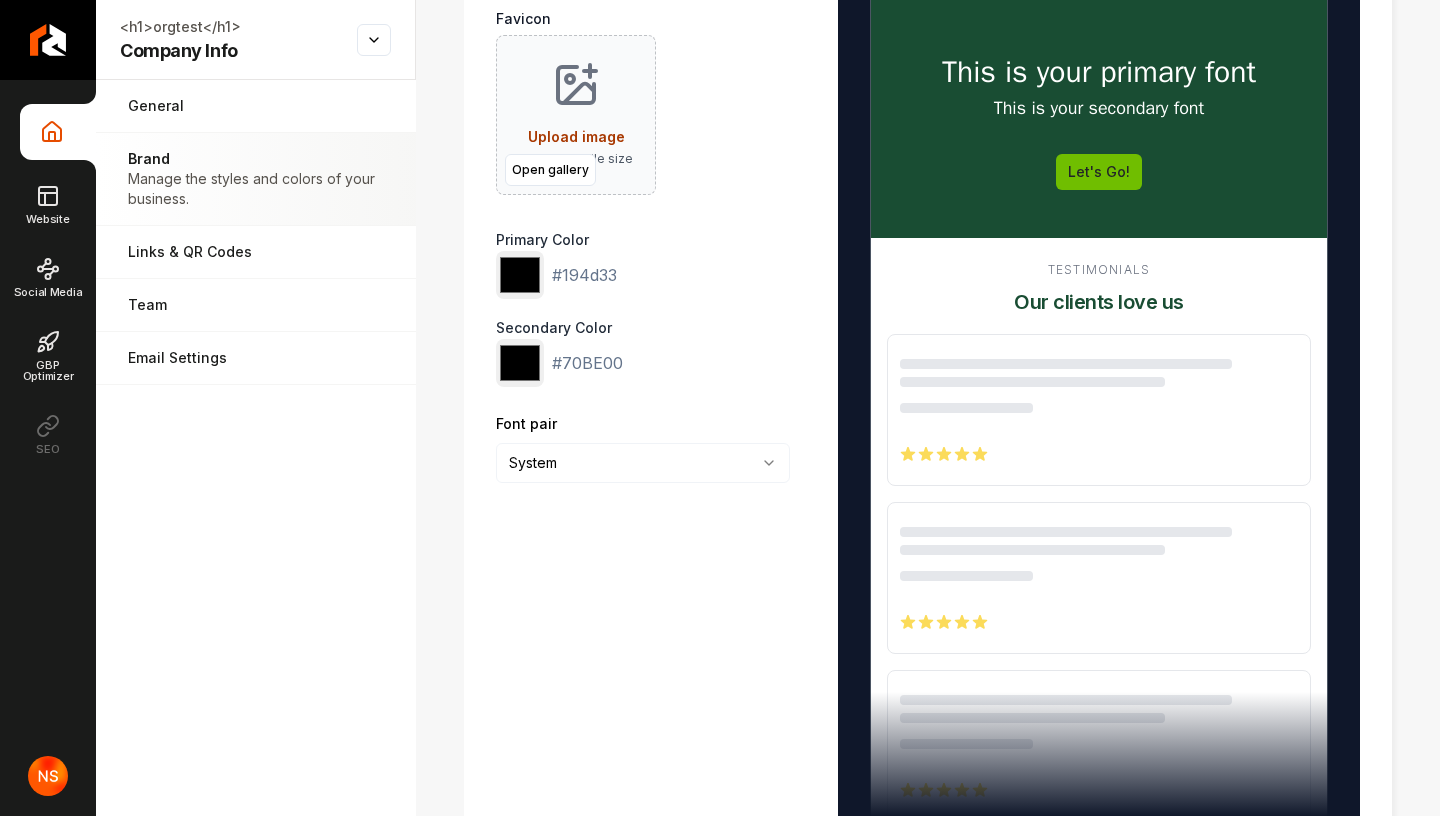 scroll, scrollTop: 296, scrollLeft: 0, axis: vertical 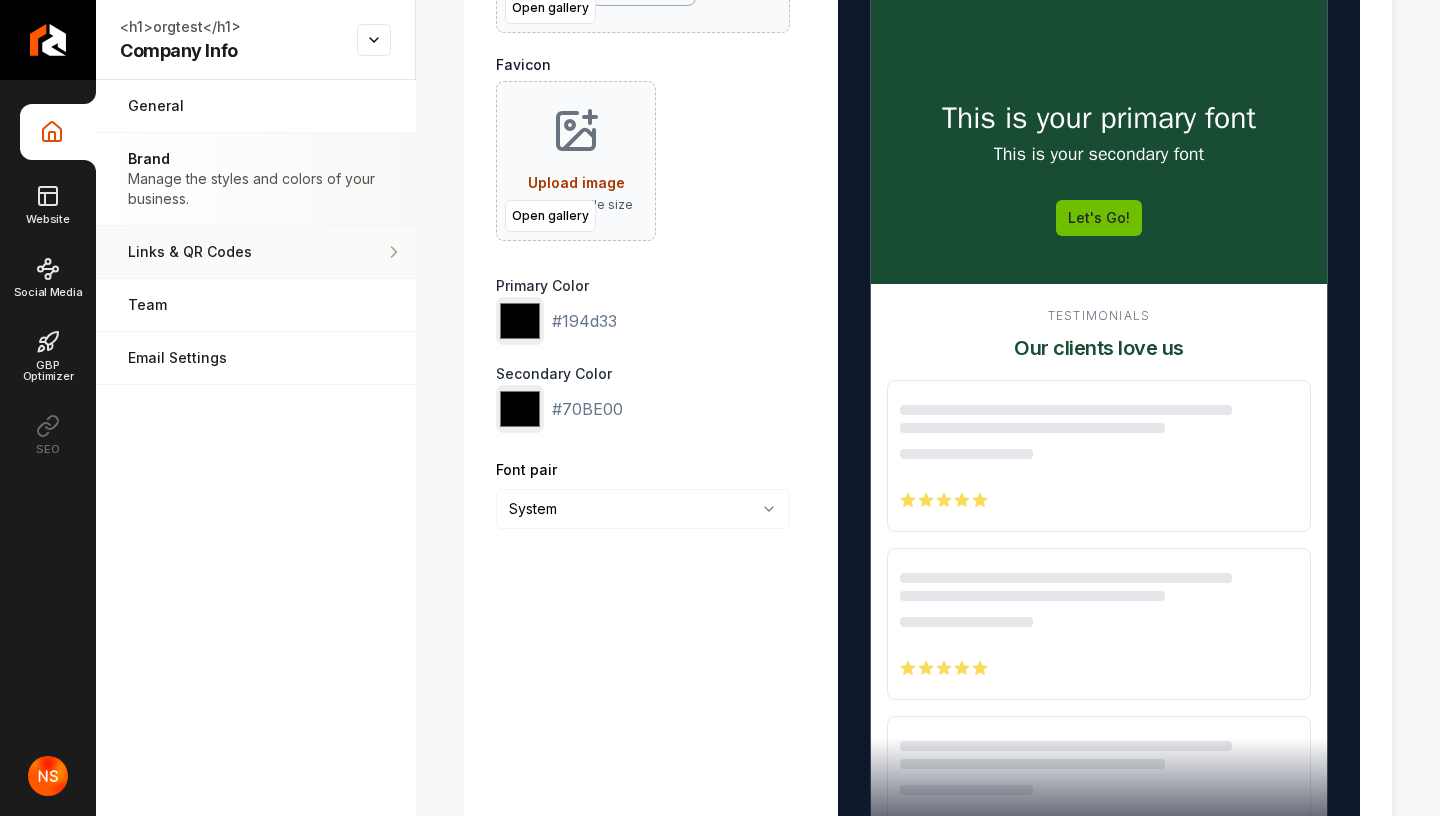 click on "Links & QR Codes" at bounding box center (256, 252) 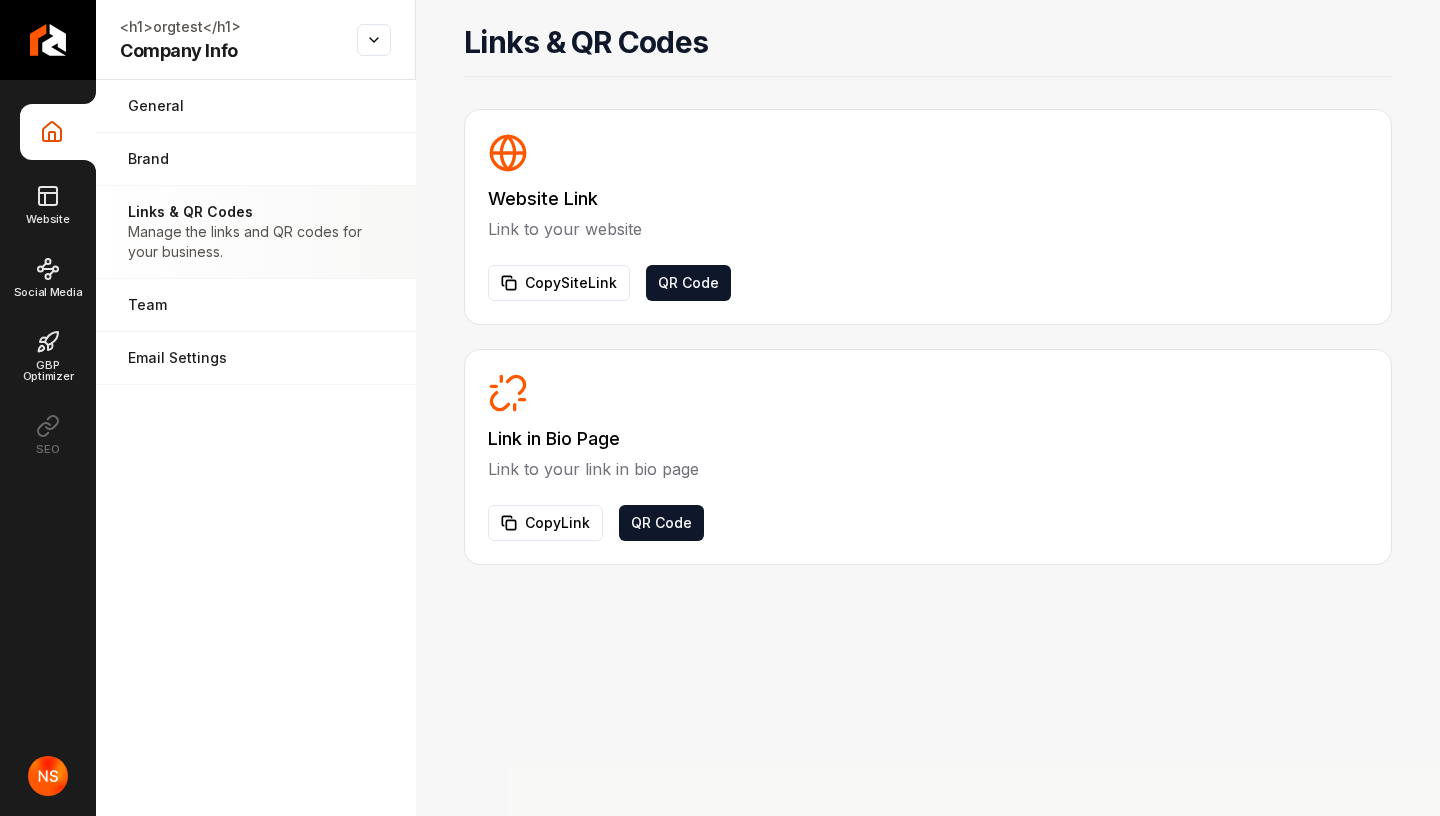 click on "QR Code" at bounding box center (688, 283) 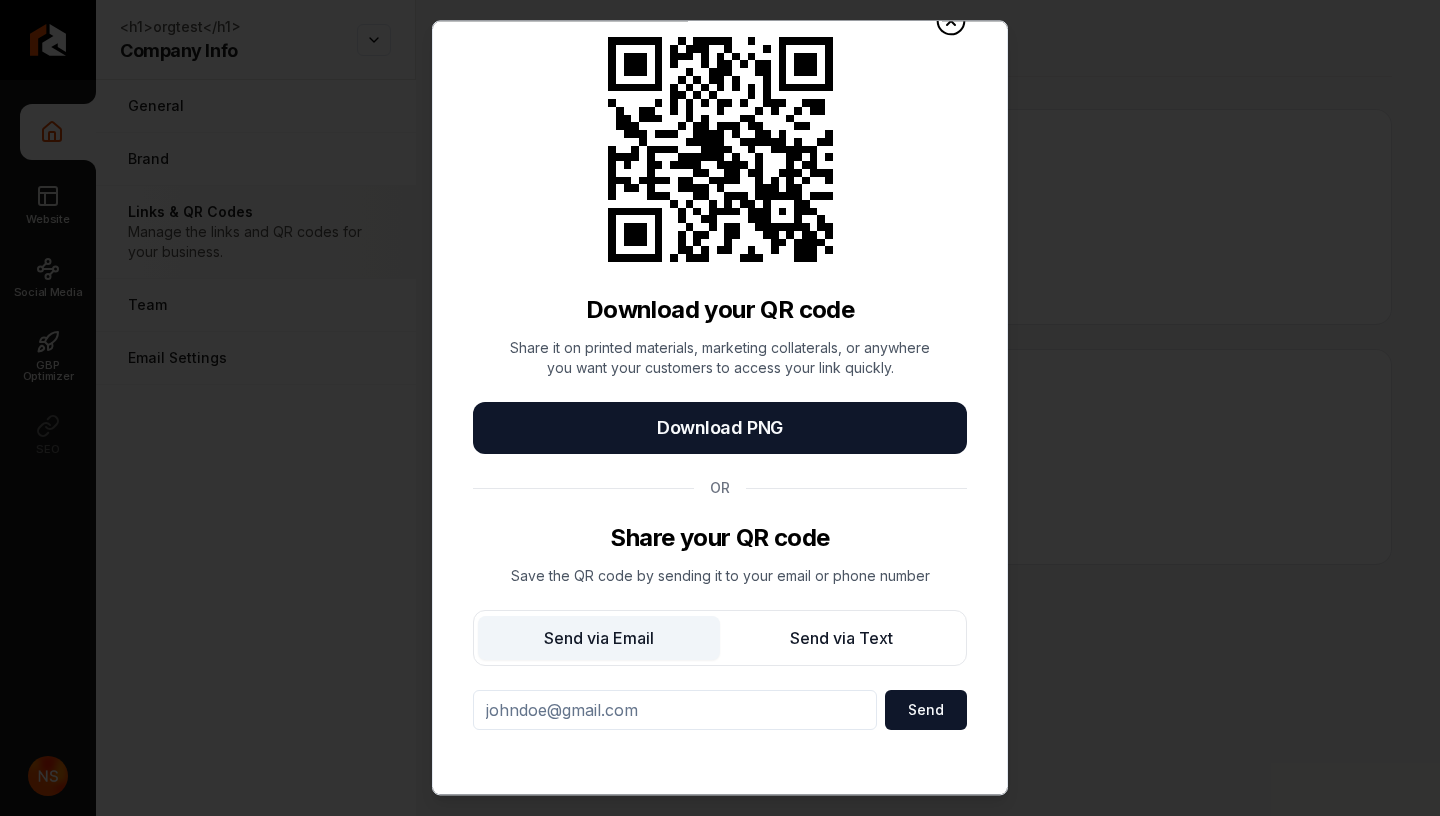scroll, scrollTop: 57, scrollLeft: 0, axis: vertical 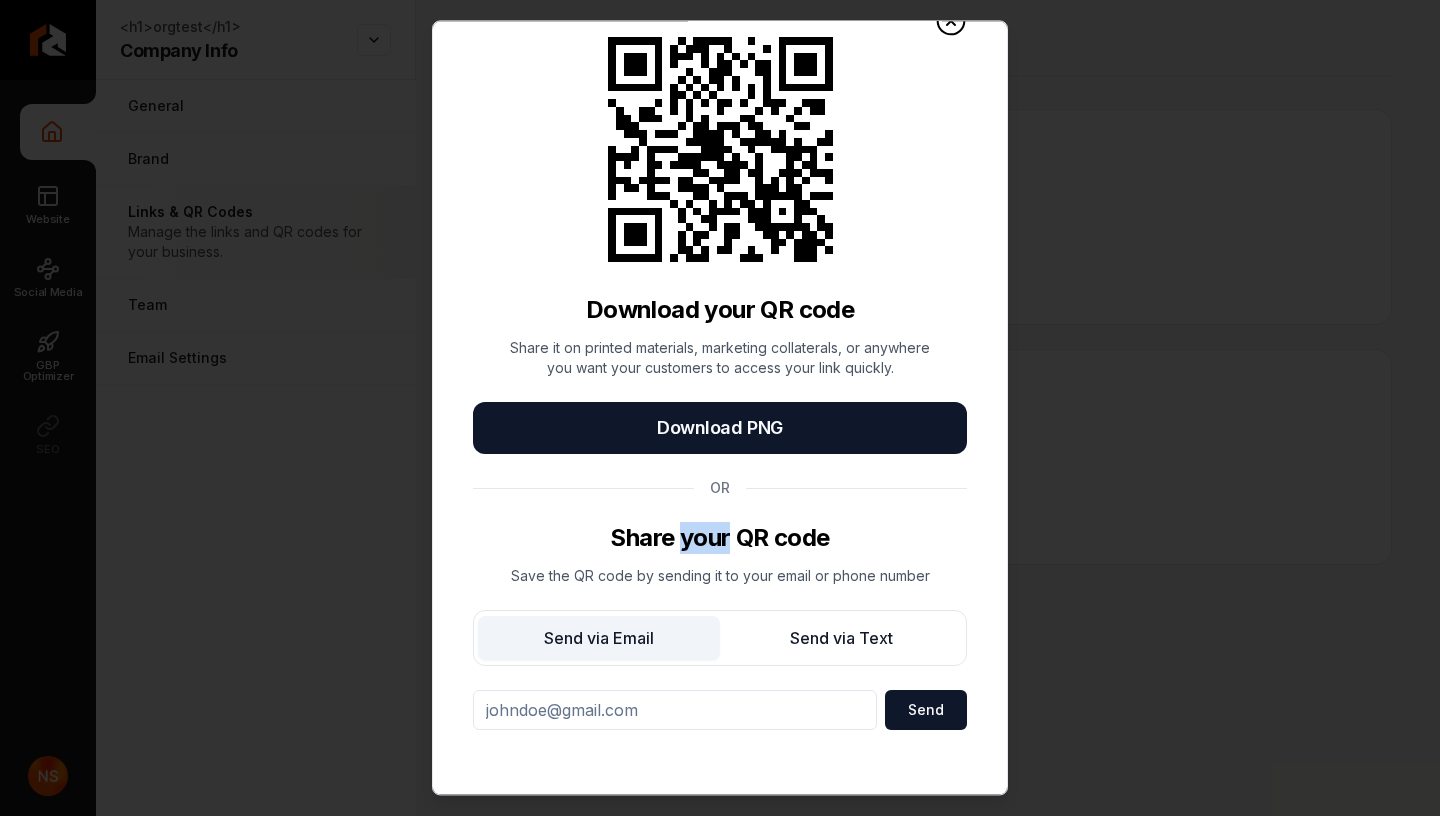 click on "Share your QR code" at bounding box center [719, 538] 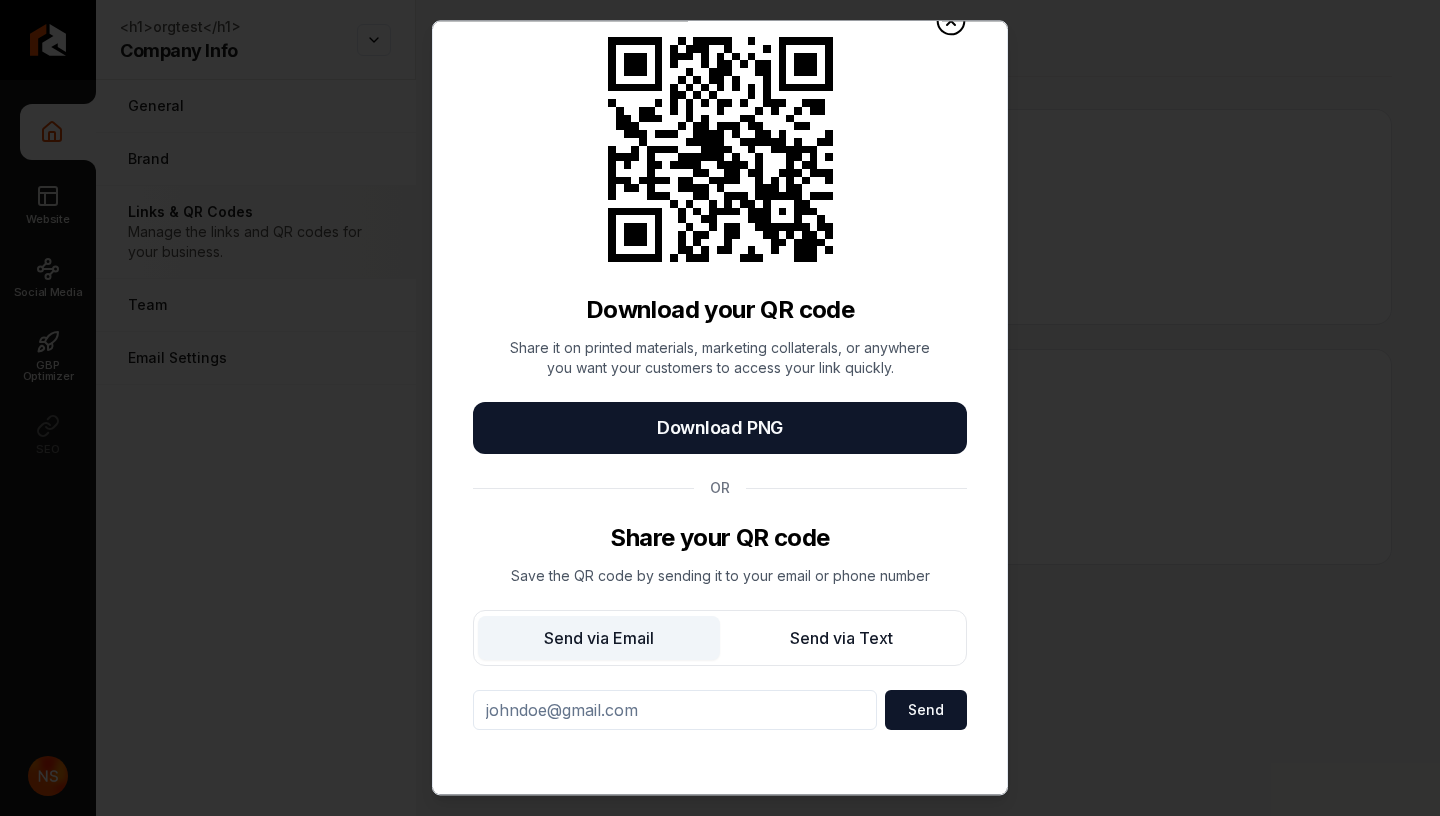 click on "Send via Text" at bounding box center [841, 638] 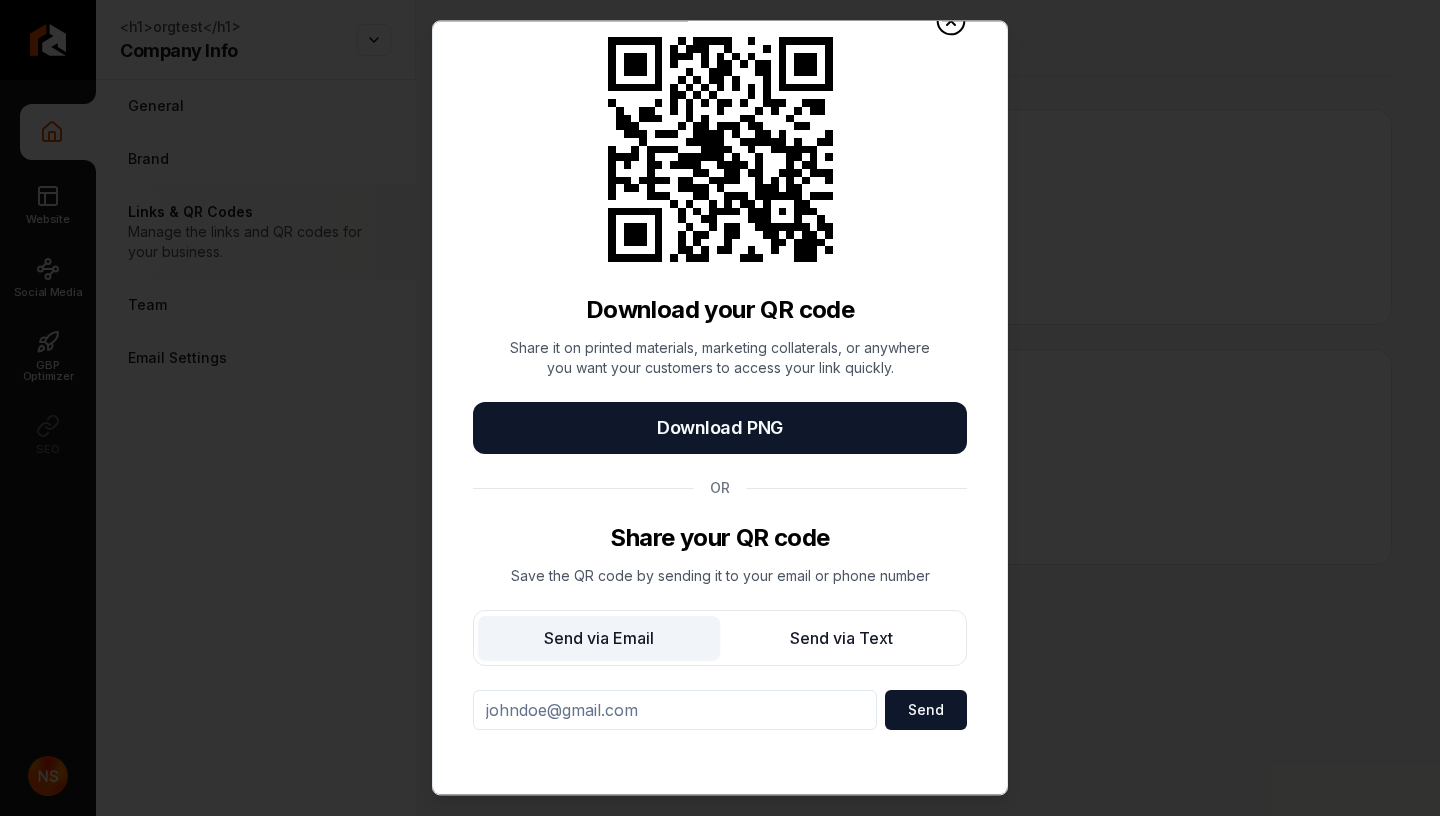 click on "Send via Email" at bounding box center (599, 638) 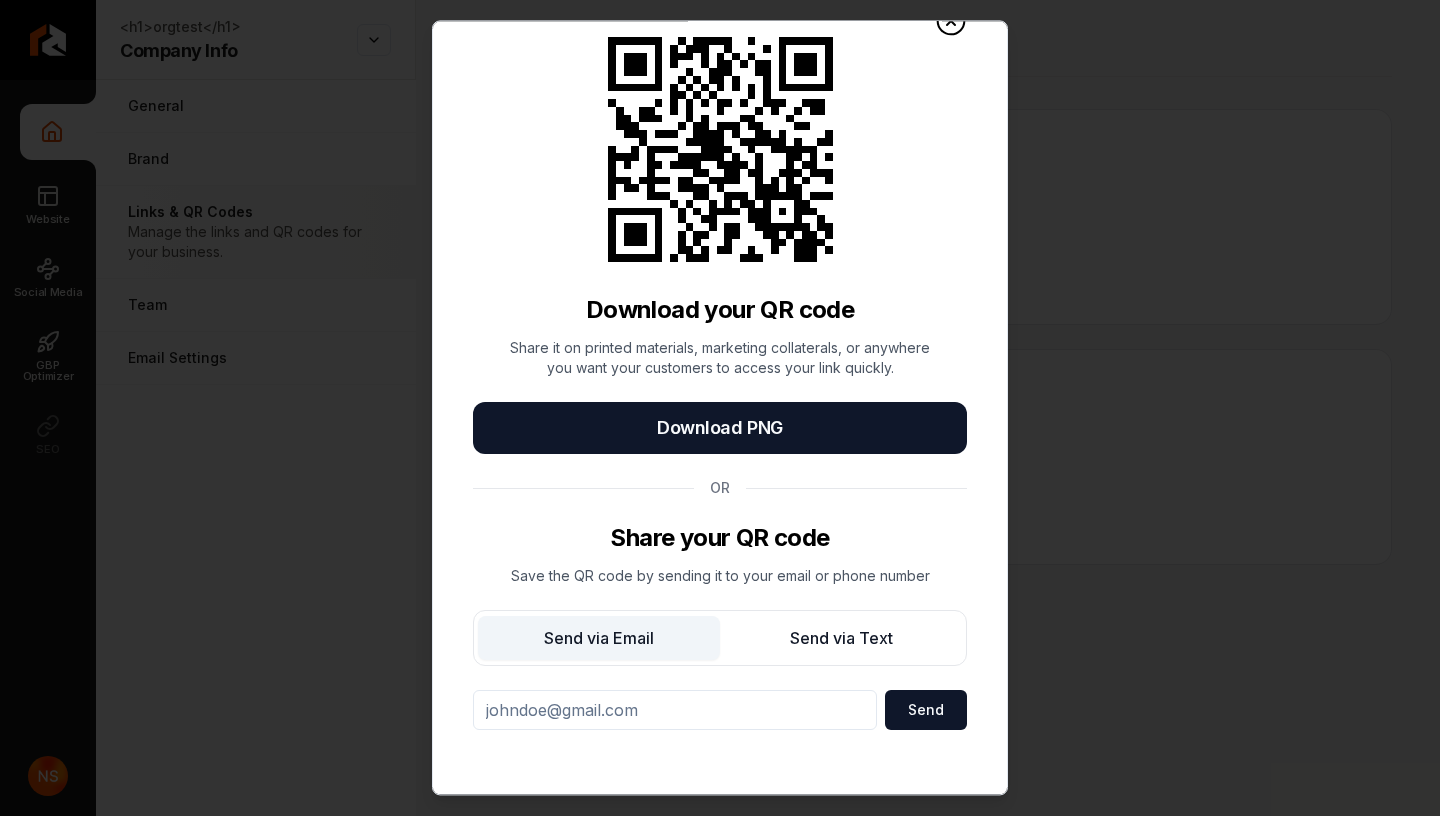click at bounding box center [675, 710] 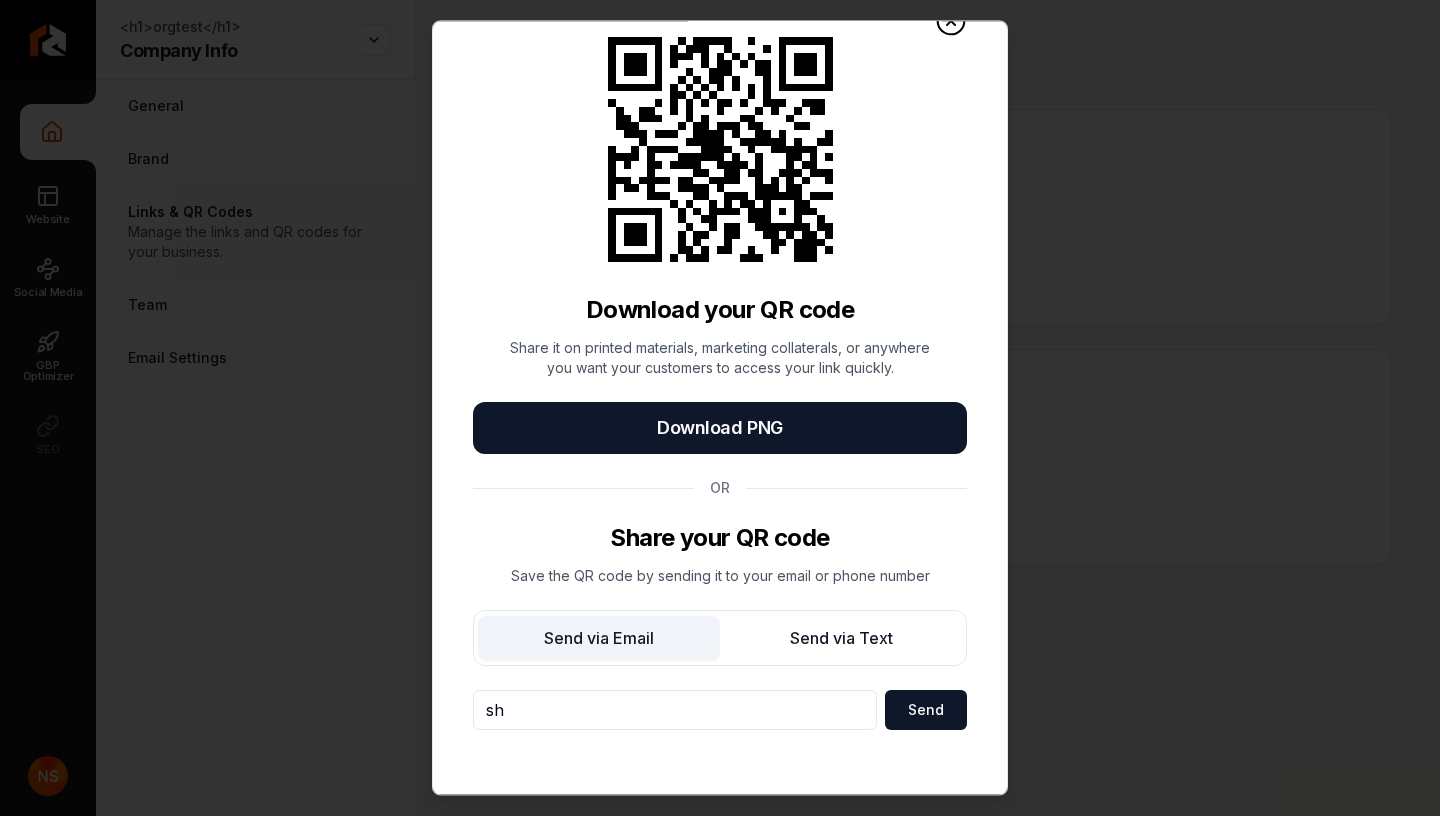 type on "s" 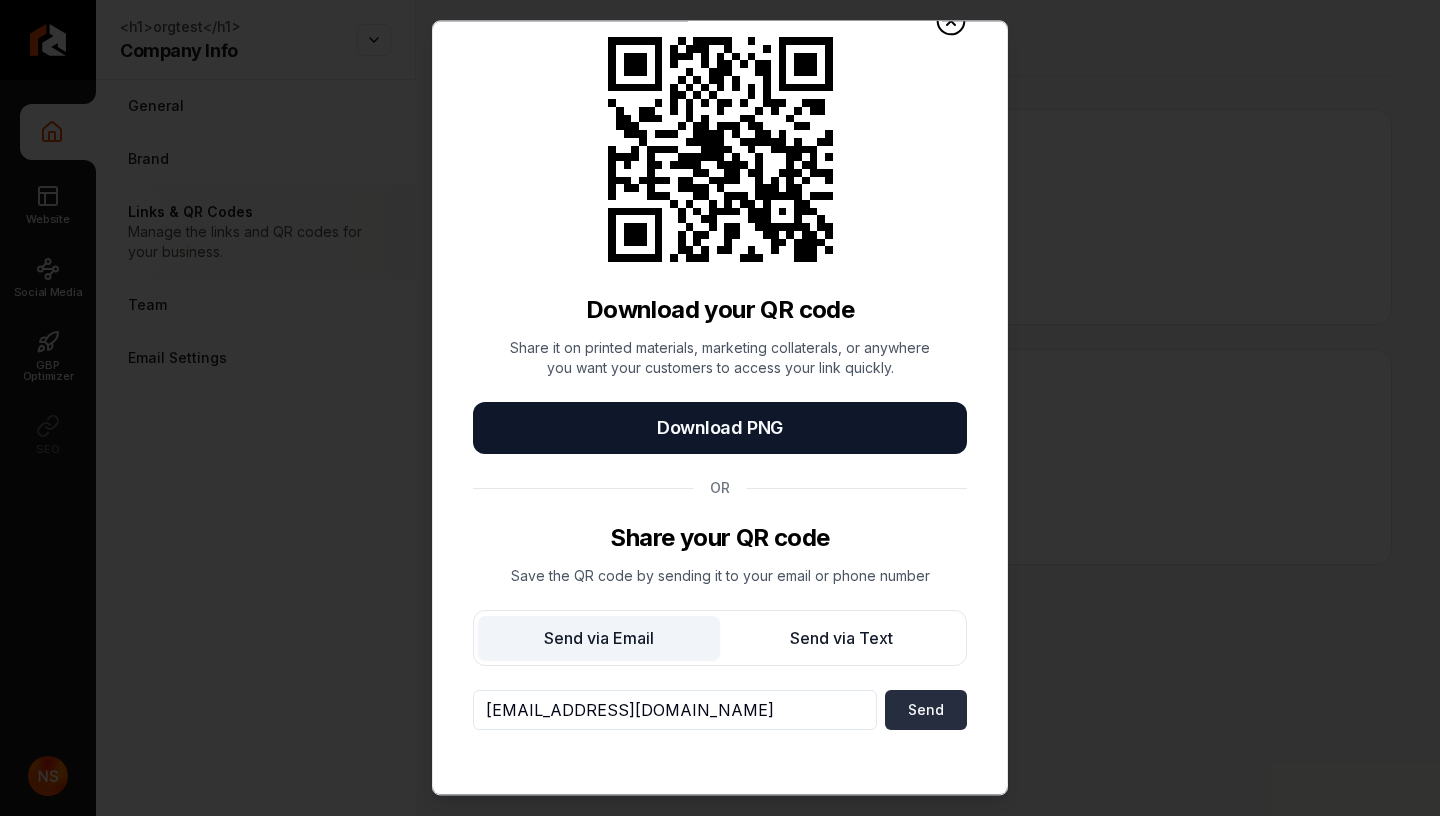 type on "hackbar7350@gmail.com" 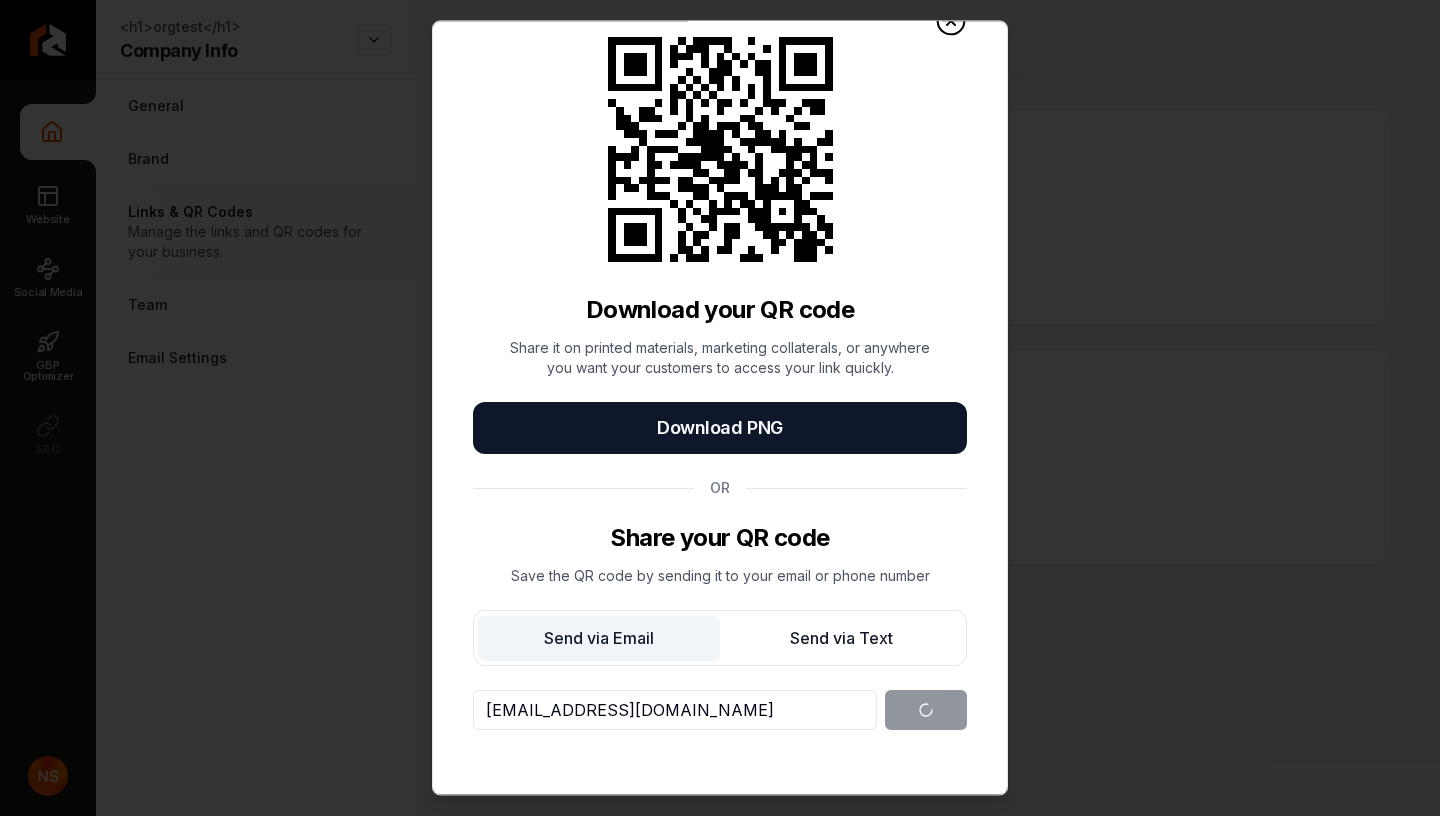 scroll, scrollTop: 3, scrollLeft: 0, axis: vertical 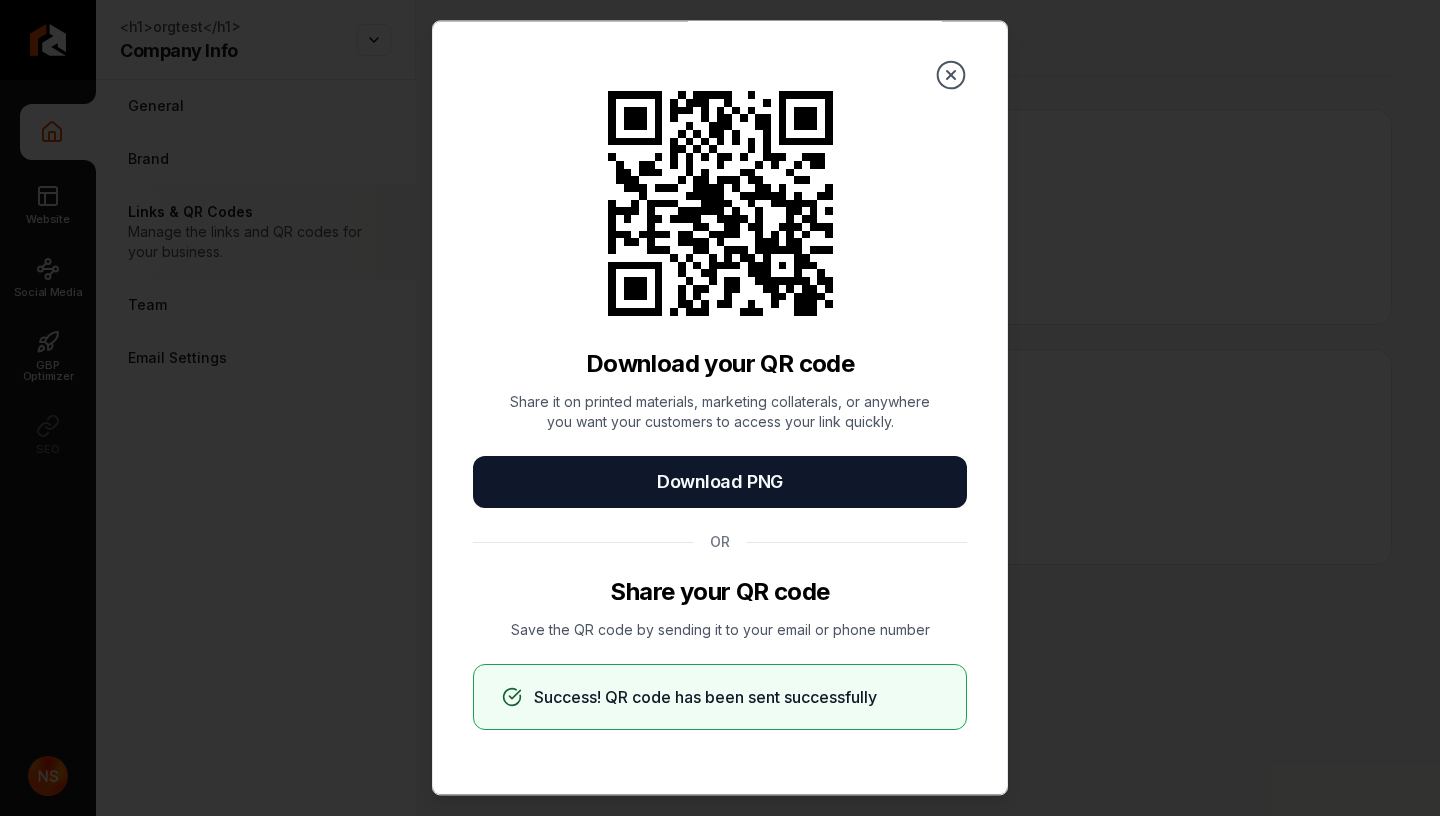 click 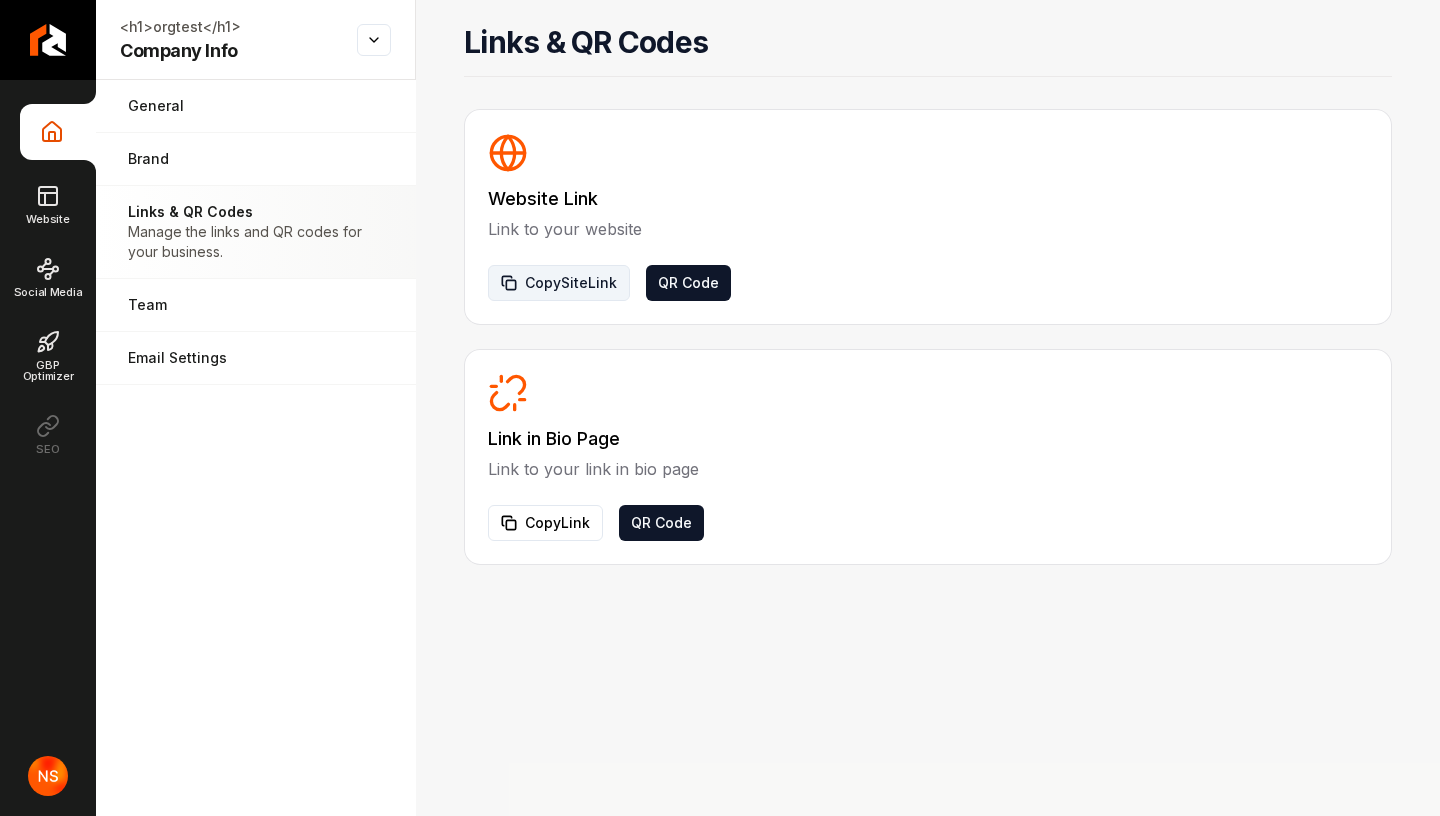 click on "Copy  Site  Link" at bounding box center (559, 283) 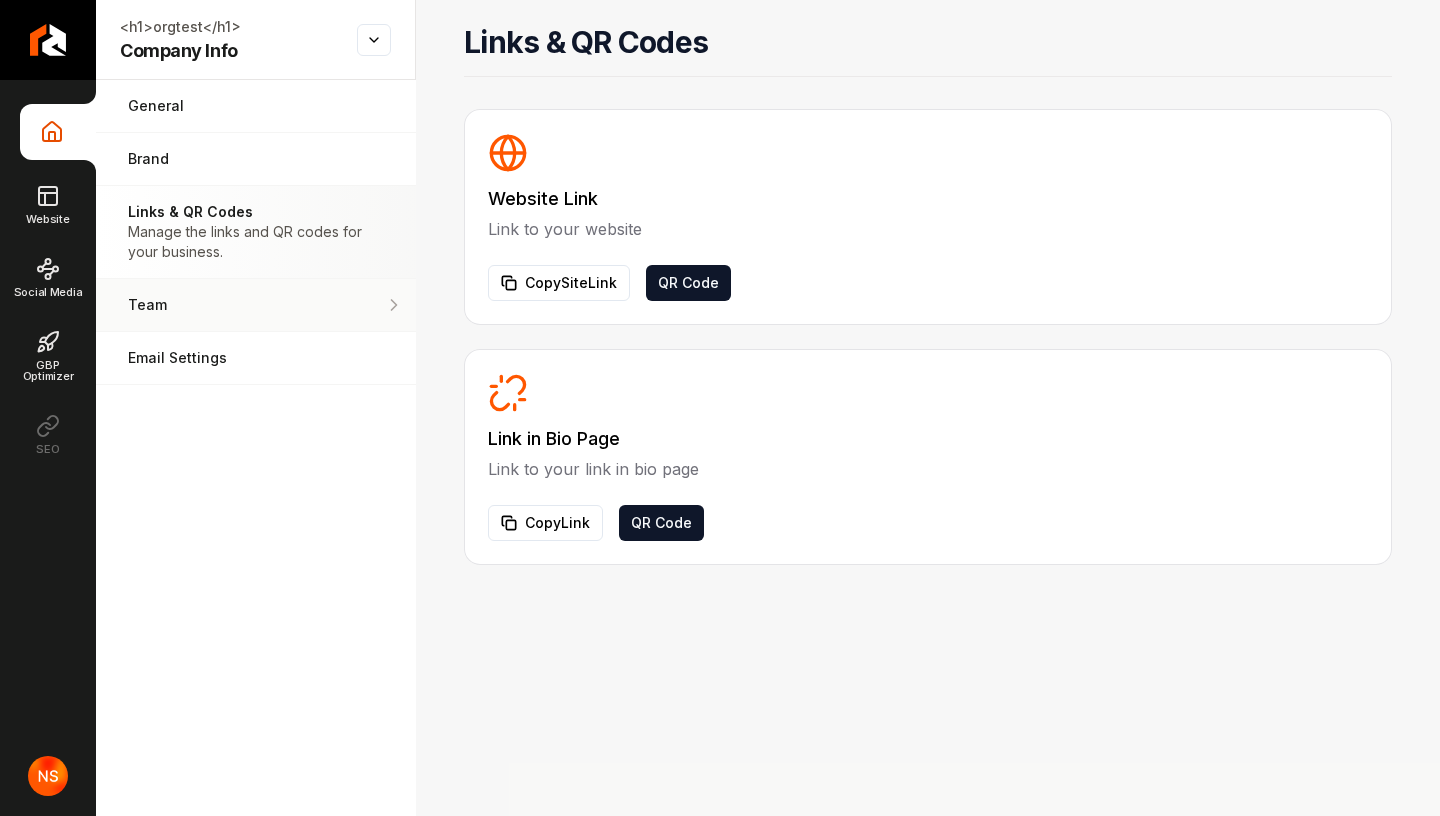 click on "Team Manage your team members." at bounding box center (256, 305) 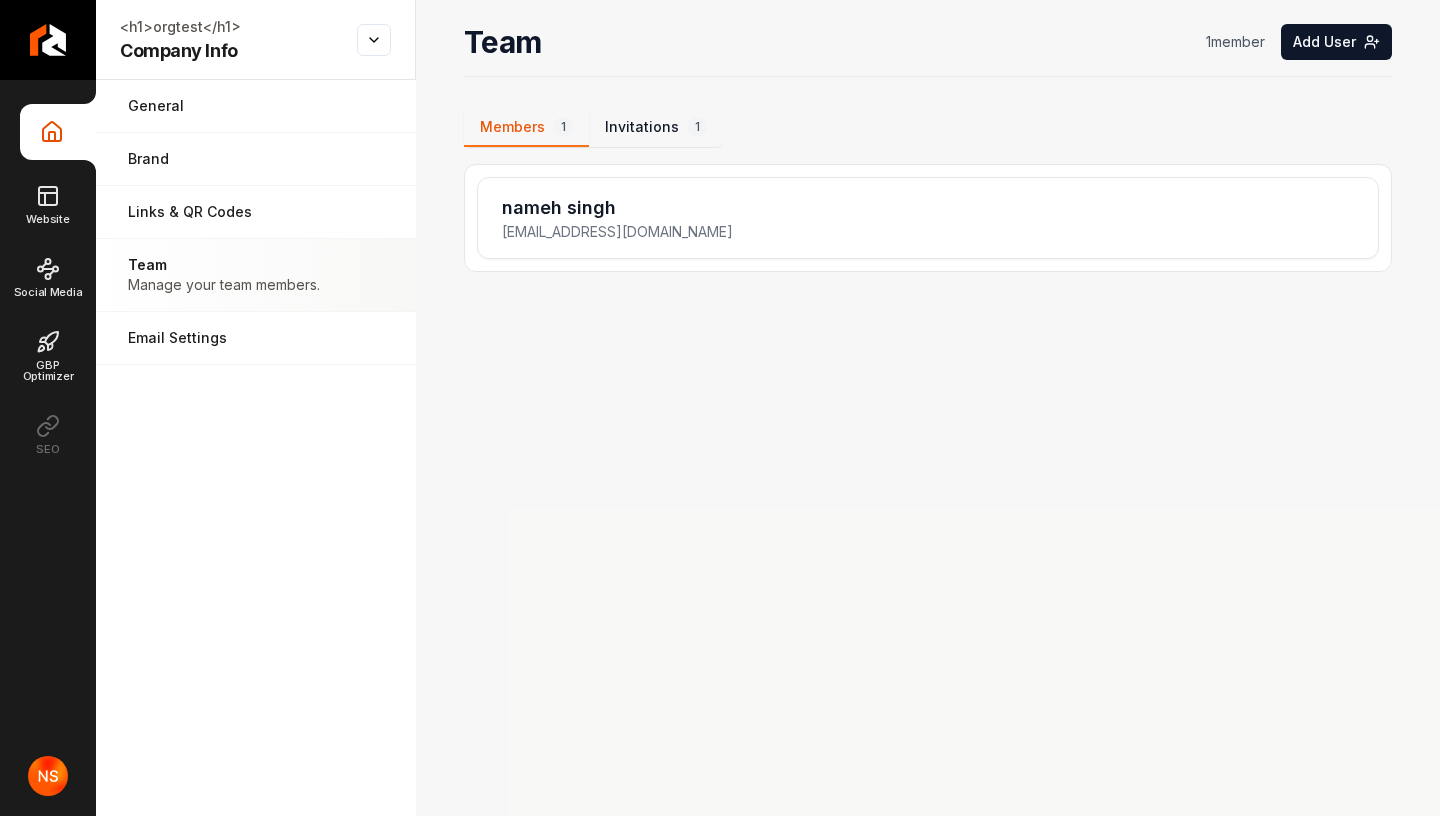 click on "1" at bounding box center [697, 127] 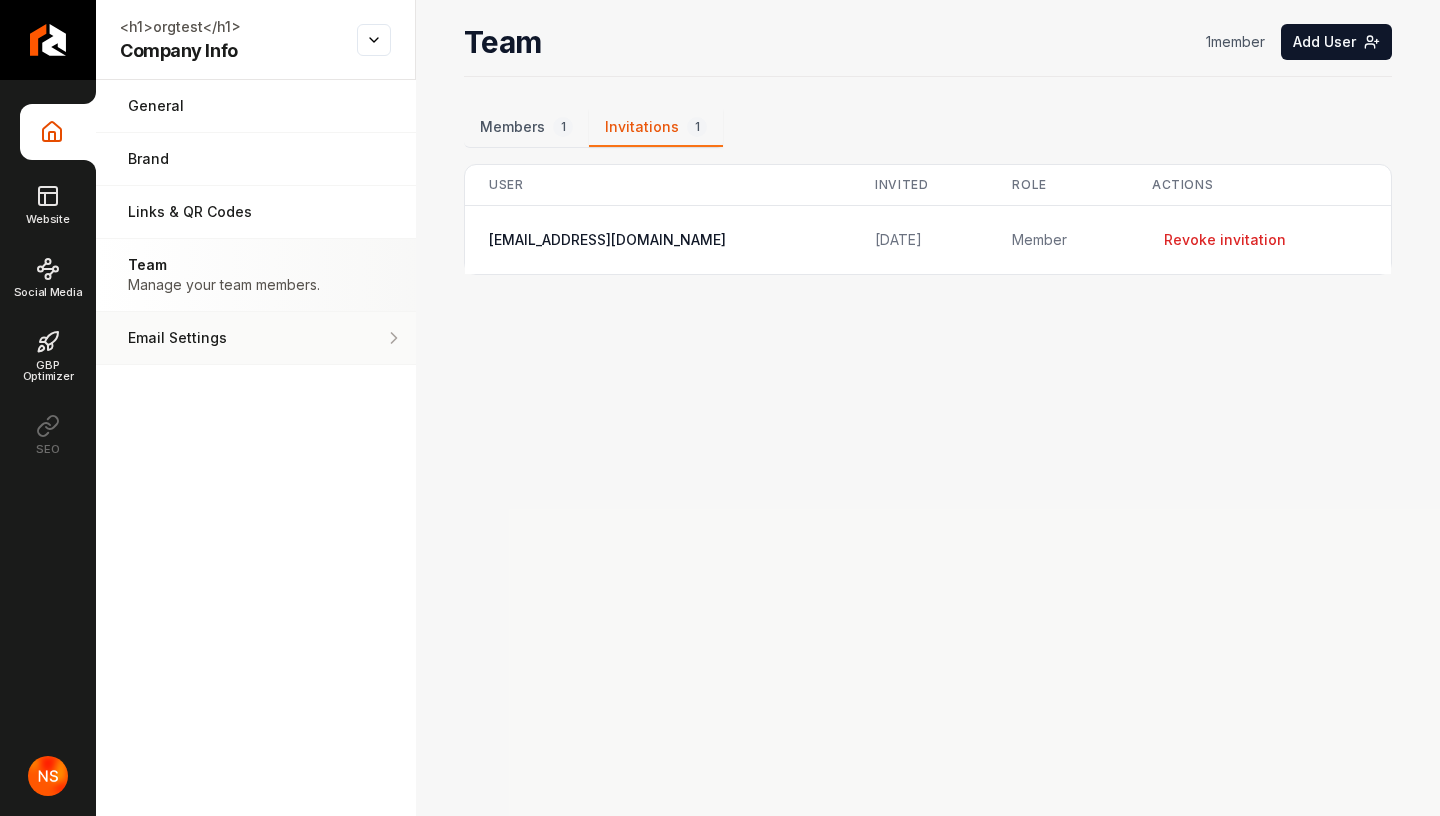 click on "Email Settings" at bounding box center (220, 338) 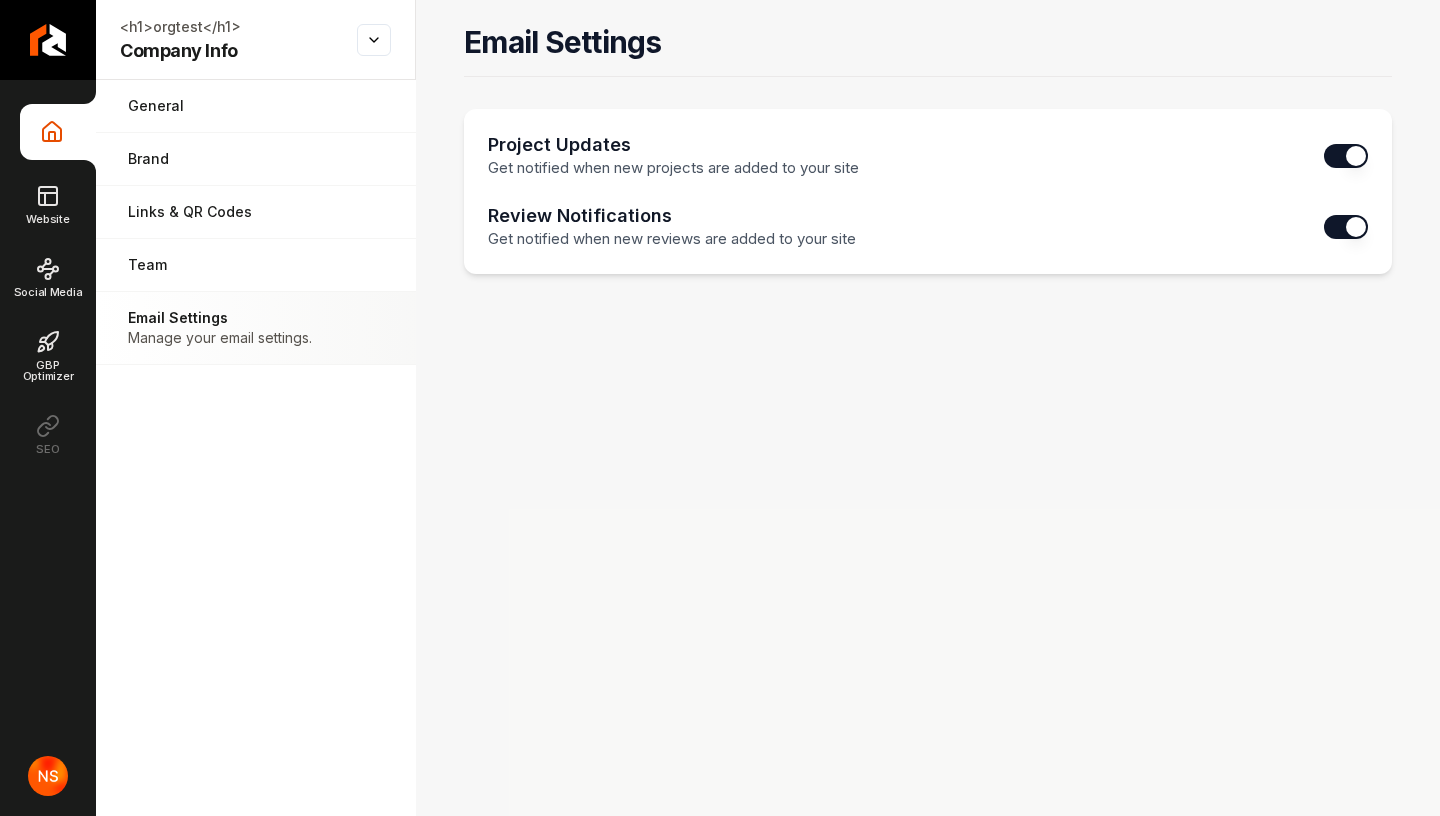 click on "Email Settings Project Updates Get notified when new projects are added to your site Review Notifications Get notified when new reviews are added to your site" at bounding box center (928, 408) 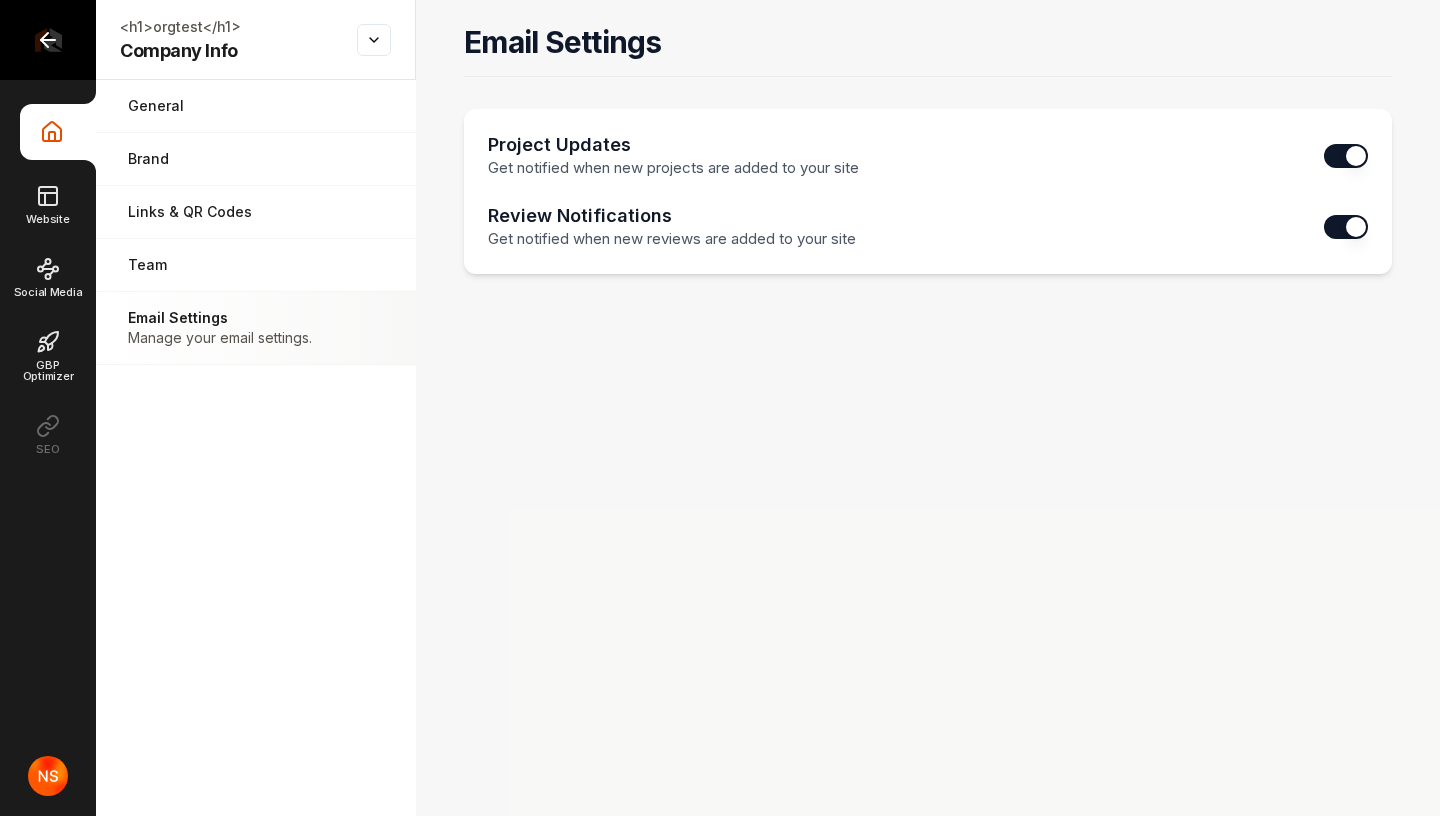 click 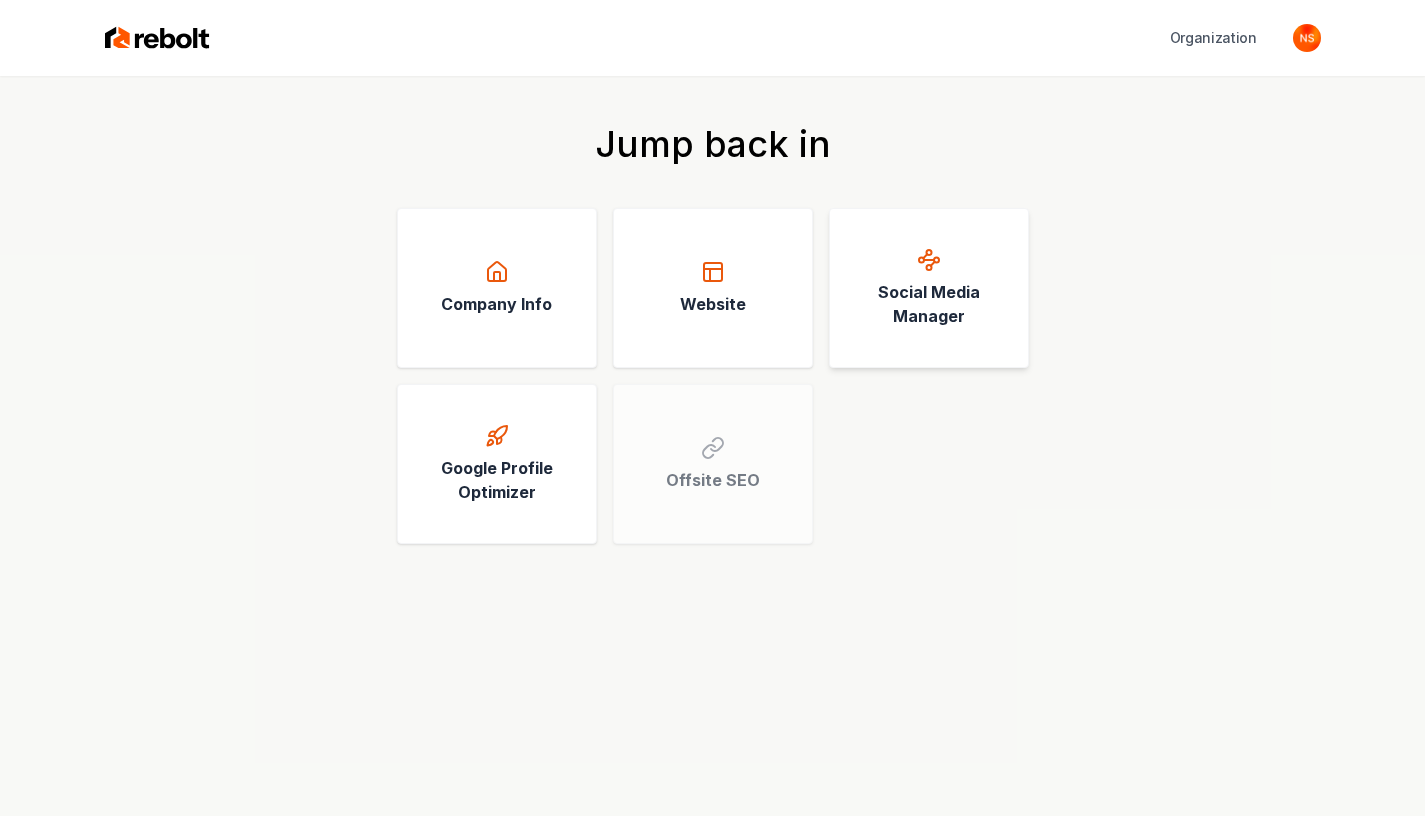 click on "Social Media Manager" at bounding box center (929, 304) 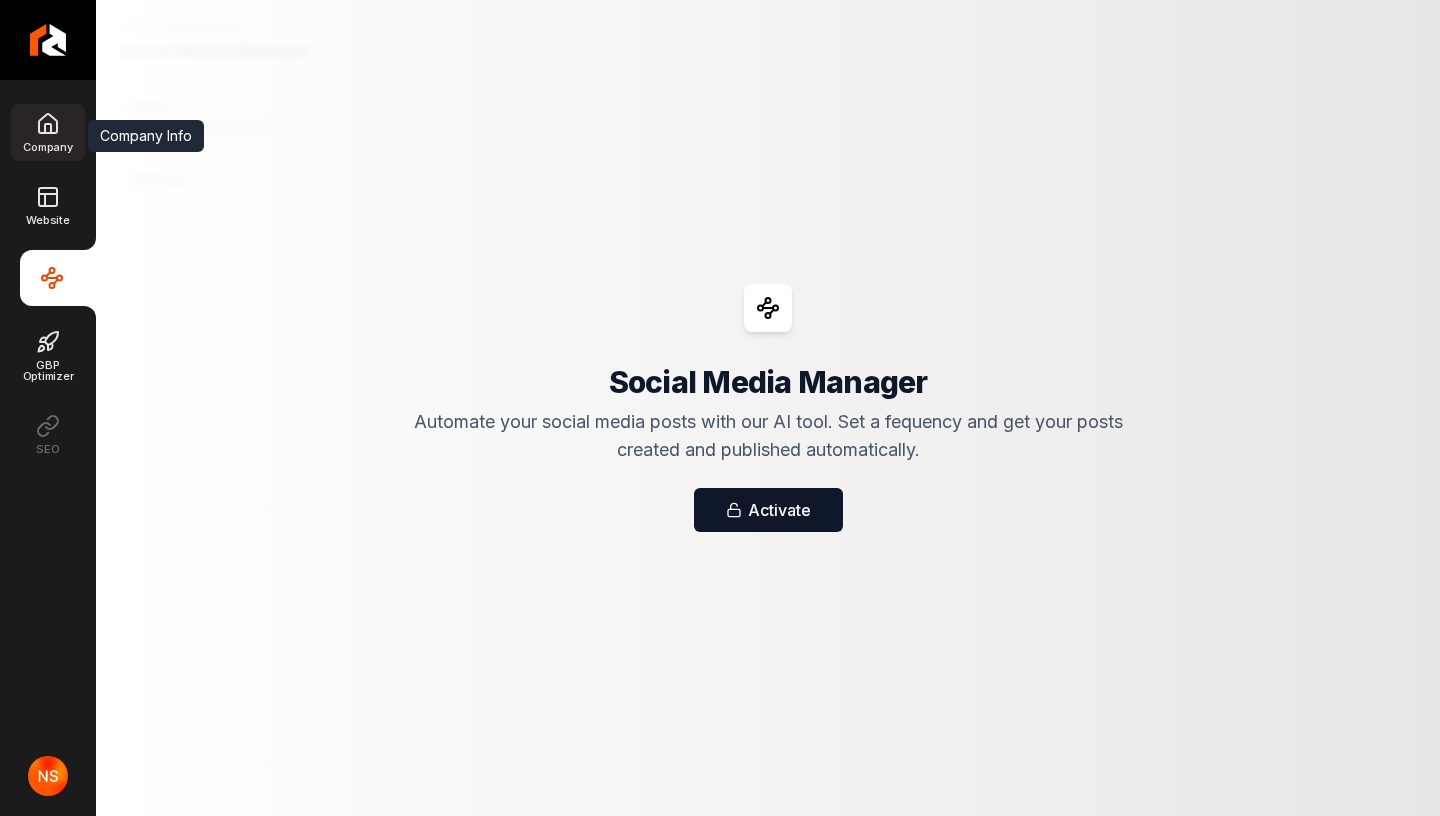 click 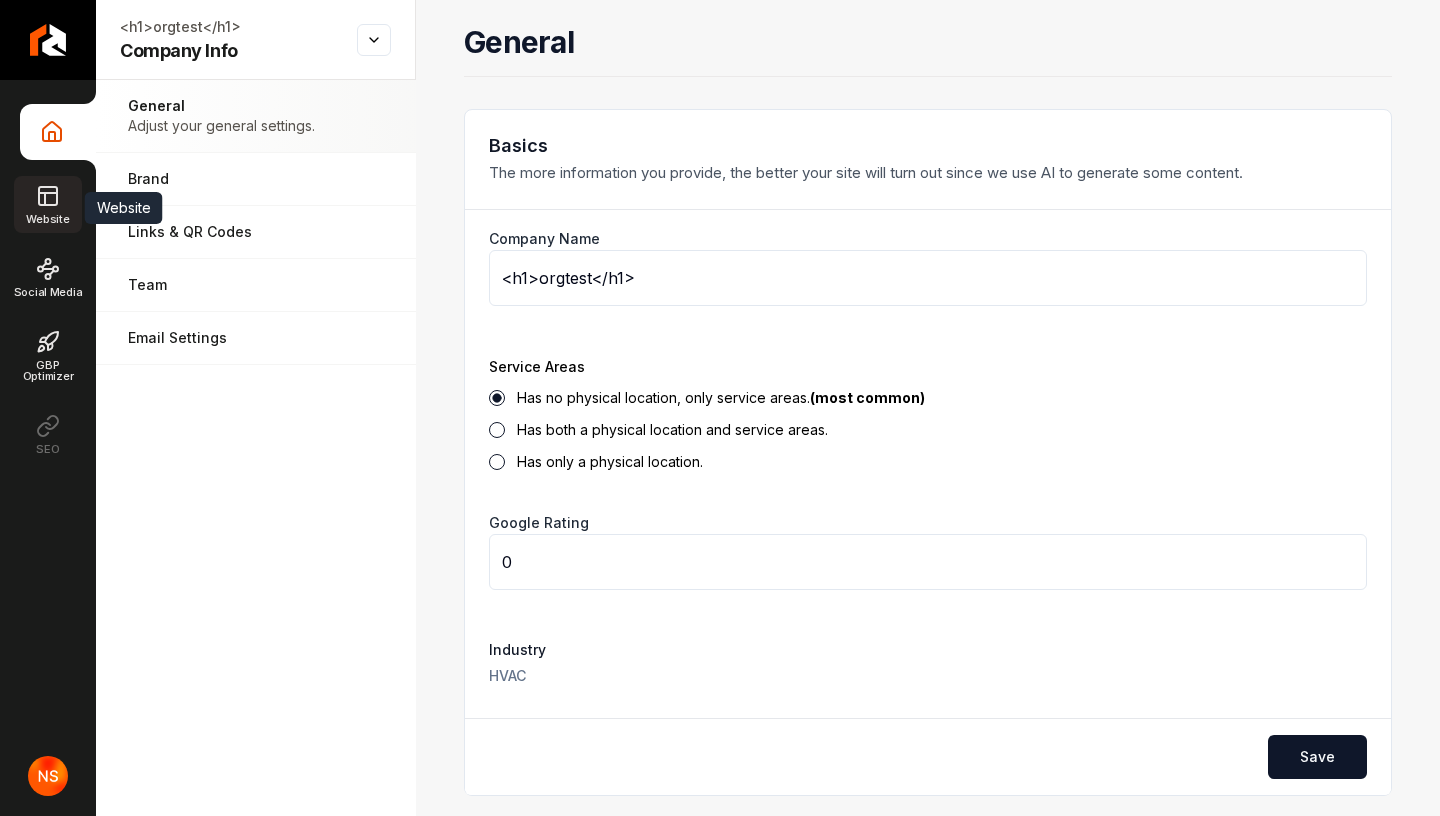 click on "Website" at bounding box center [47, 204] 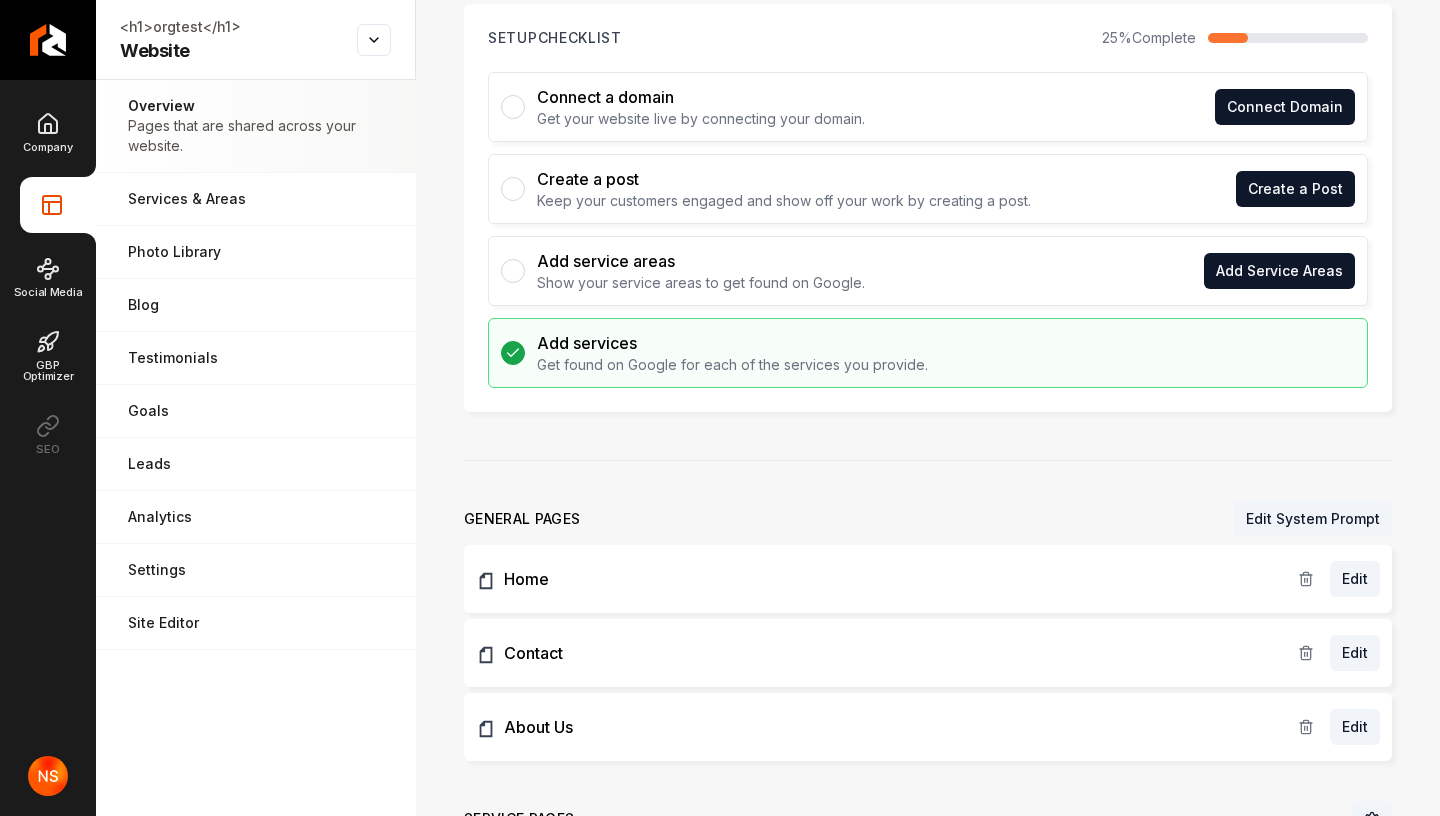 scroll, scrollTop: 173, scrollLeft: 0, axis: vertical 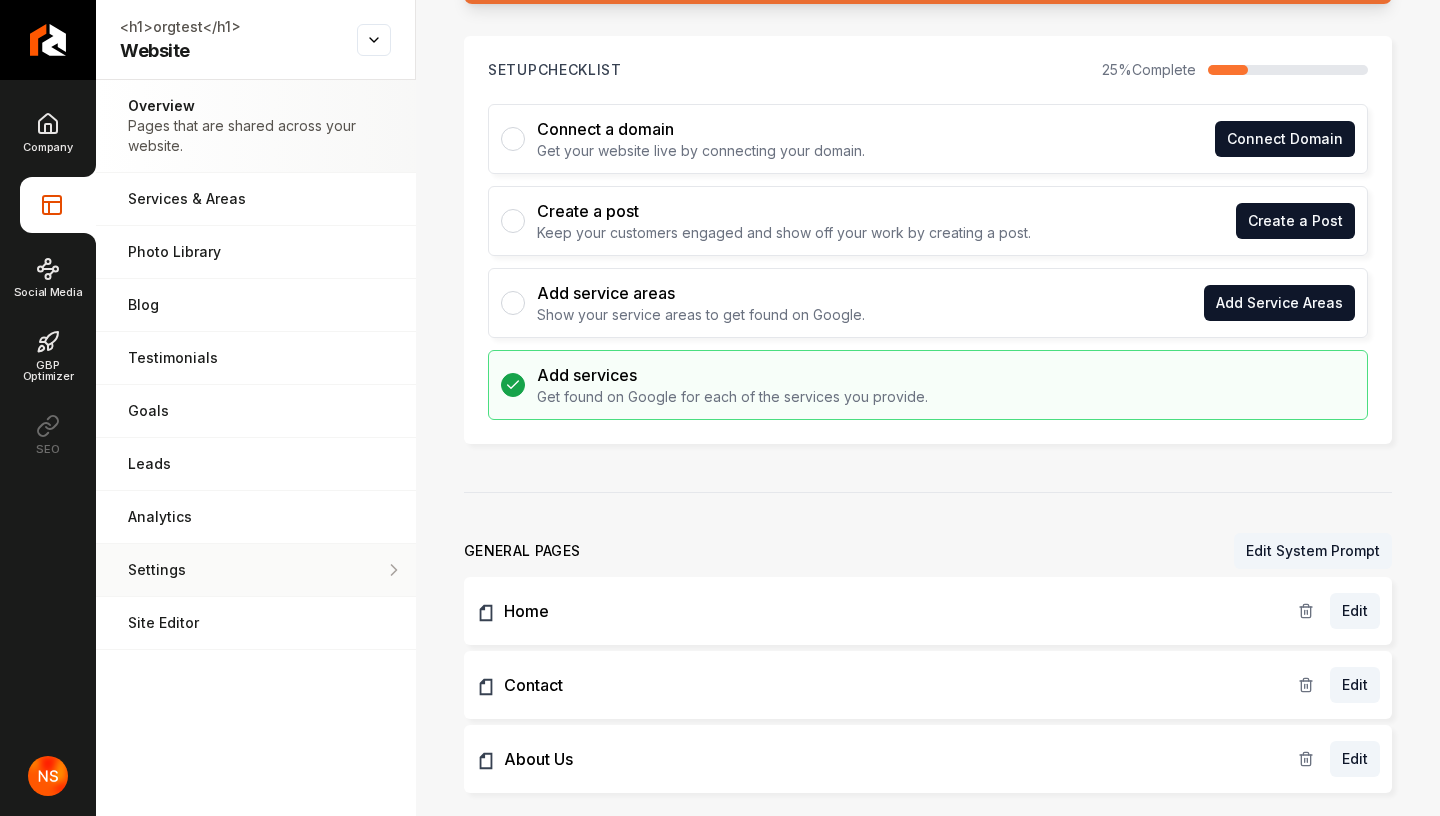 click on "Settings Adjust your domain, scripts, redirects, and more." at bounding box center [256, 570] 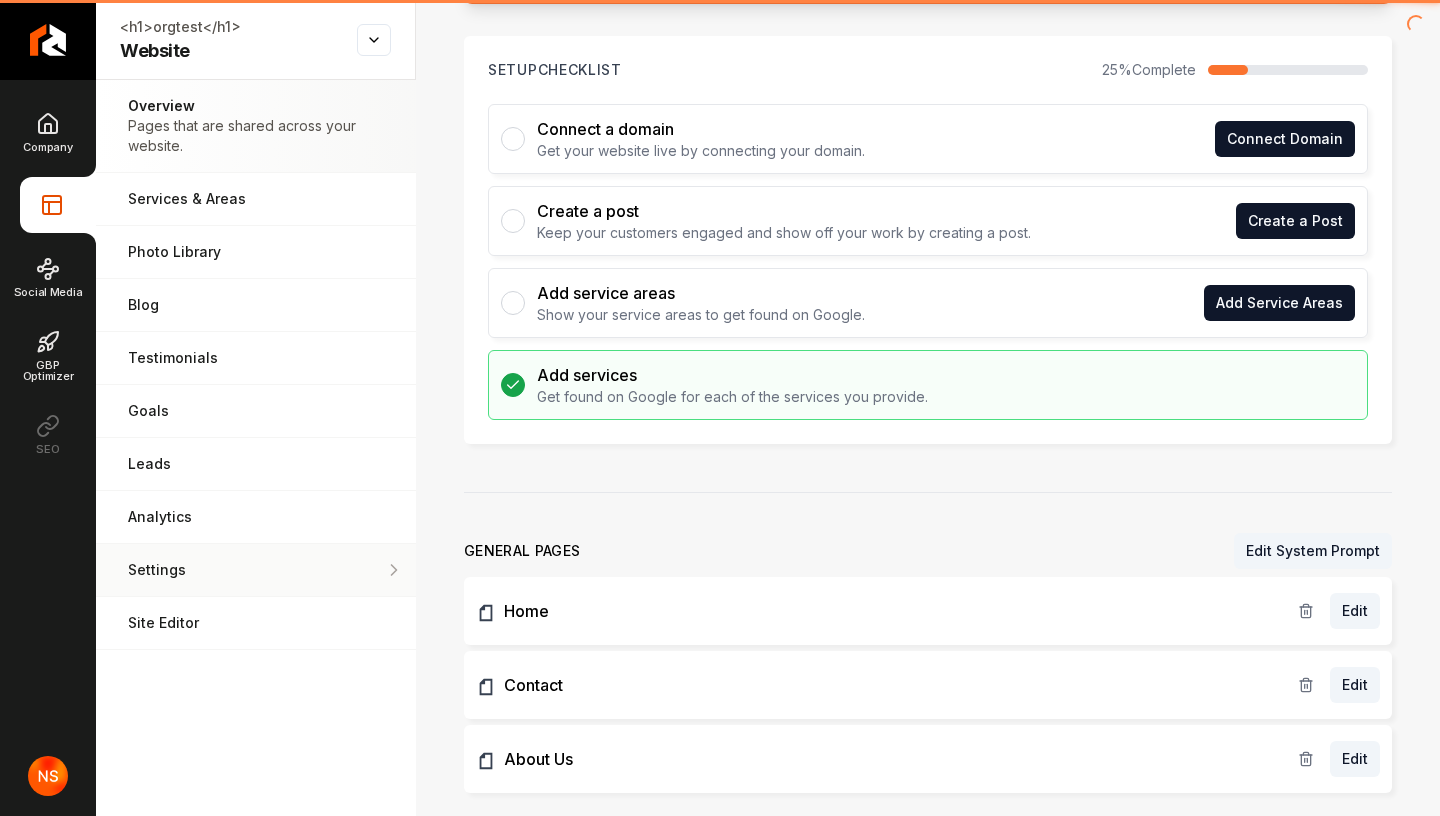 scroll, scrollTop: 0, scrollLeft: 0, axis: both 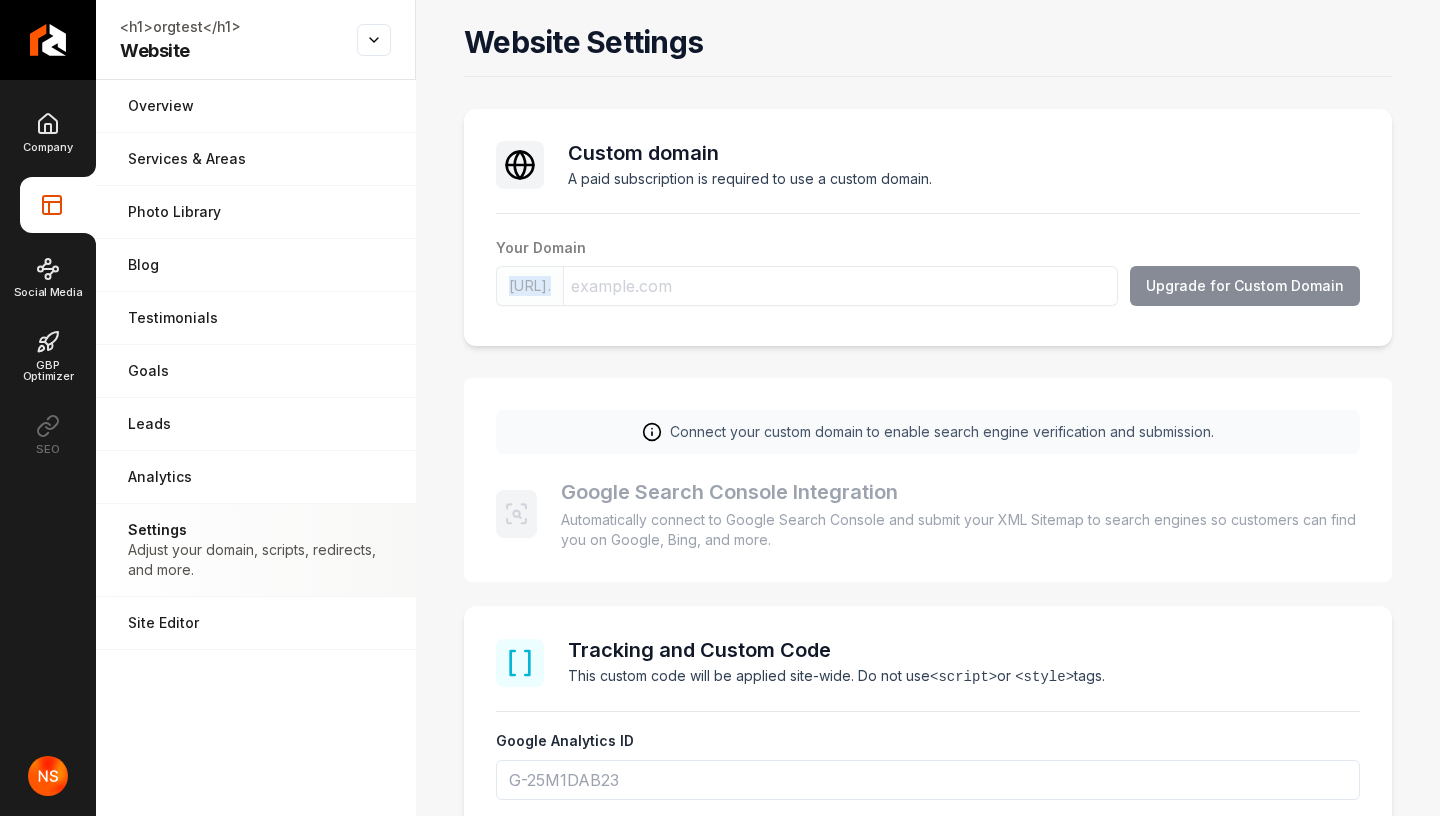 click on "Your Domain https://www. Upgrade for Custom Domain" at bounding box center (928, 276) 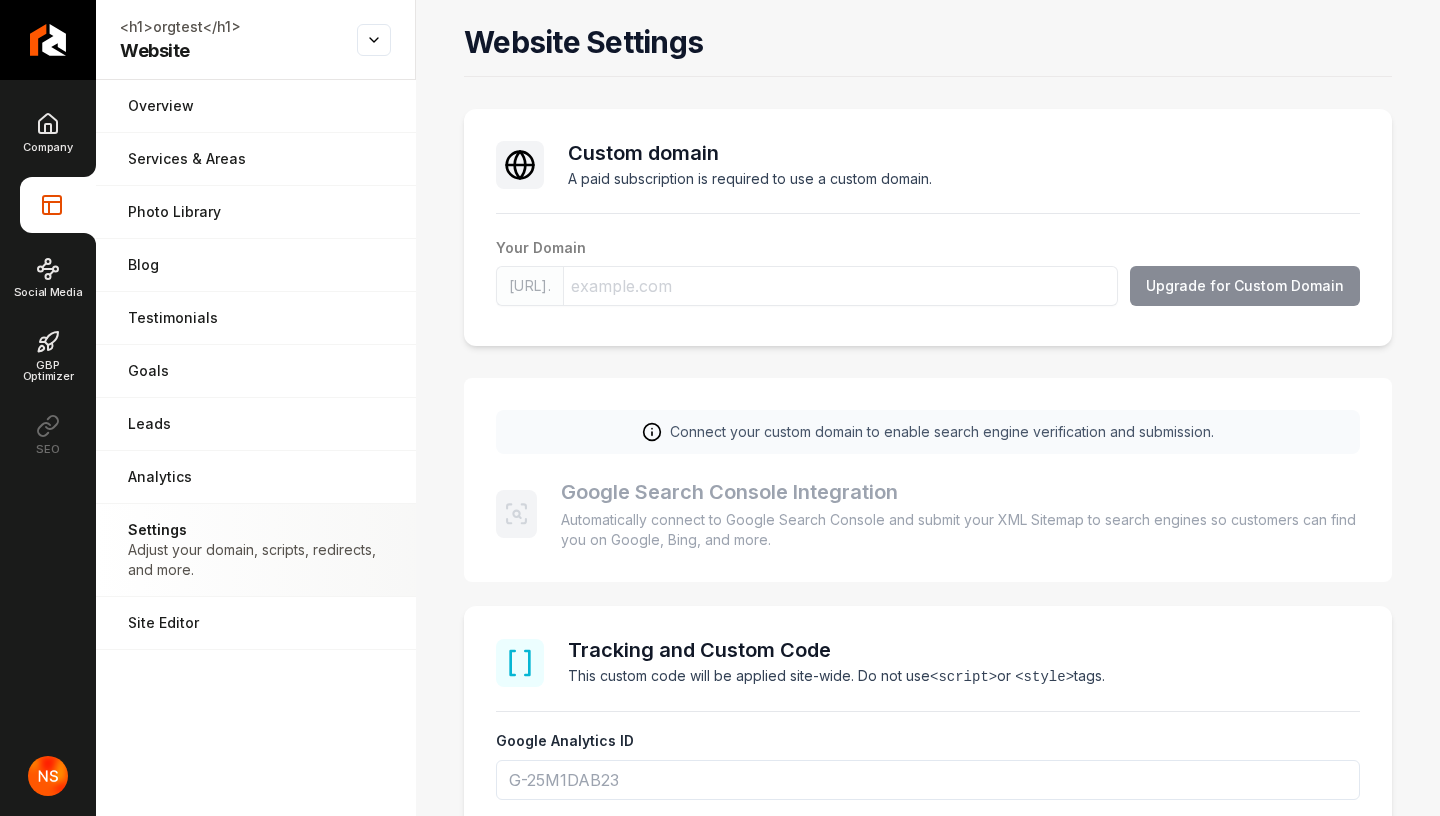 click on "Your Domain https://www. Upgrade for Custom Domain" at bounding box center (928, 276) 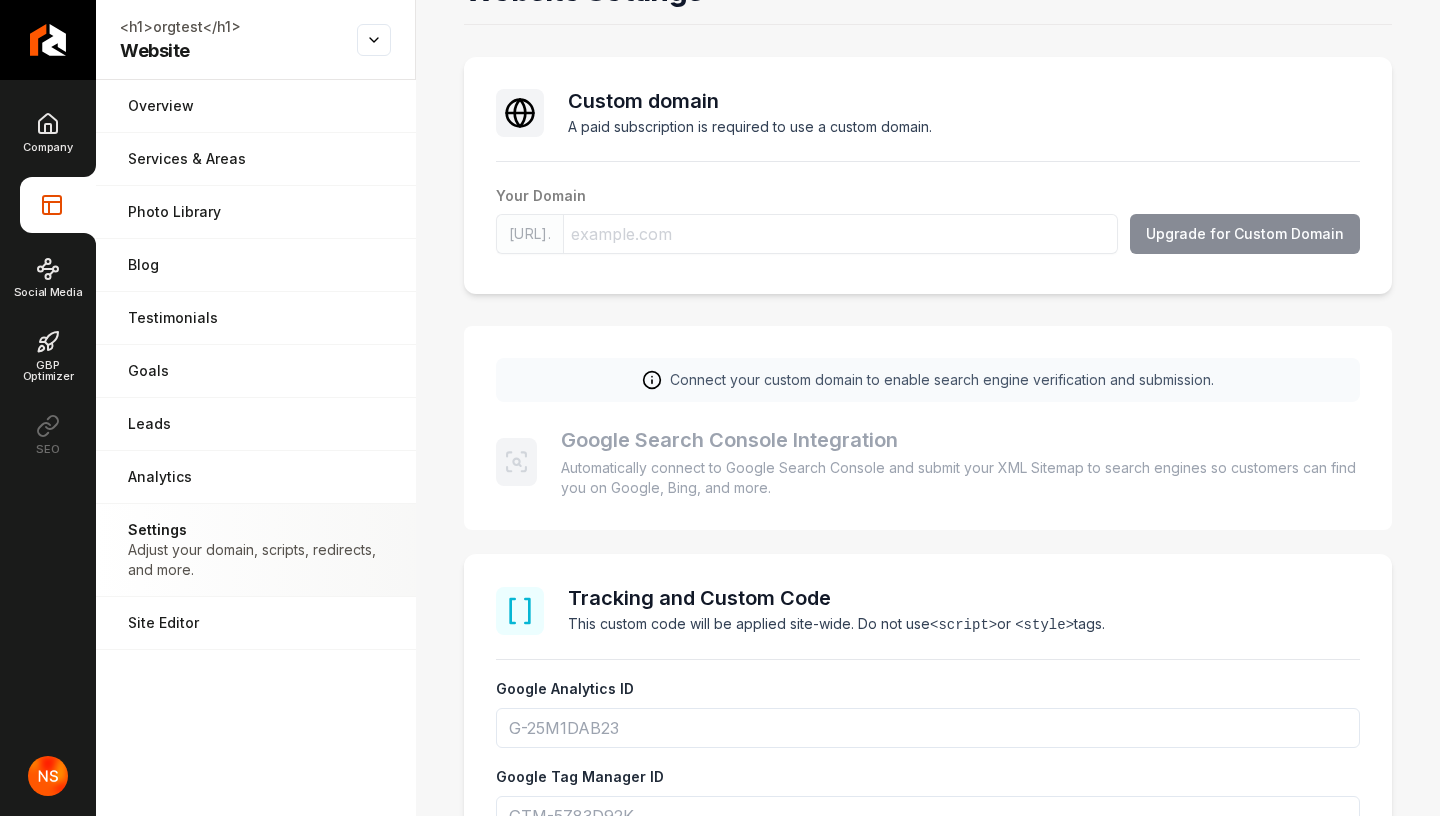scroll, scrollTop: 0, scrollLeft: 0, axis: both 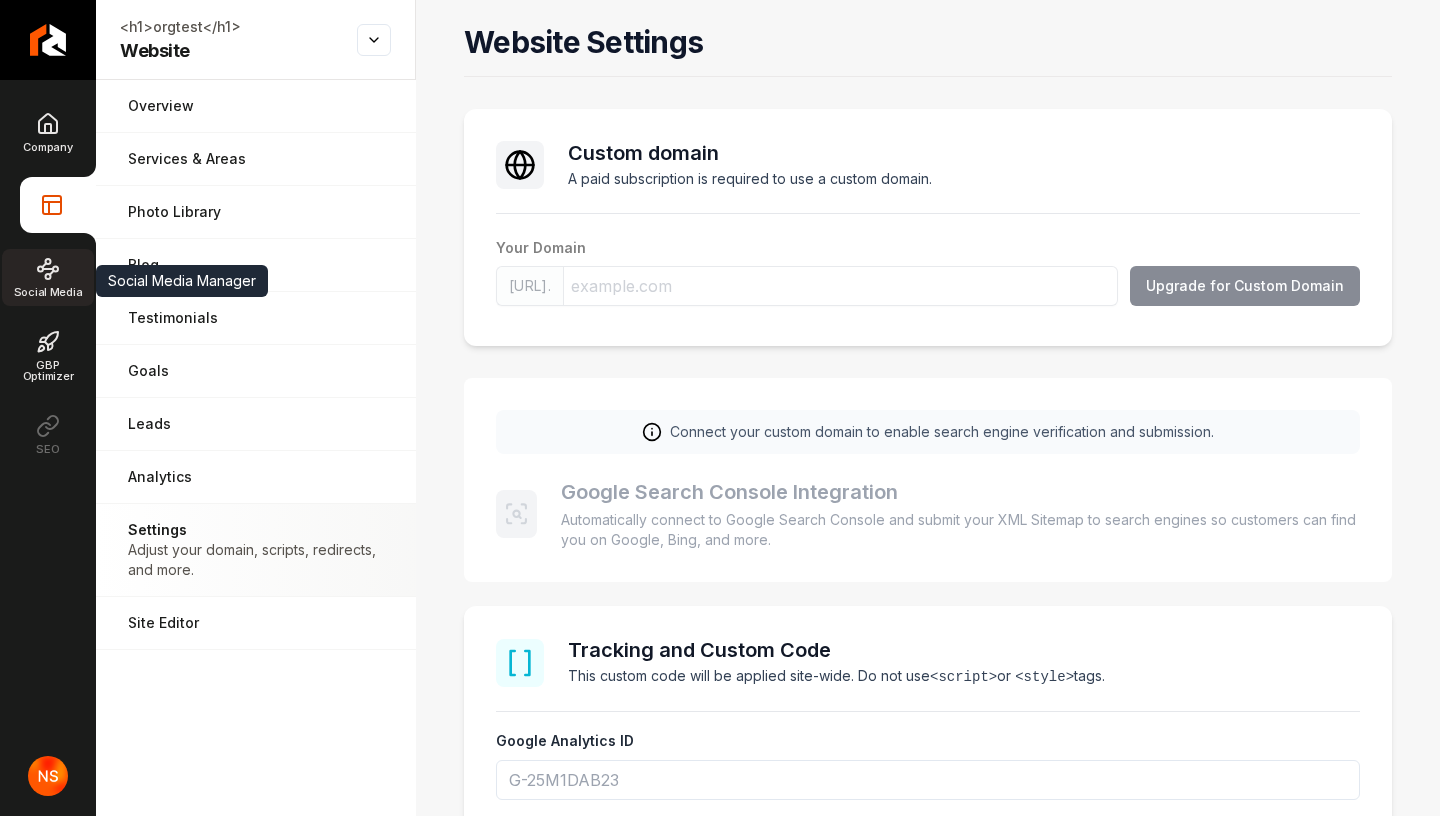 click 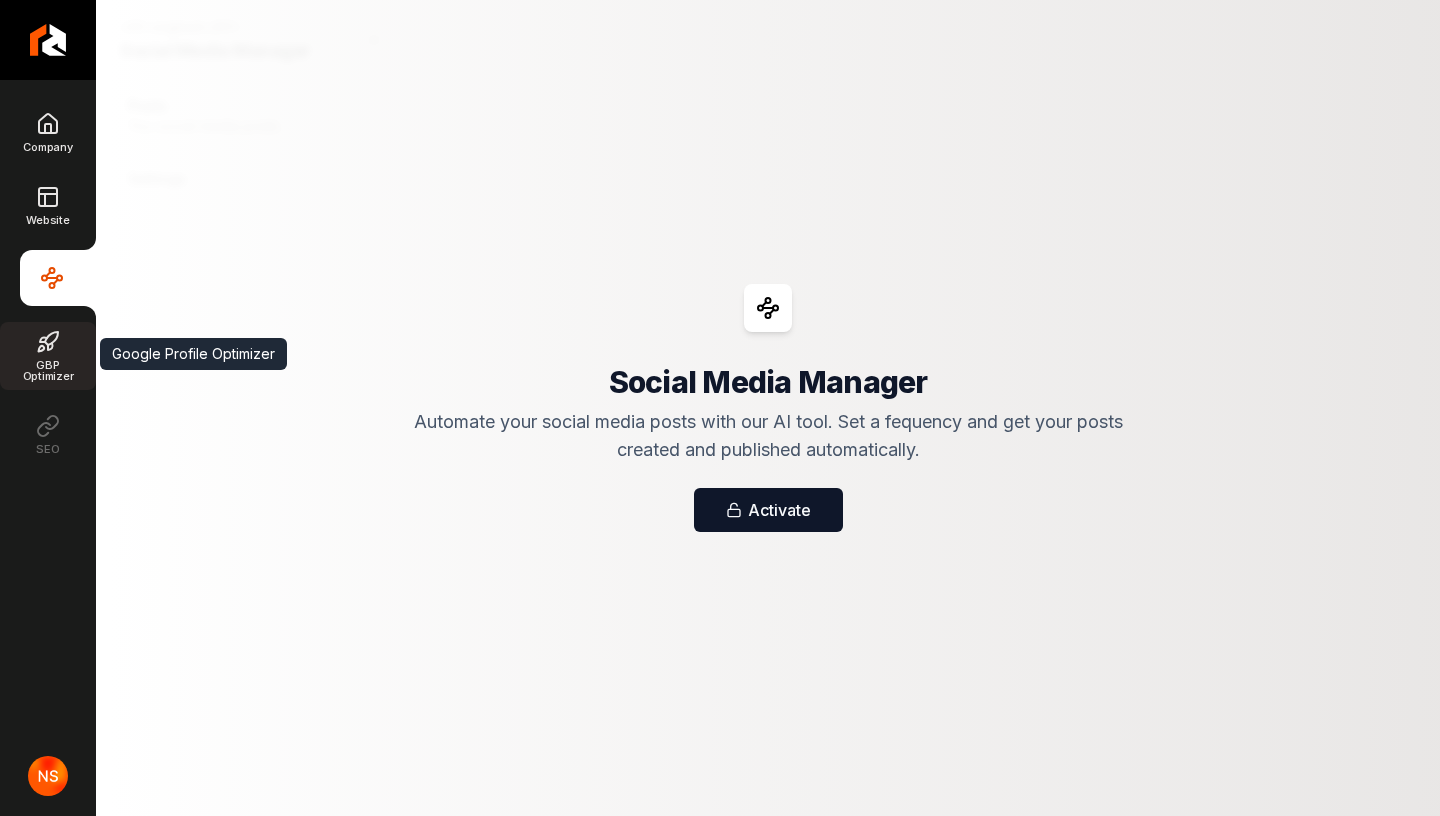 click 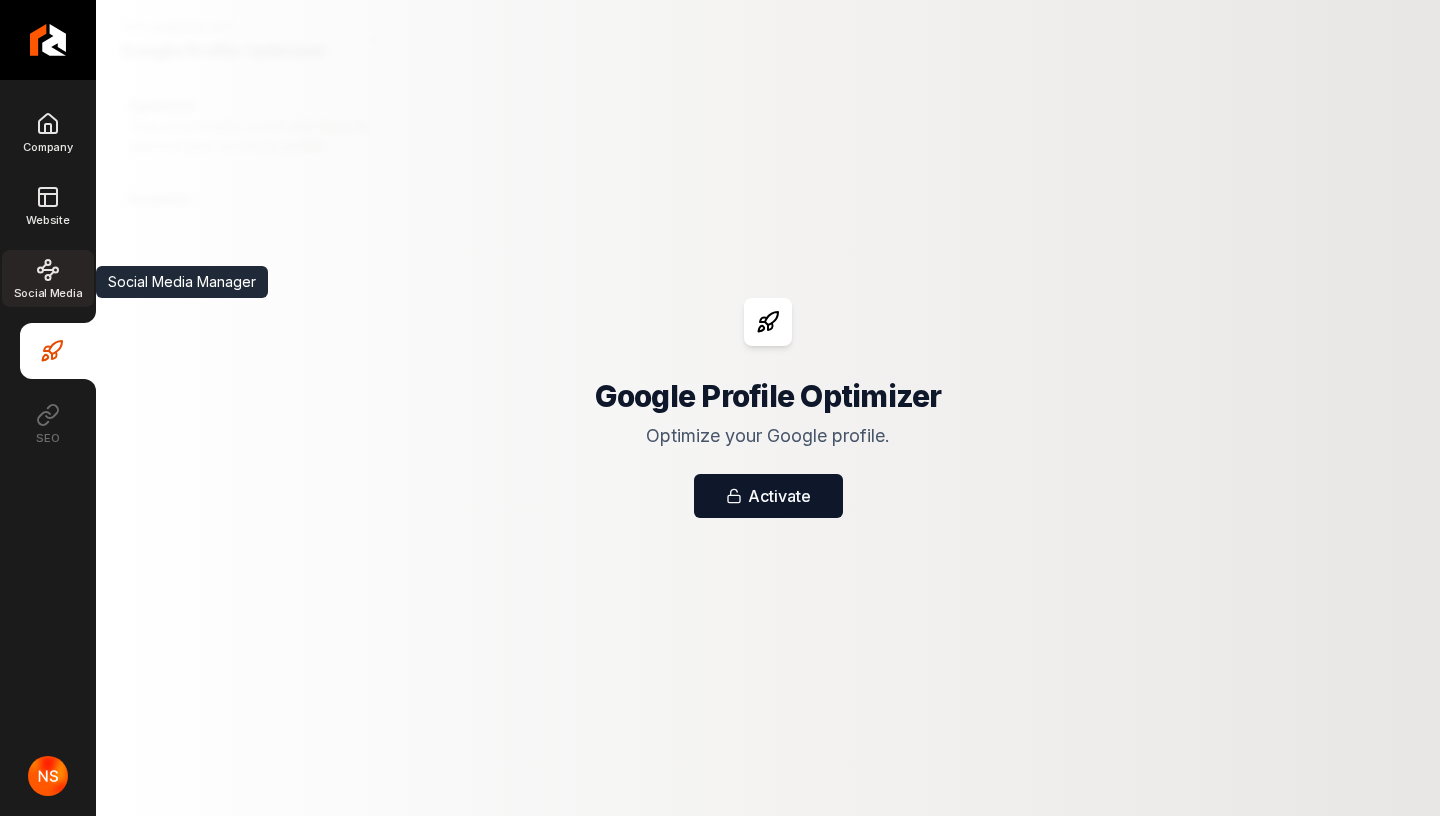 click 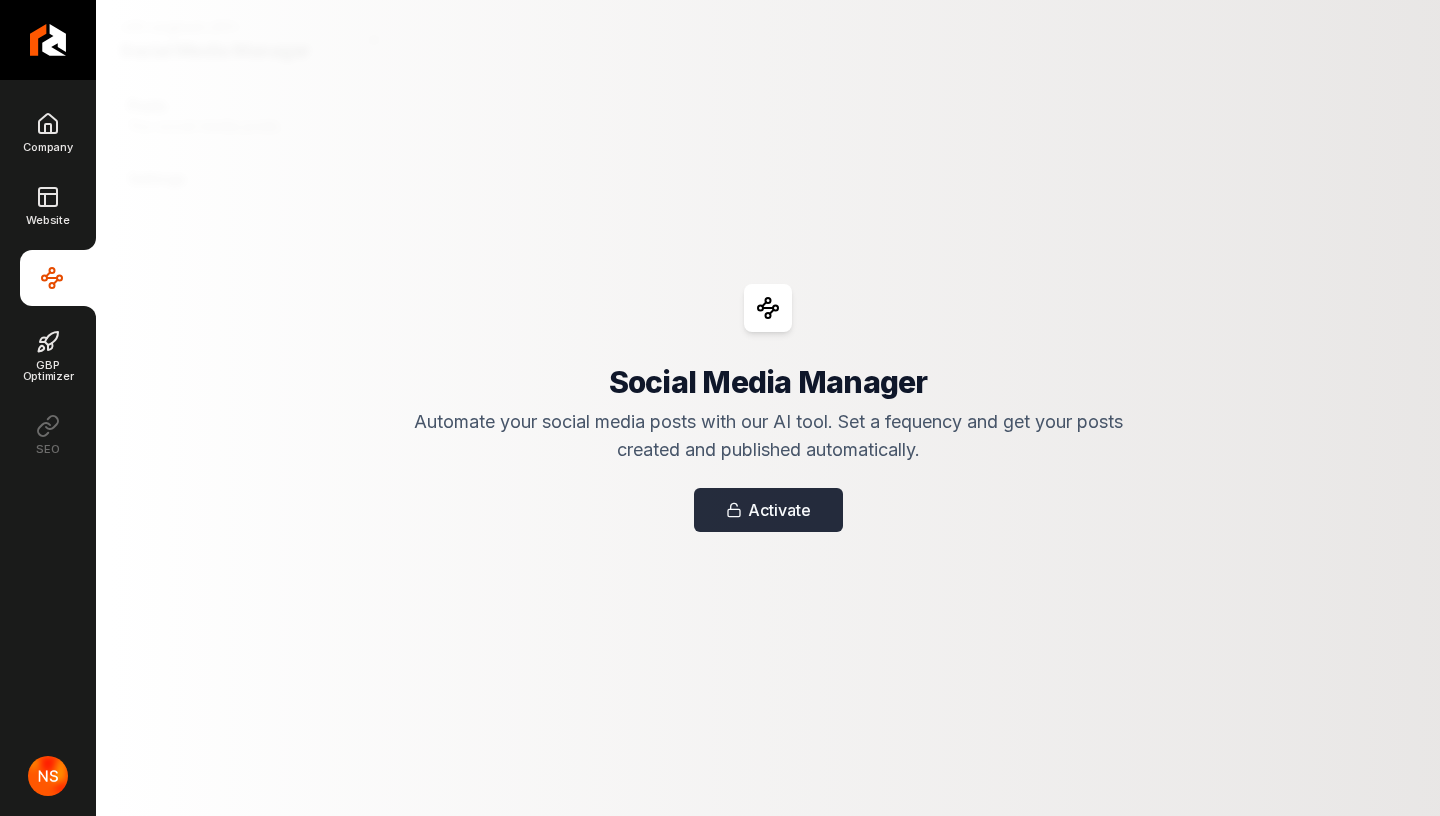 click on "Activate" at bounding box center [768, 510] 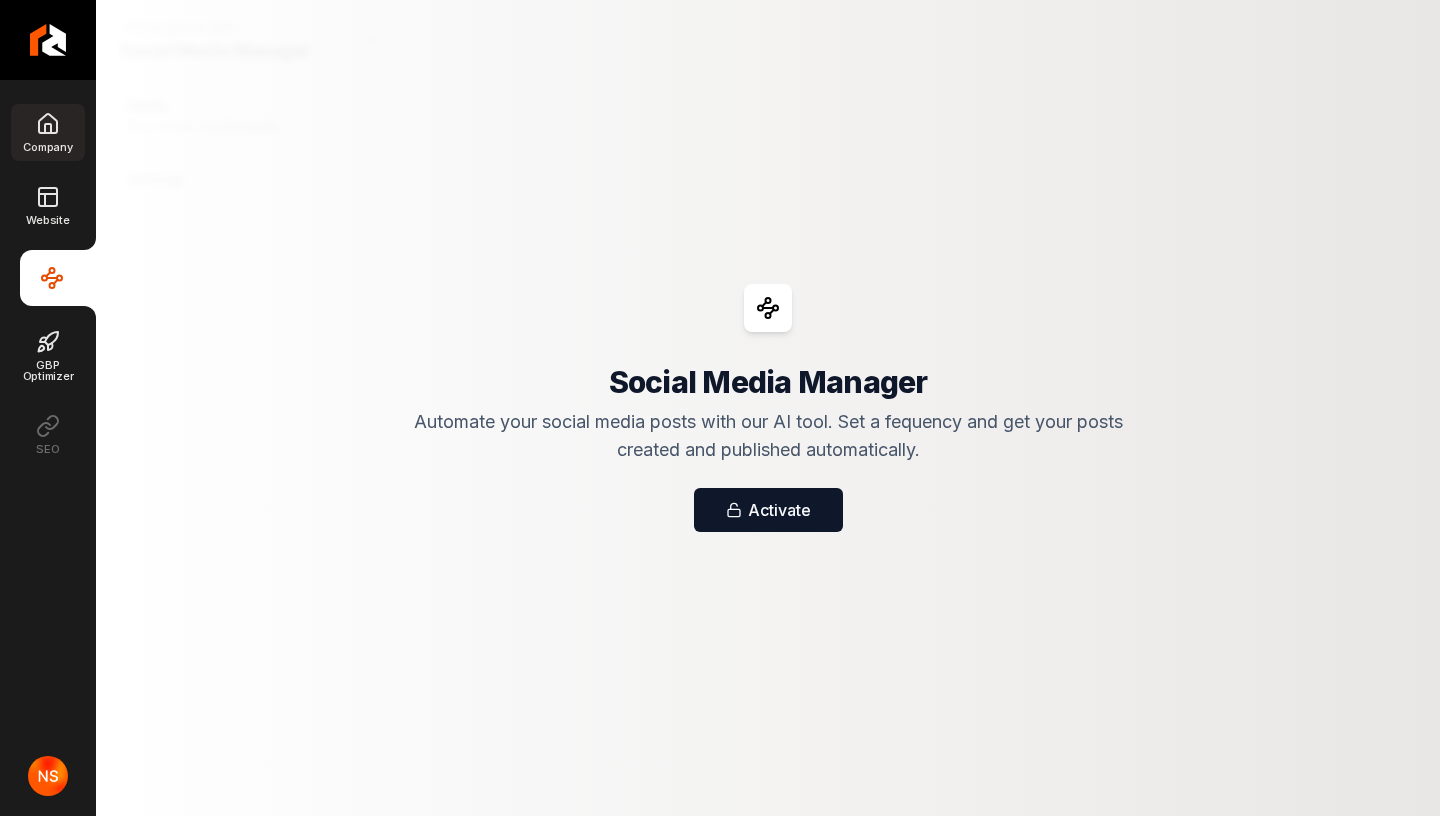 click 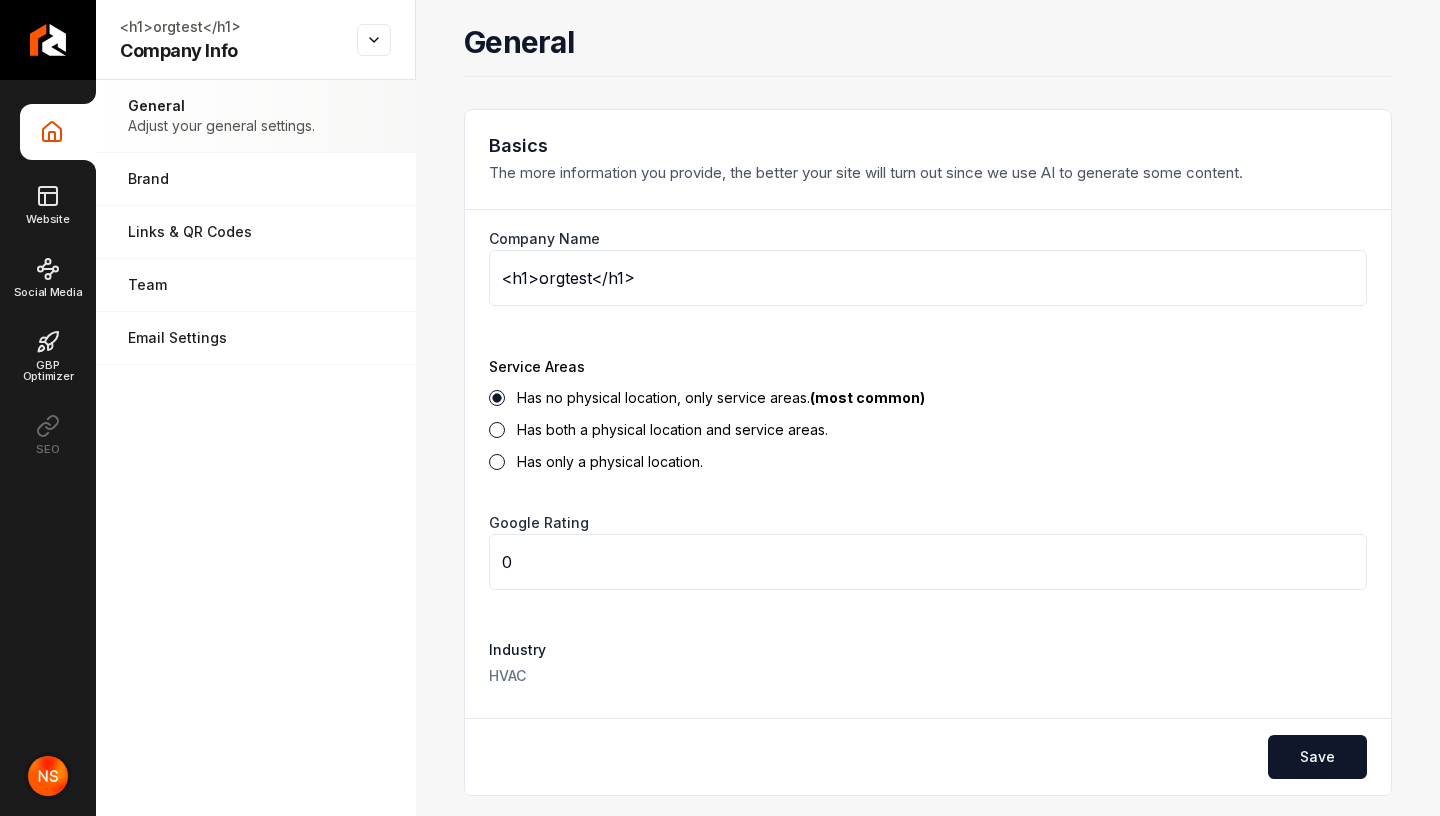 click at bounding box center (48, 776) 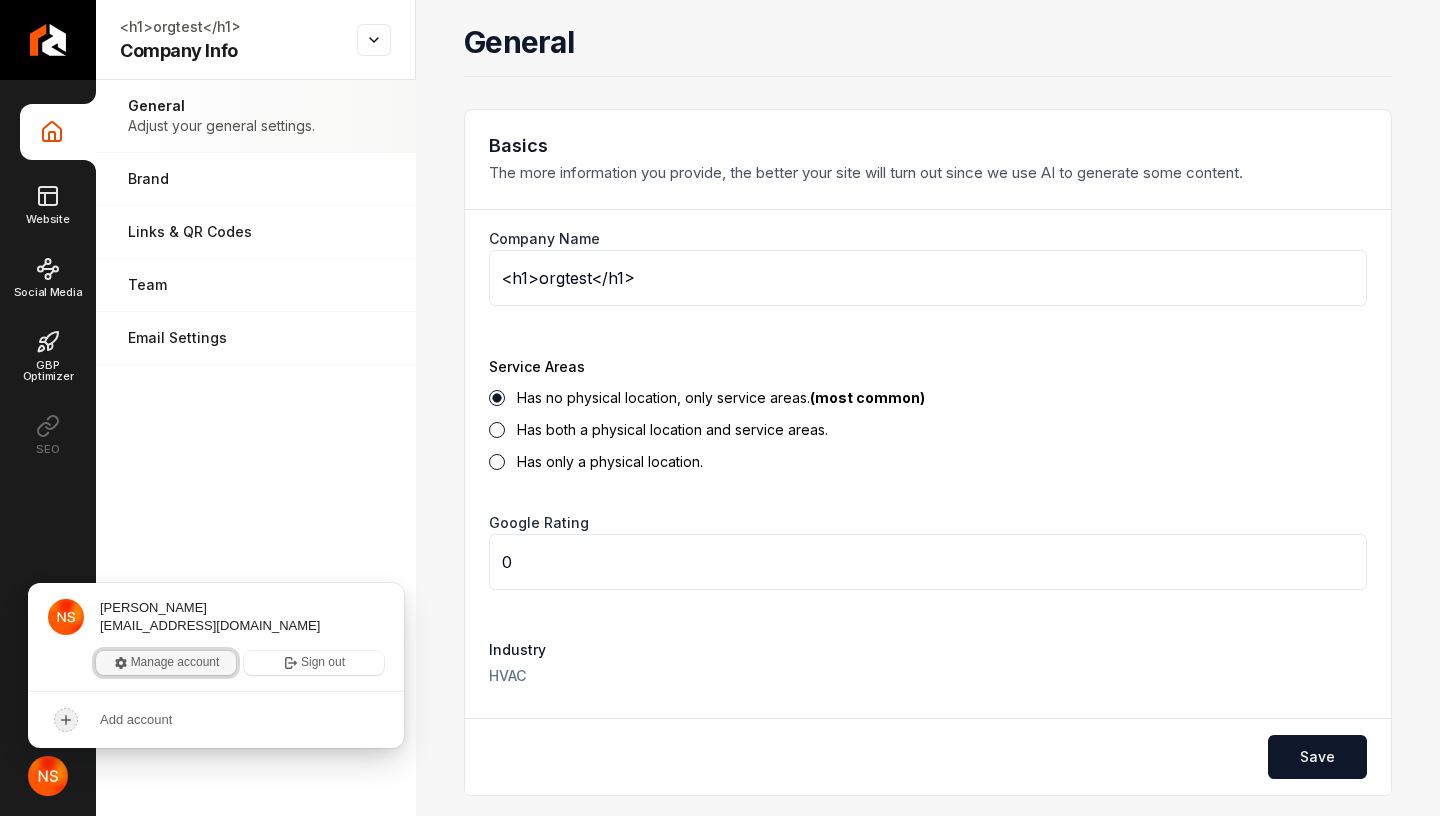 click on "Manage account" at bounding box center (166, 663) 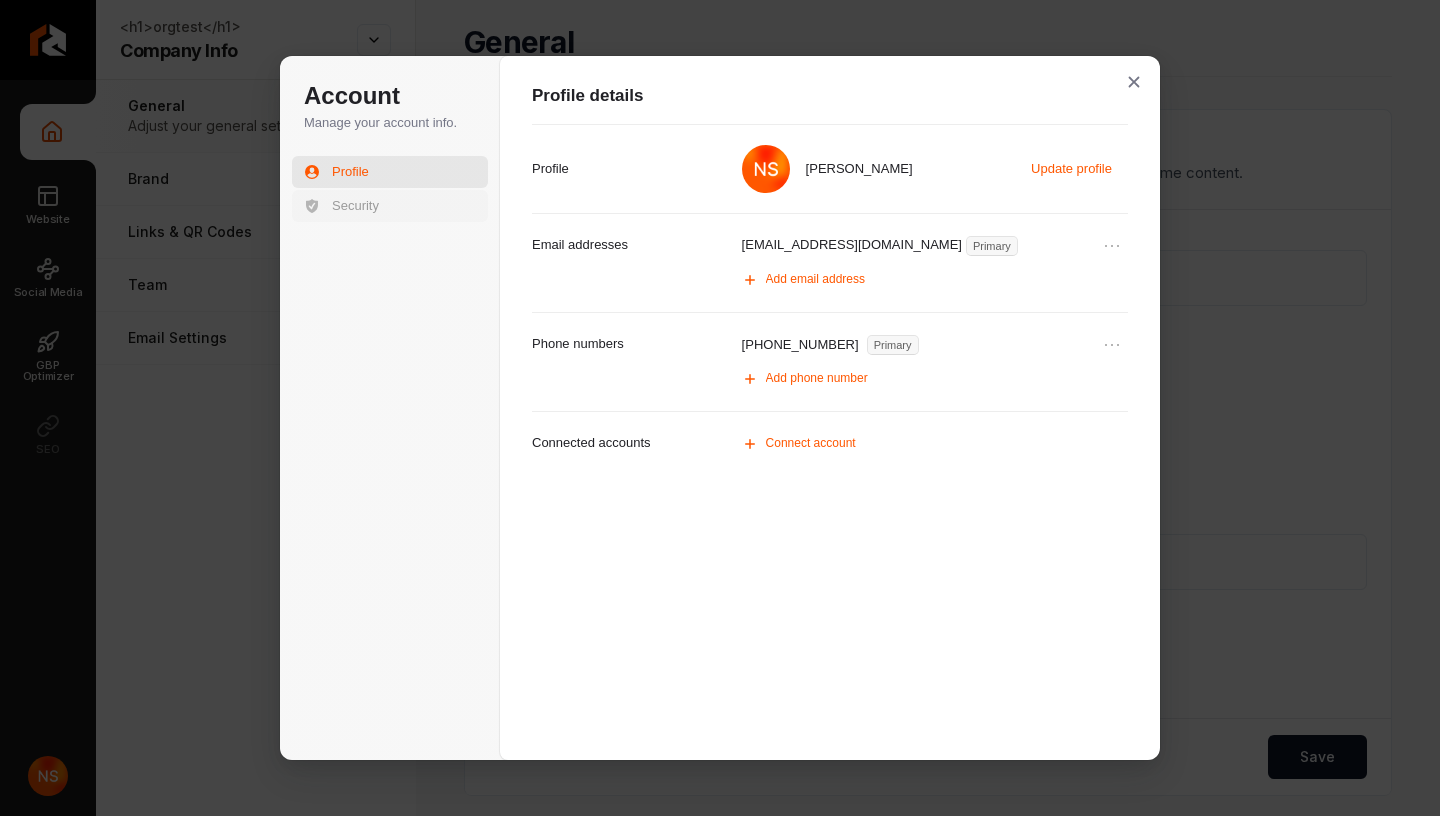 click on "Security" at bounding box center [355, 206] 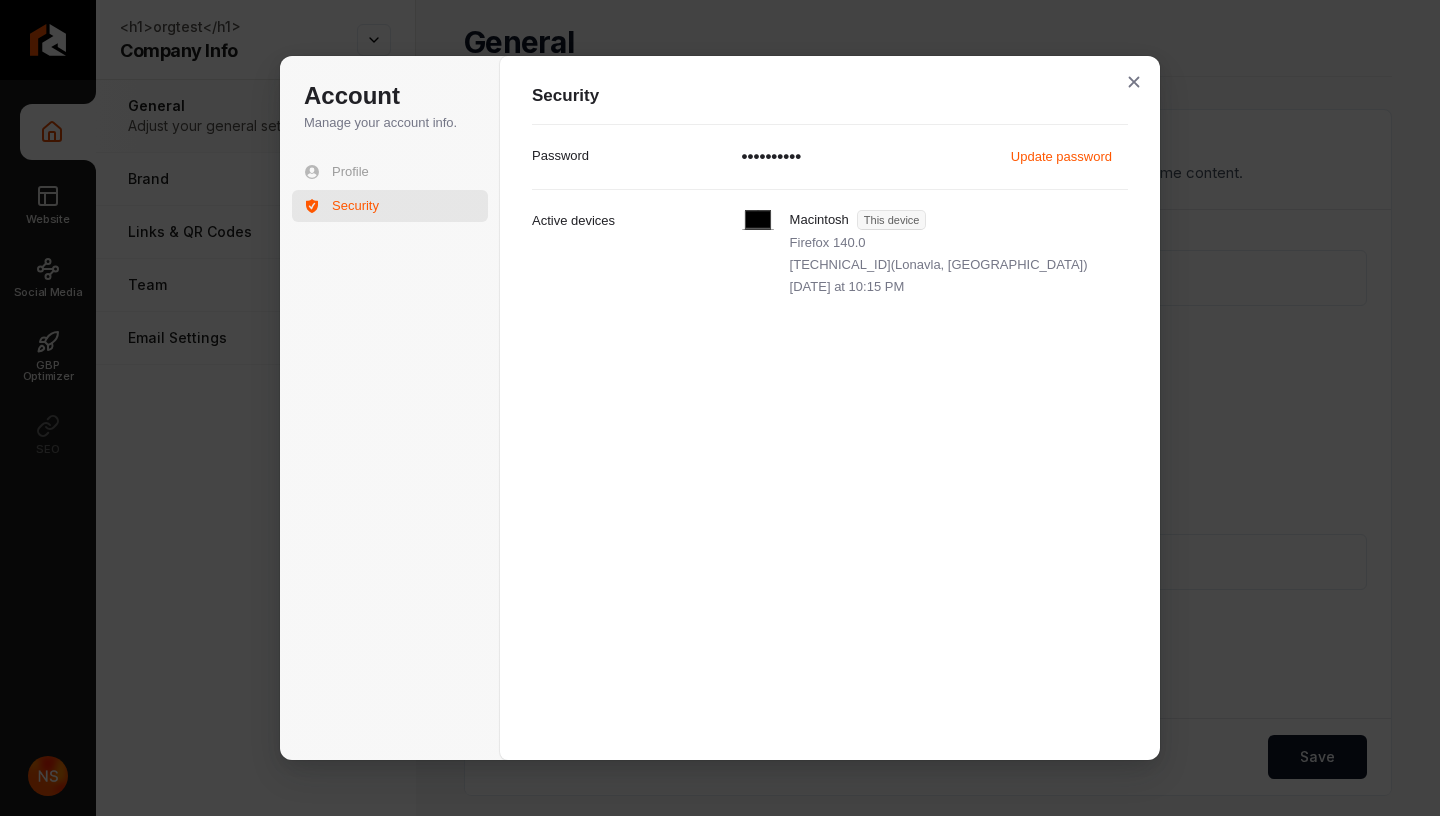 click on "•••••••••• Update password" at bounding box center [930, 157] 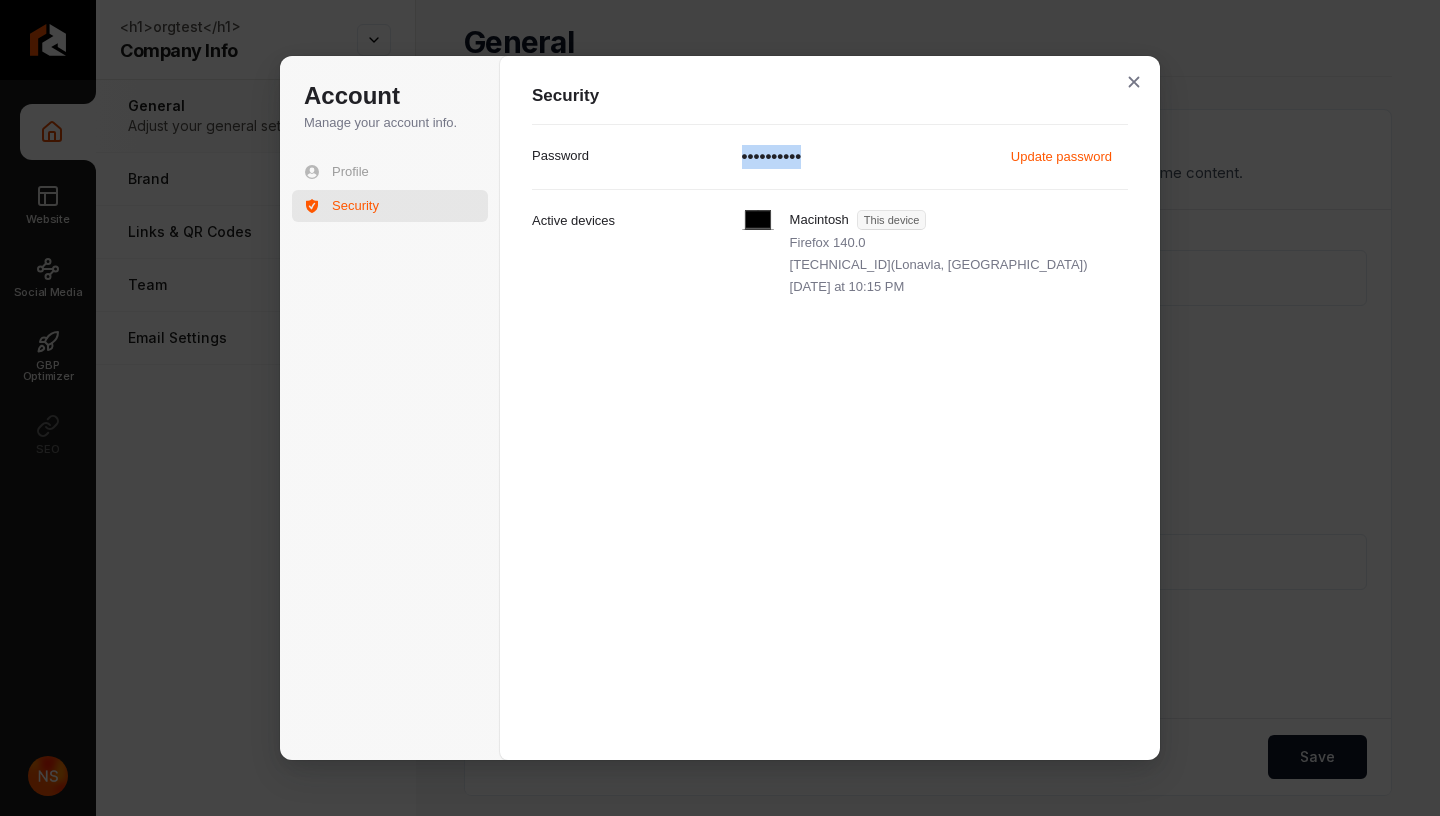 click on "•••••••••• Update password" at bounding box center (930, 157) 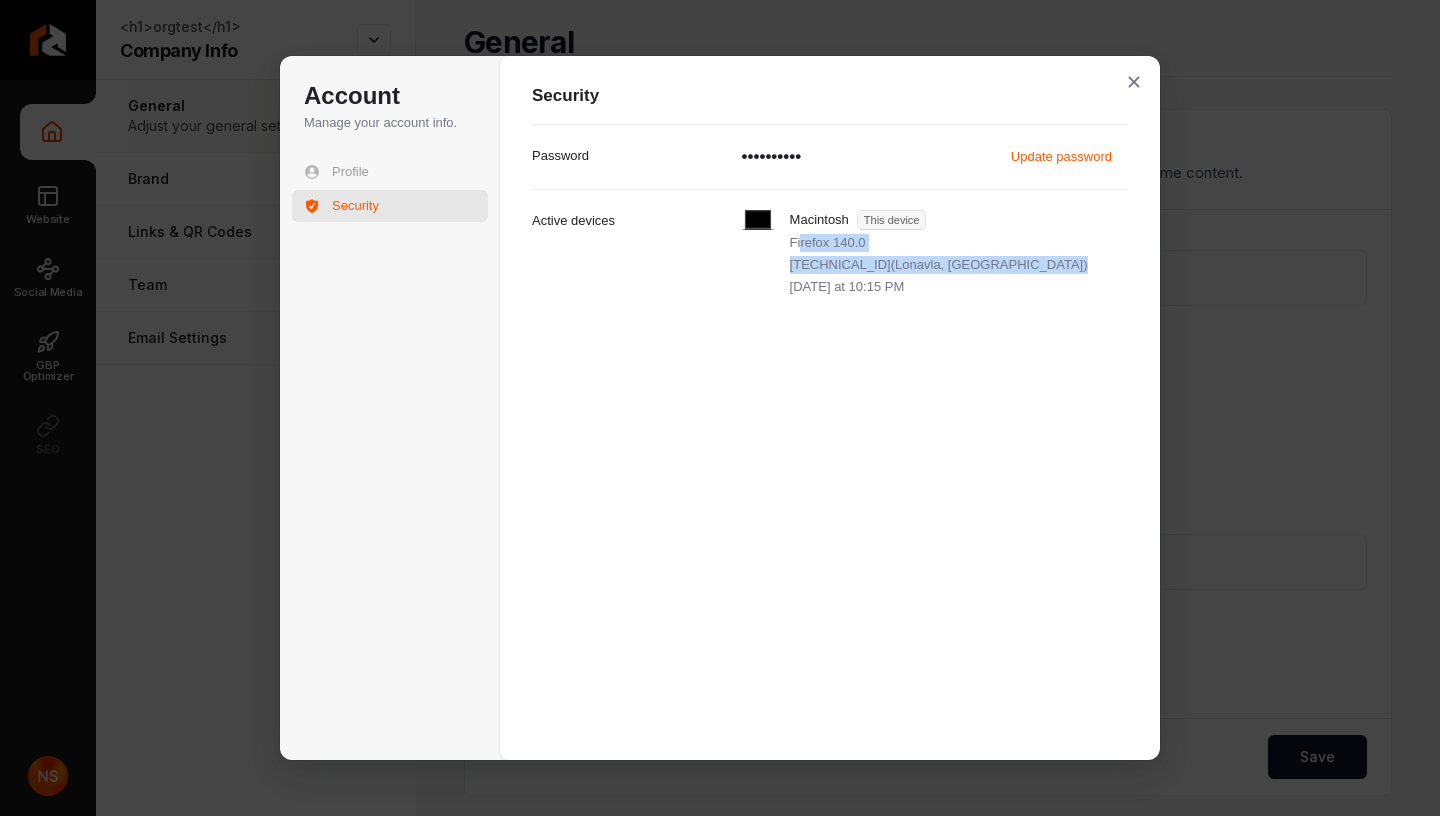 drag, startPoint x: 801, startPoint y: 237, endPoint x: 989, endPoint y: 302, distance: 198.91959 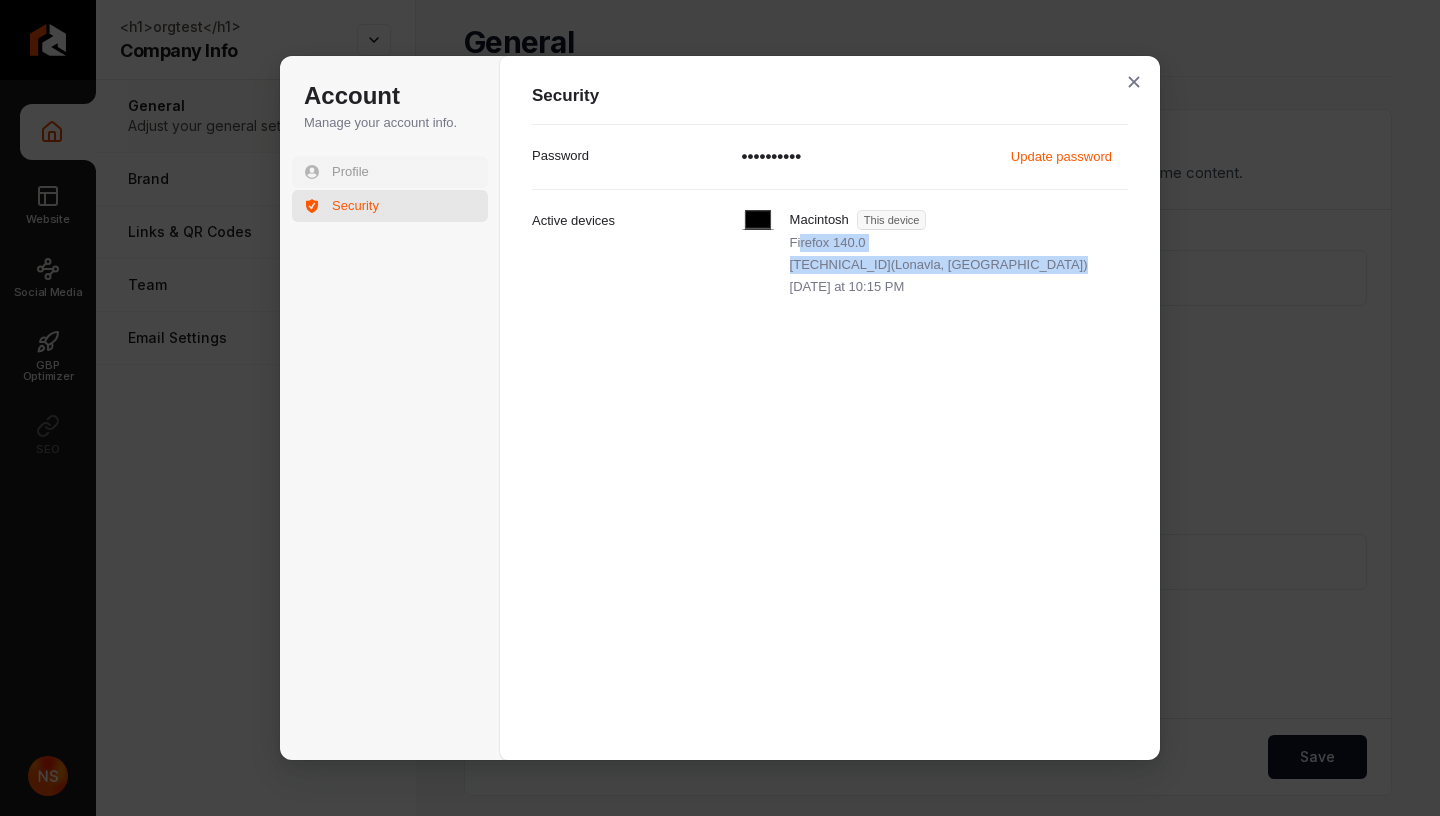 click on "Profile" at bounding box center (350, 172) 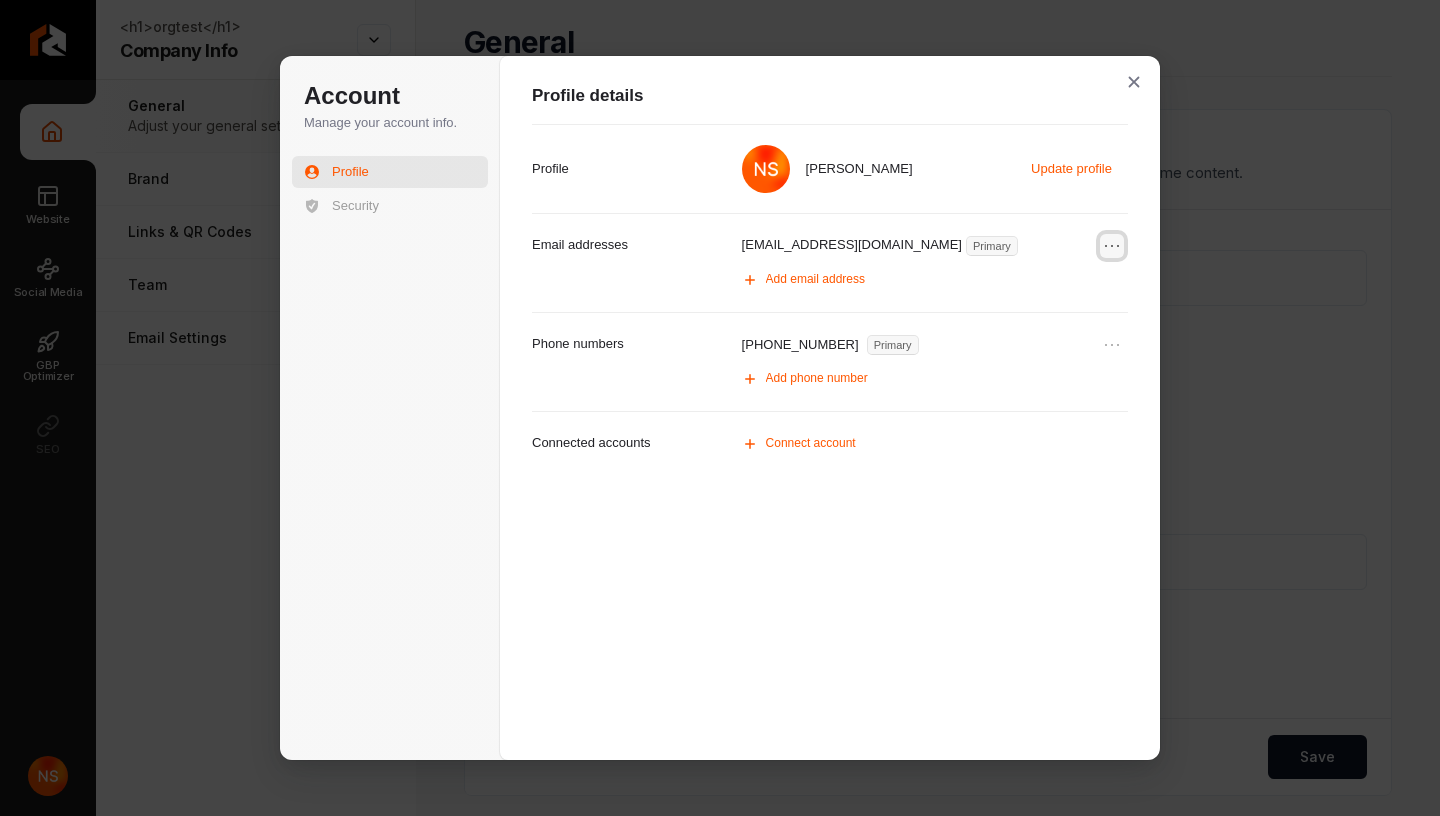 click 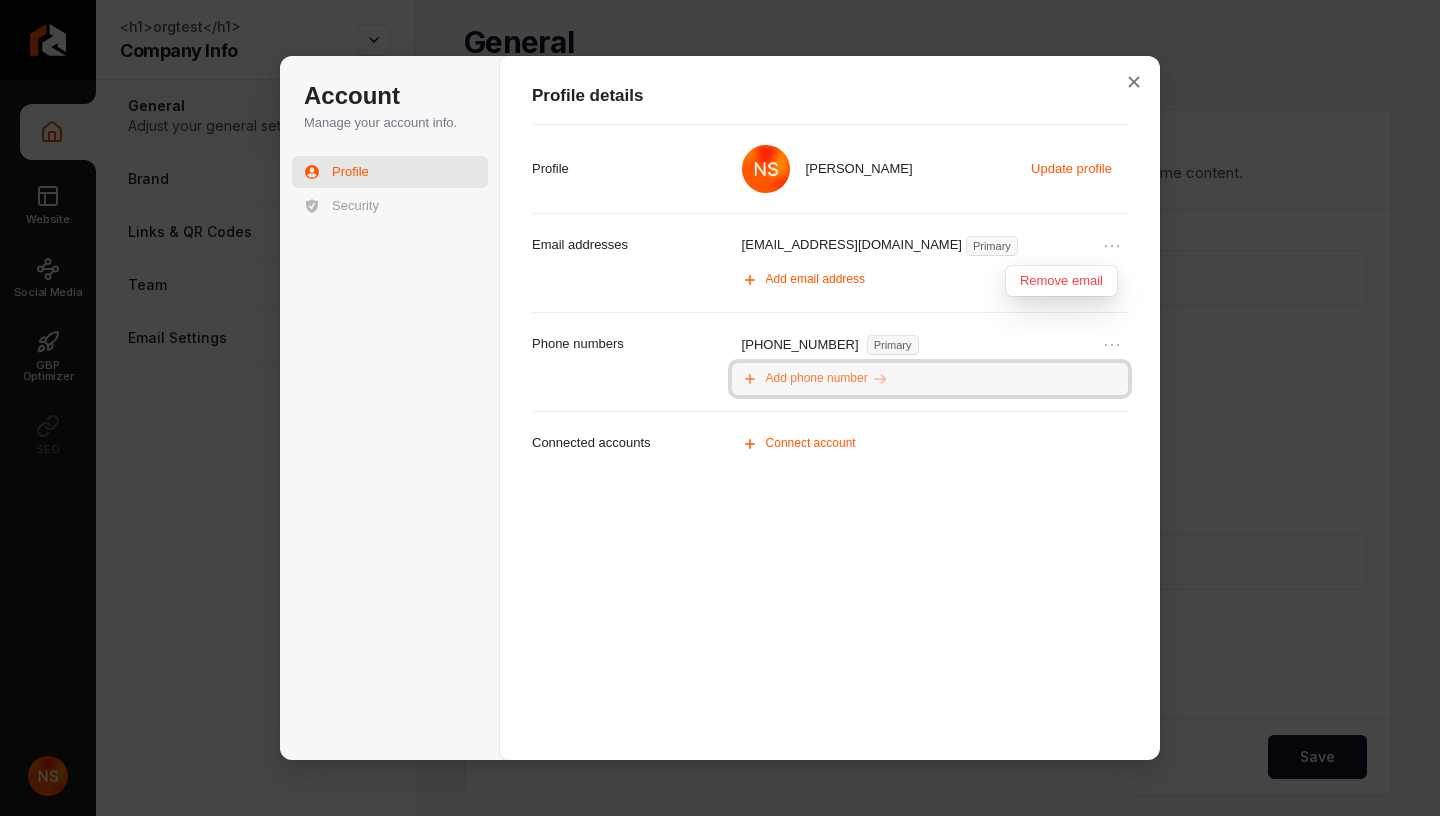 click on "Add phone number" at bounding box center (930, 379) 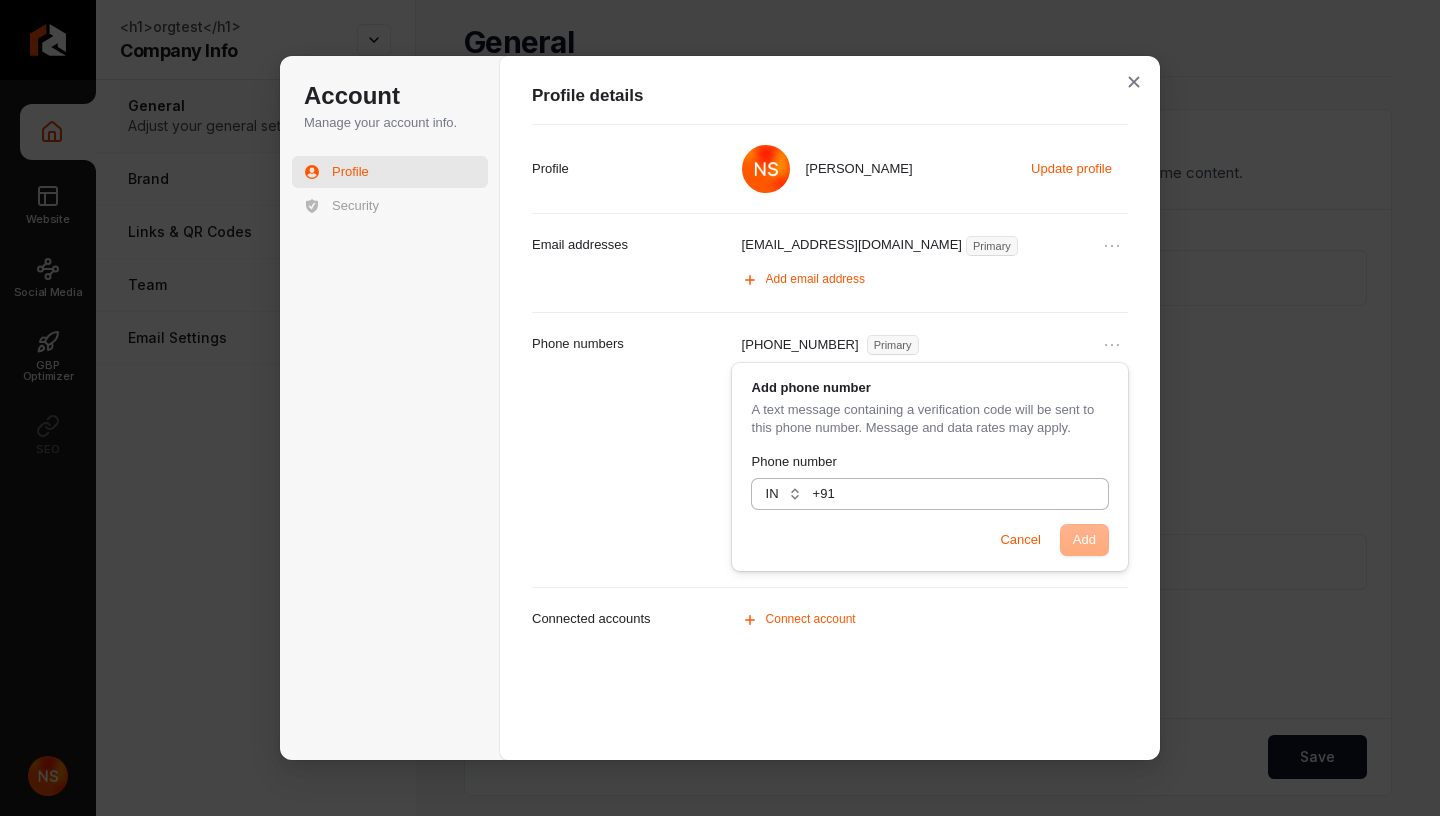 click on "Phone number" at bounding box center [971, 494] 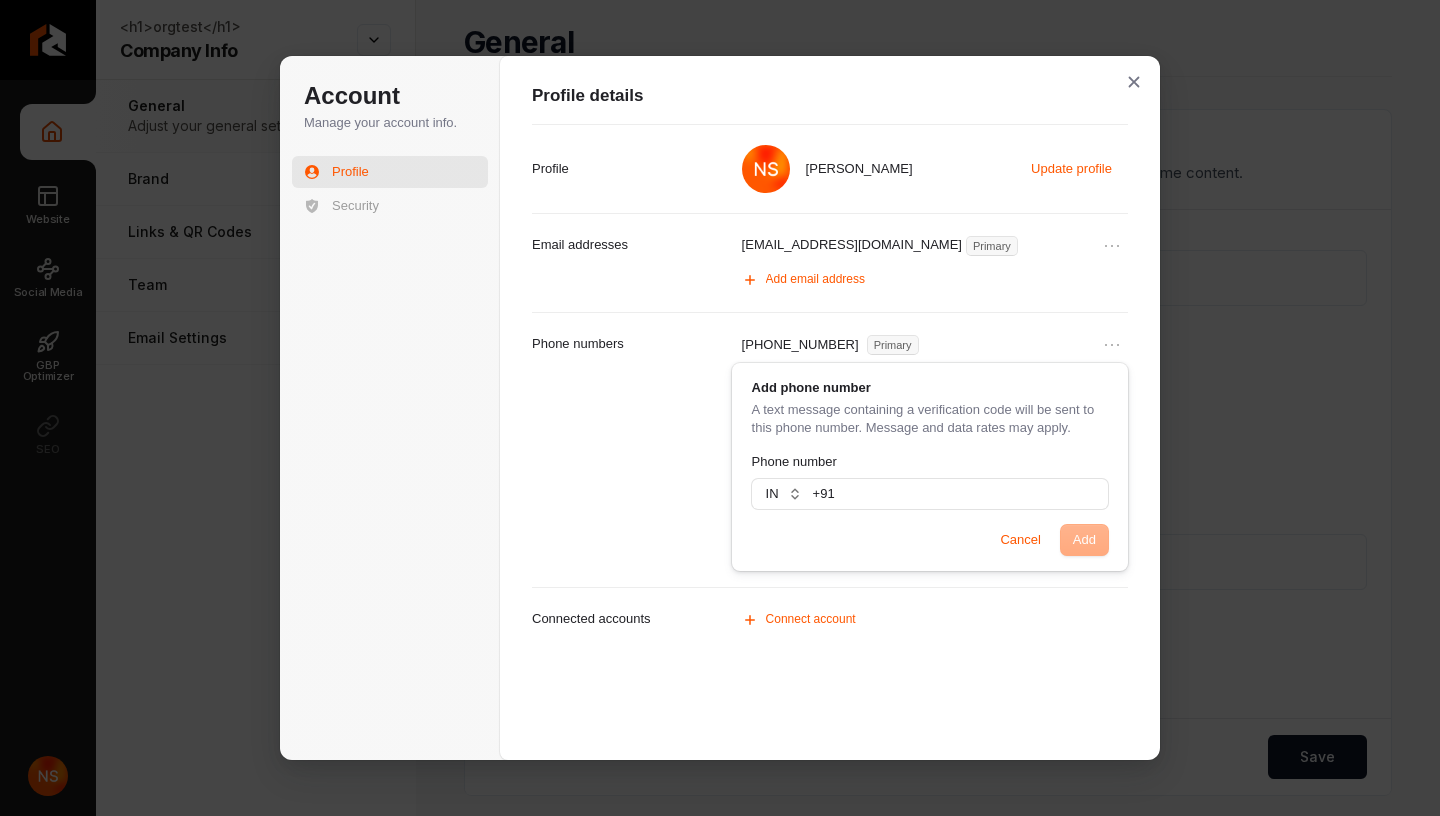type 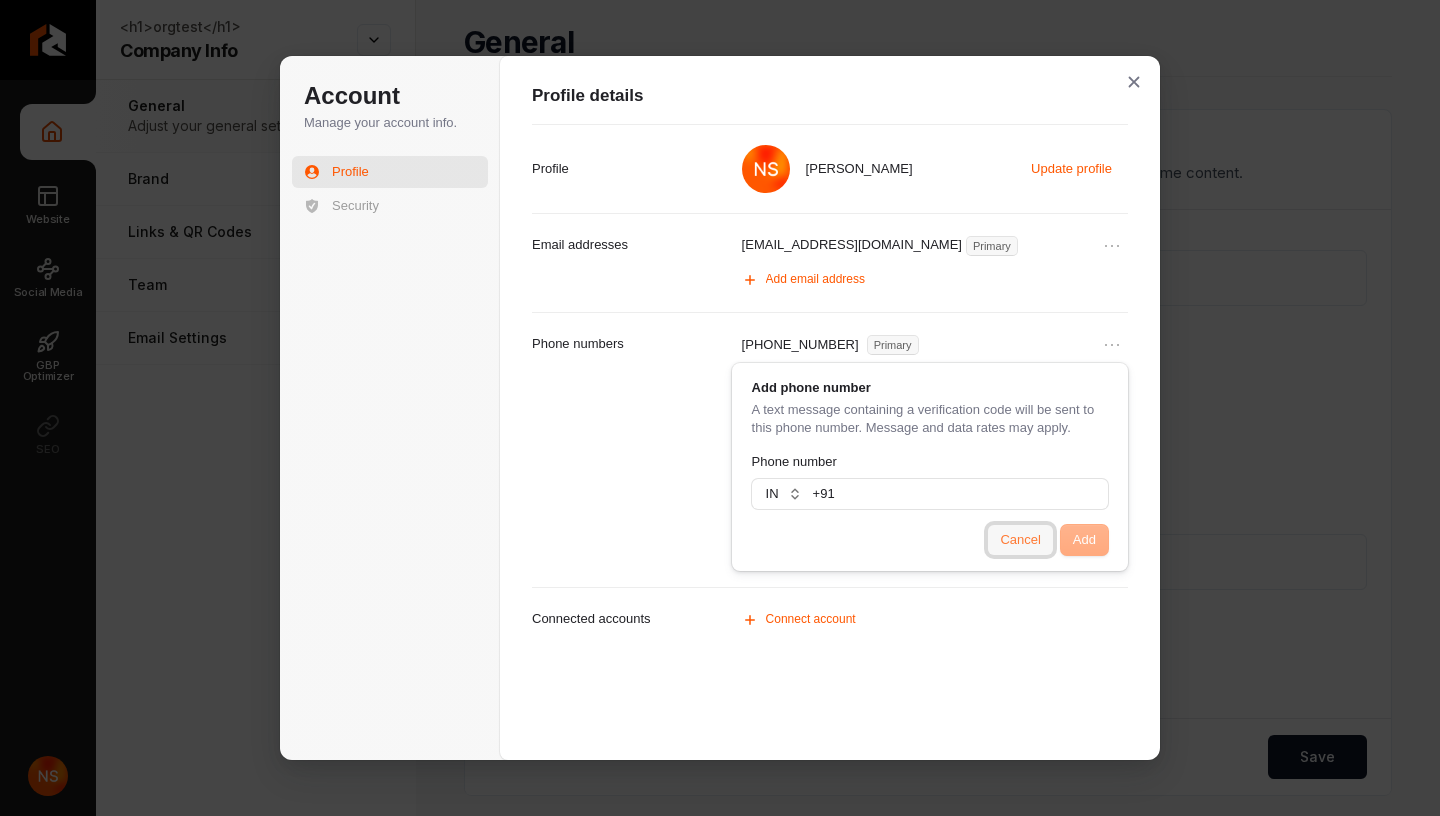 click on "Cancel" at bounding box center (1020, 540) 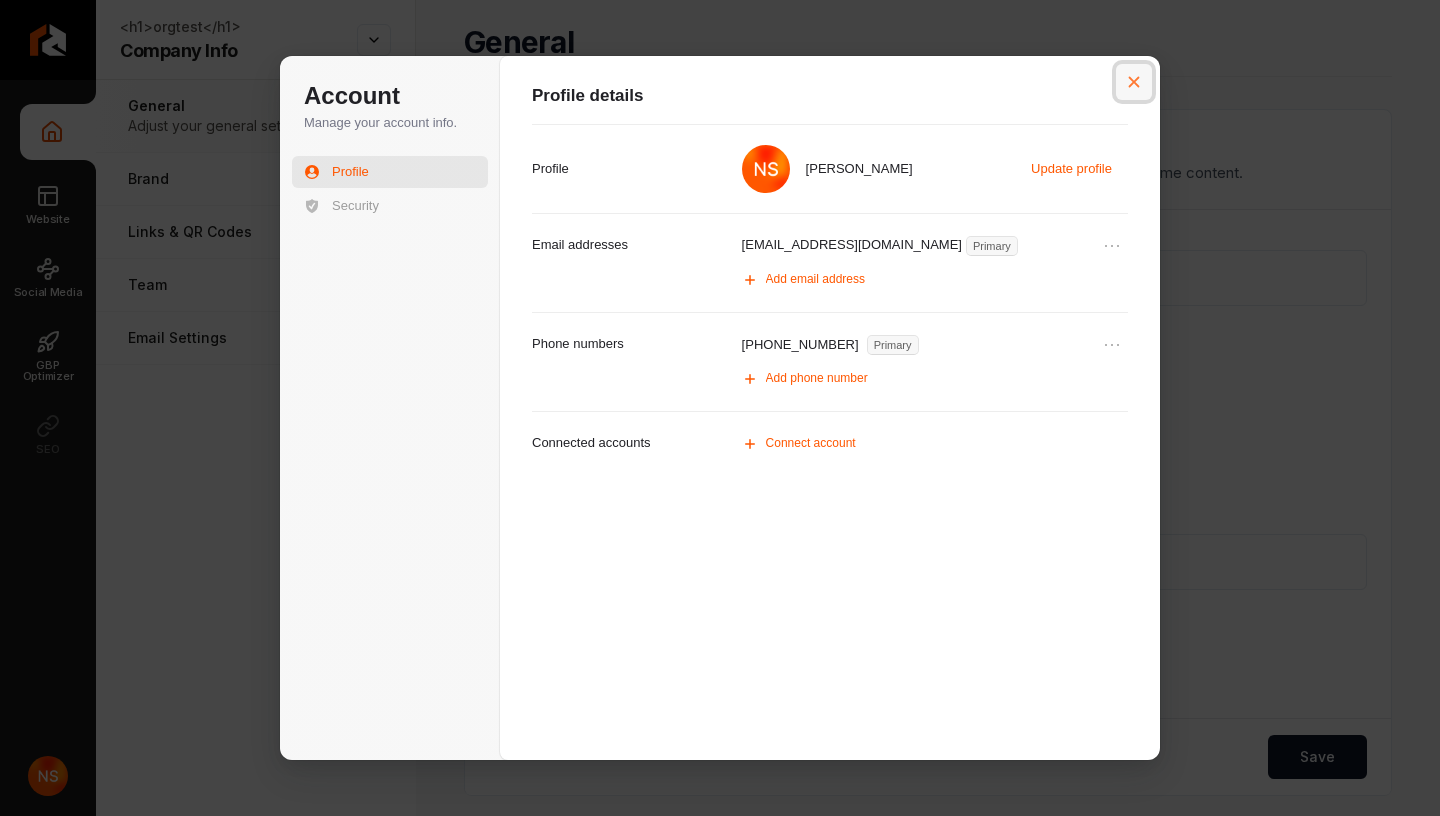 click at bounding box center (1134, 82) 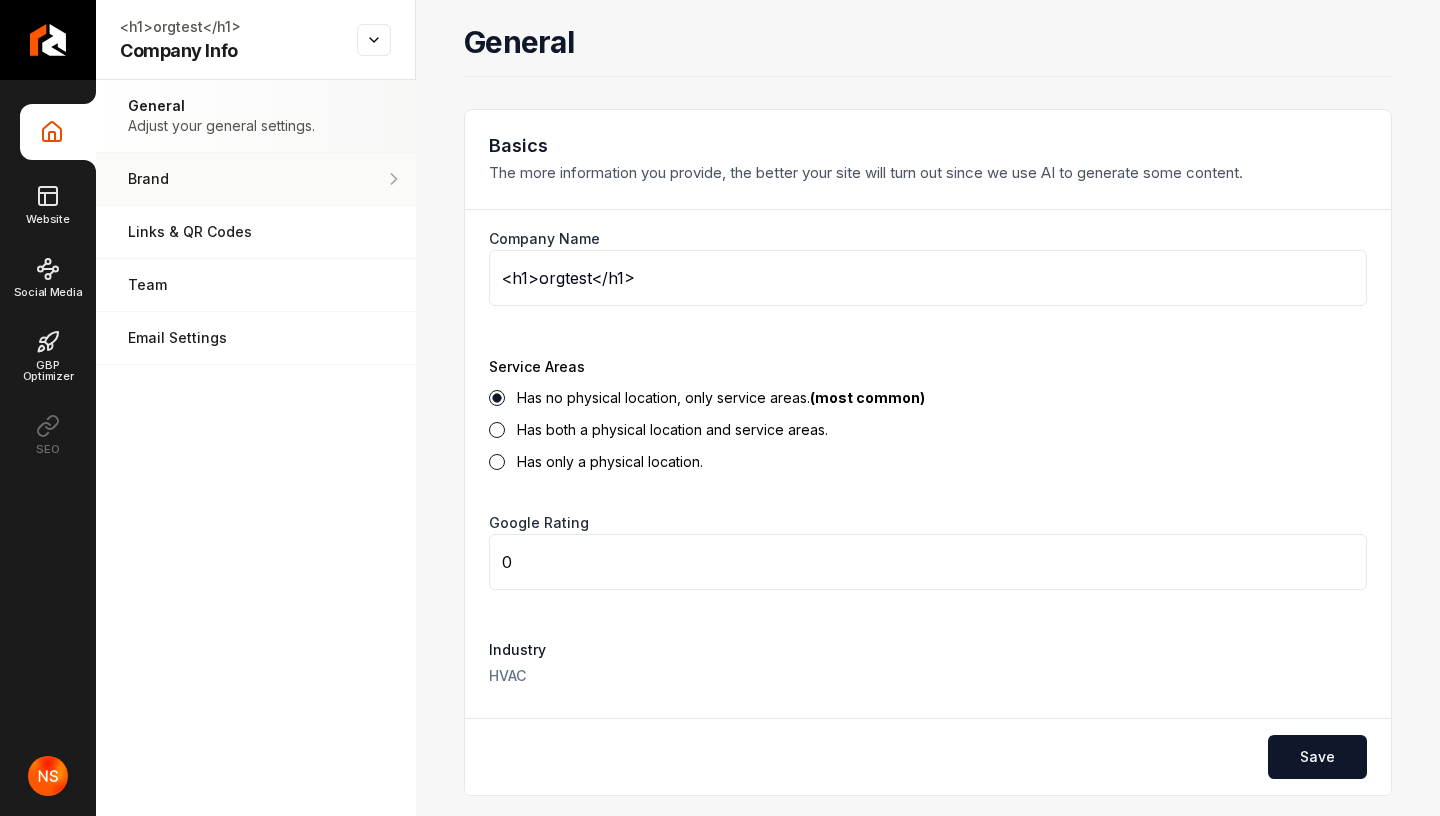 click on "Brand" at bounding box center (256, 179) 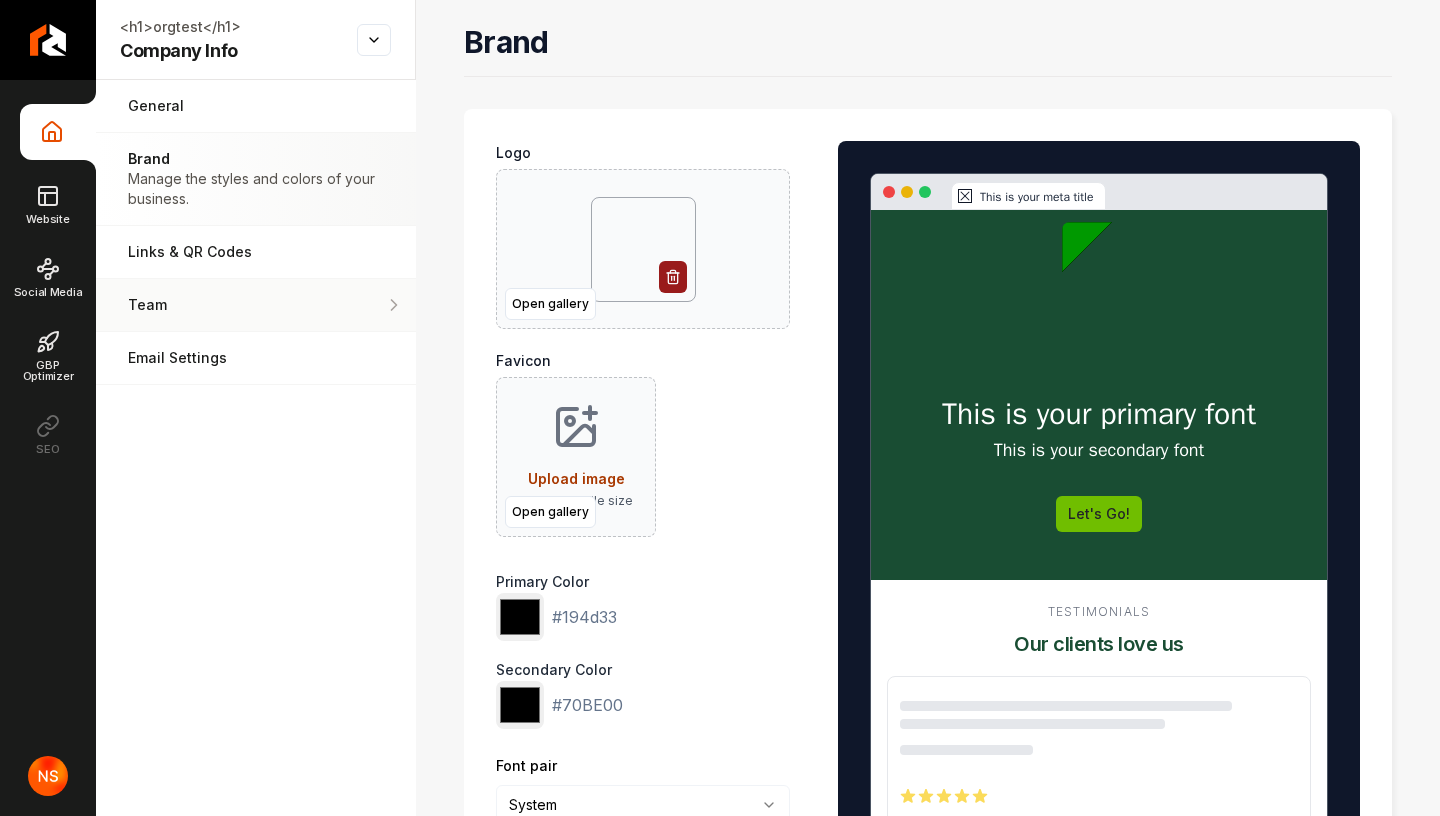 click on "Team Manage your team members." at bounding box center (256, 305) 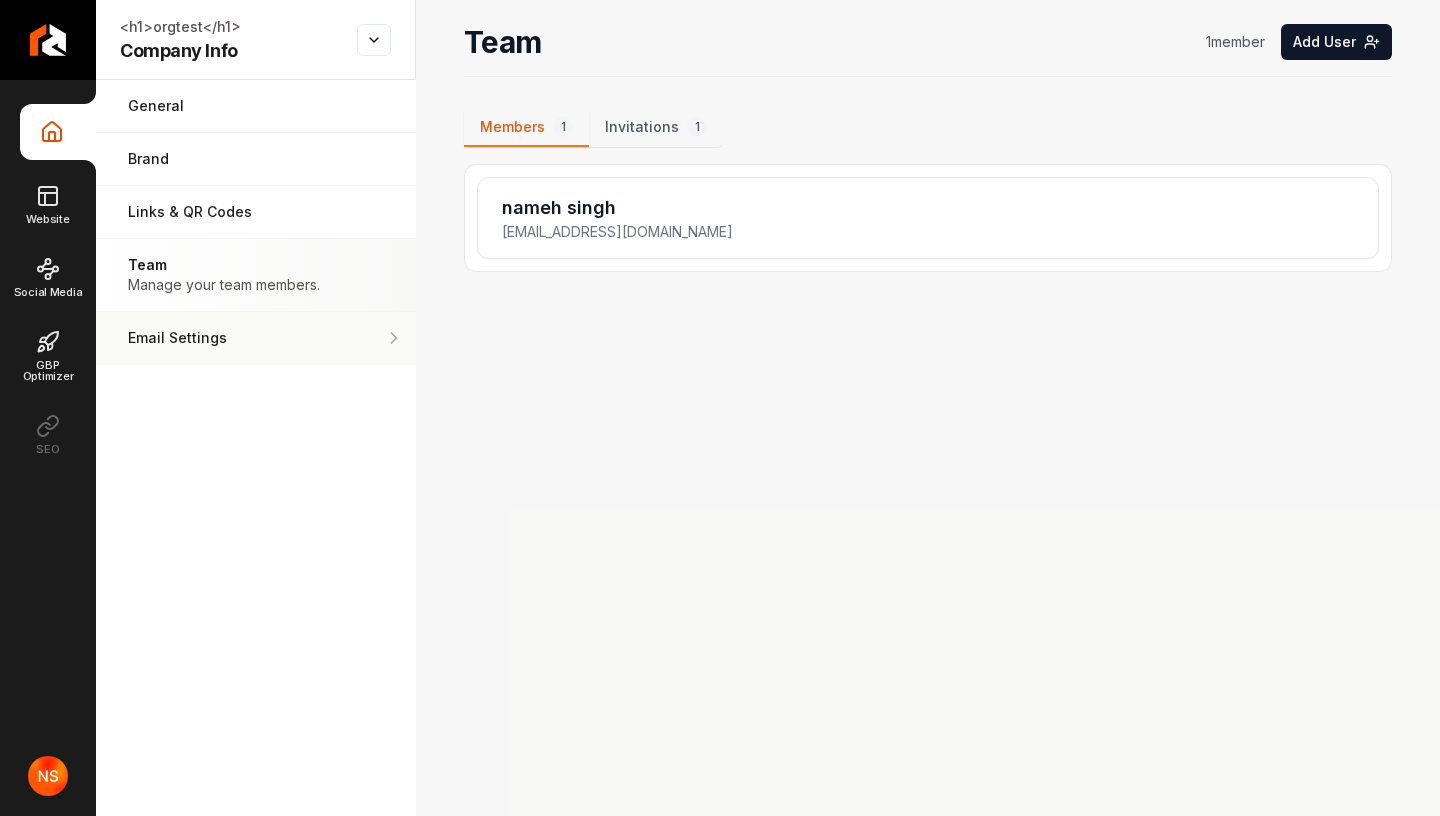click on "Email Settings Manage your email settings." at bounding box center (256, 338) 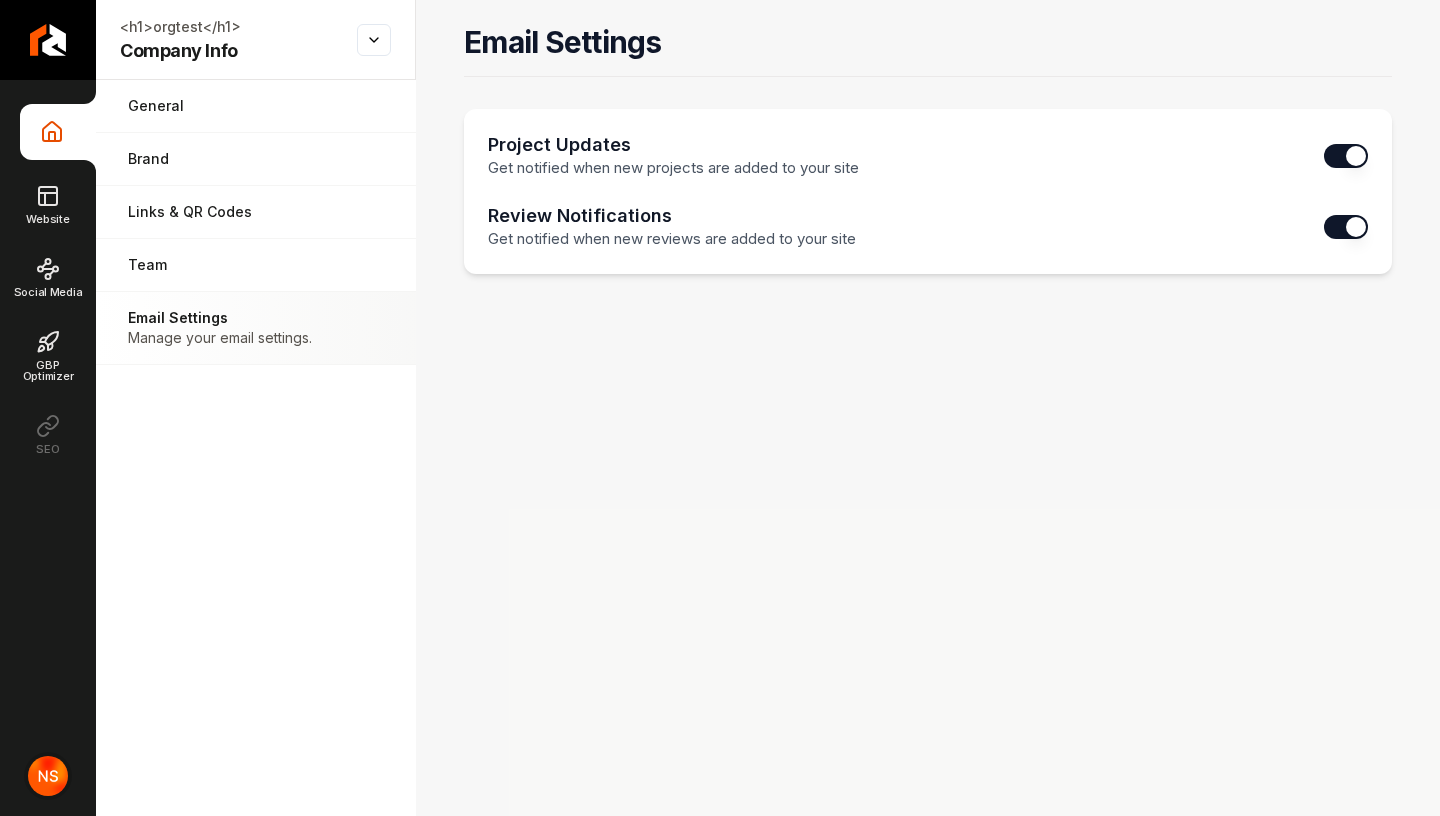 click at bounding box center (48, 776) 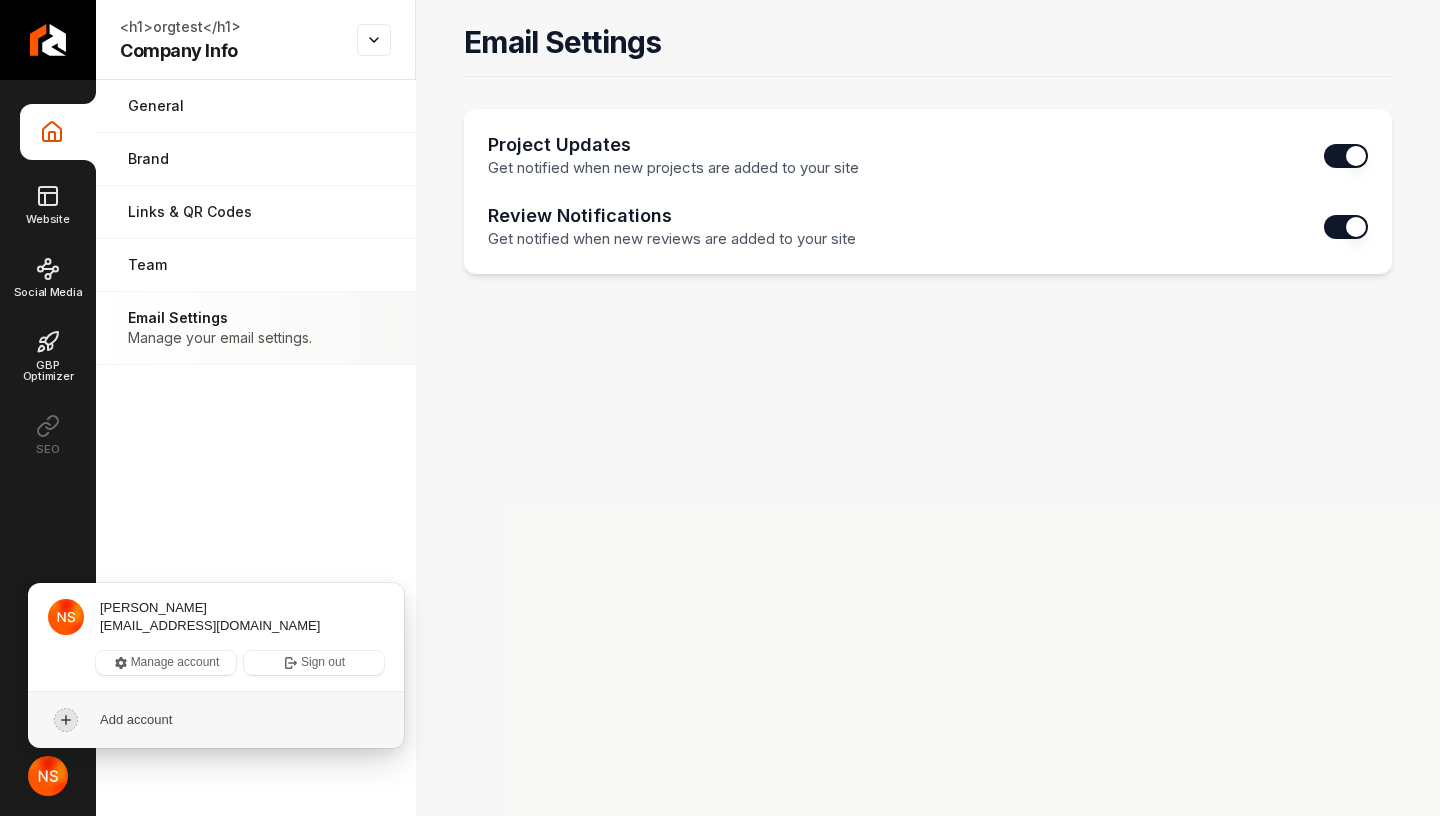 click on "Add account" at bounding box center (216, 720) 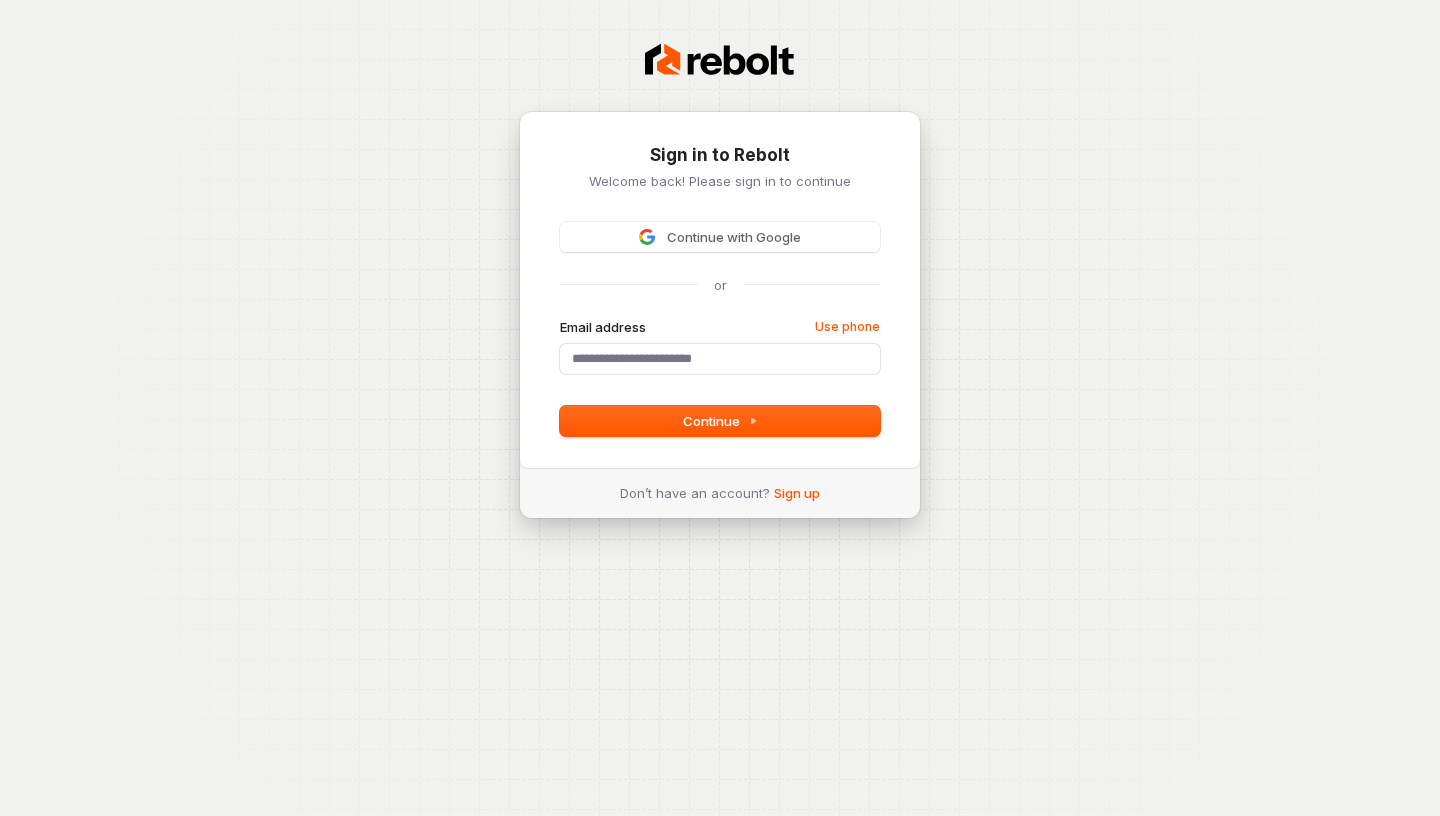 scroll, scrollTop: 0, scrollLeft: 0, axis: both 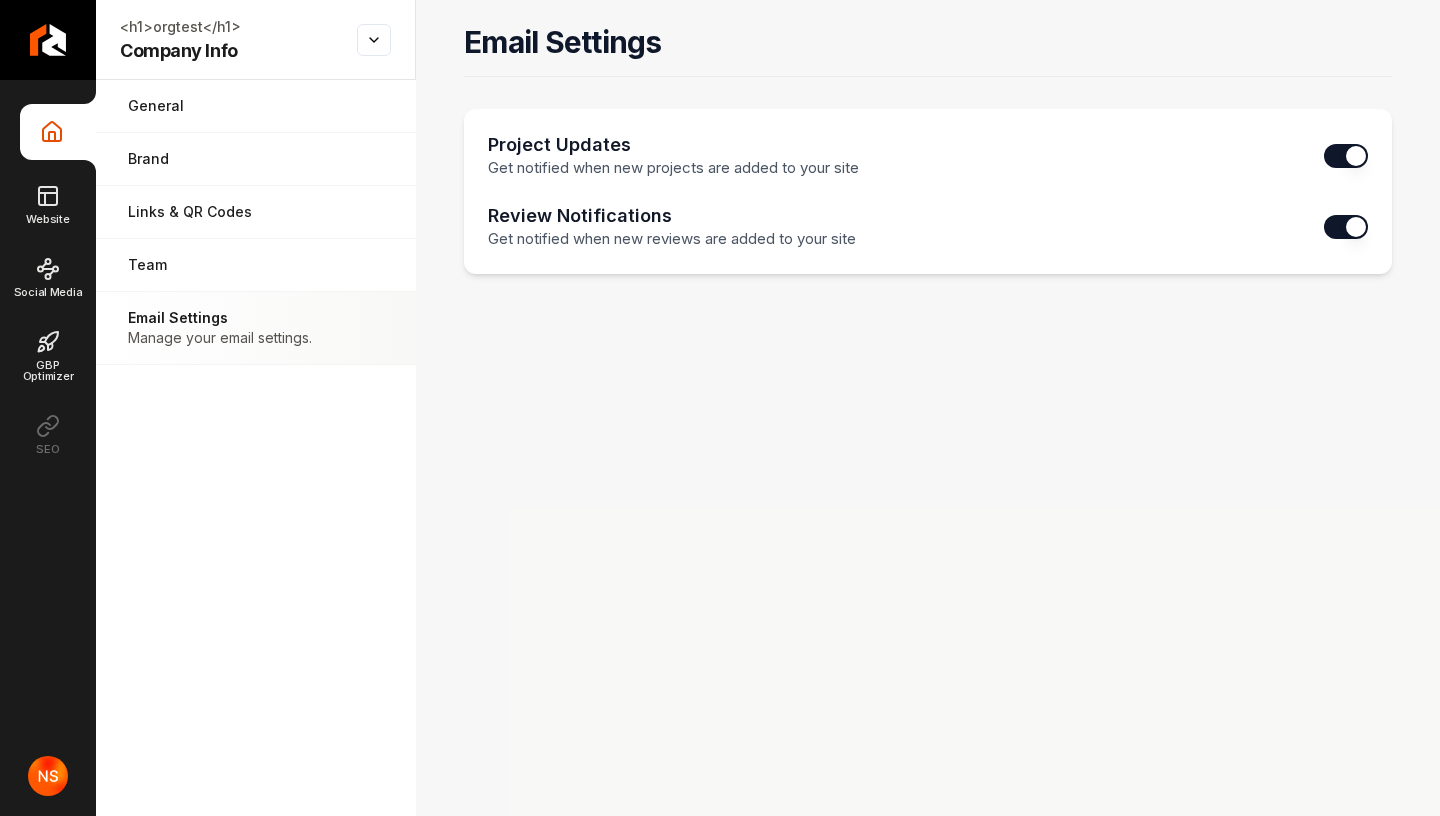 click on "Company Info Website Social Media GBP Optimizer SEO" at bounding box center [48, 378] 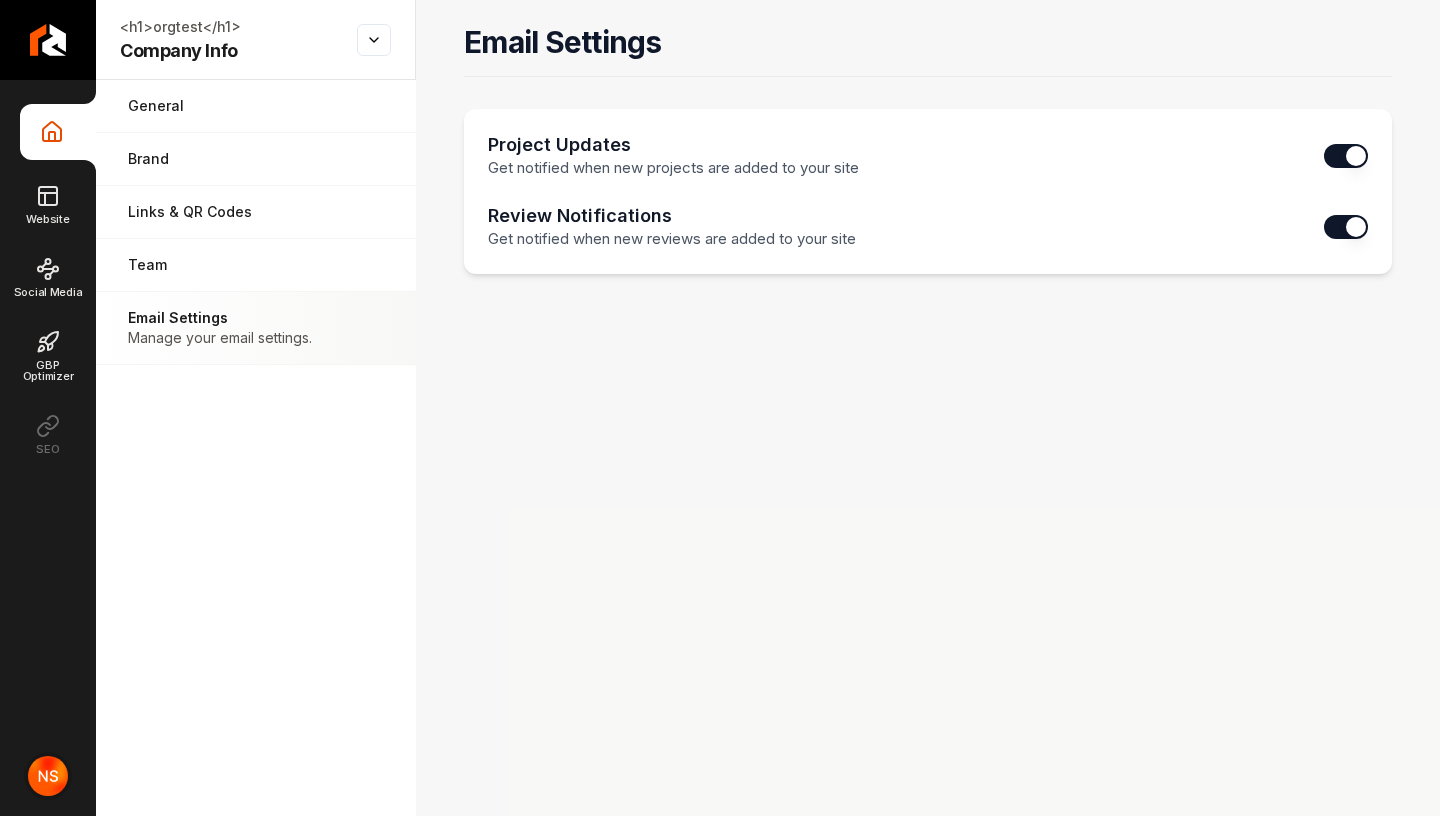 click at bounding box center [48, 776] 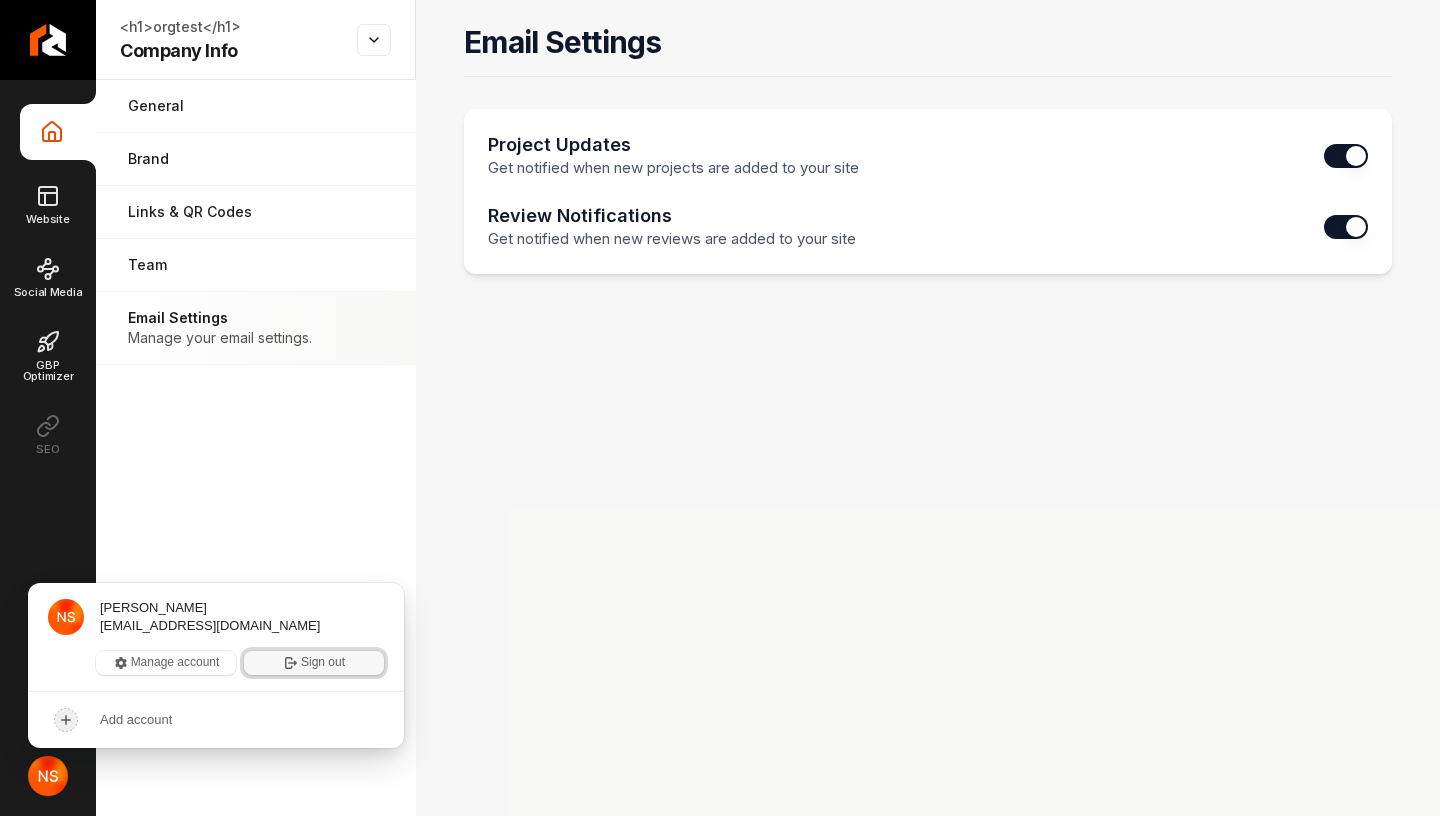 click on "Sign out" at bounding box center (314, 663) 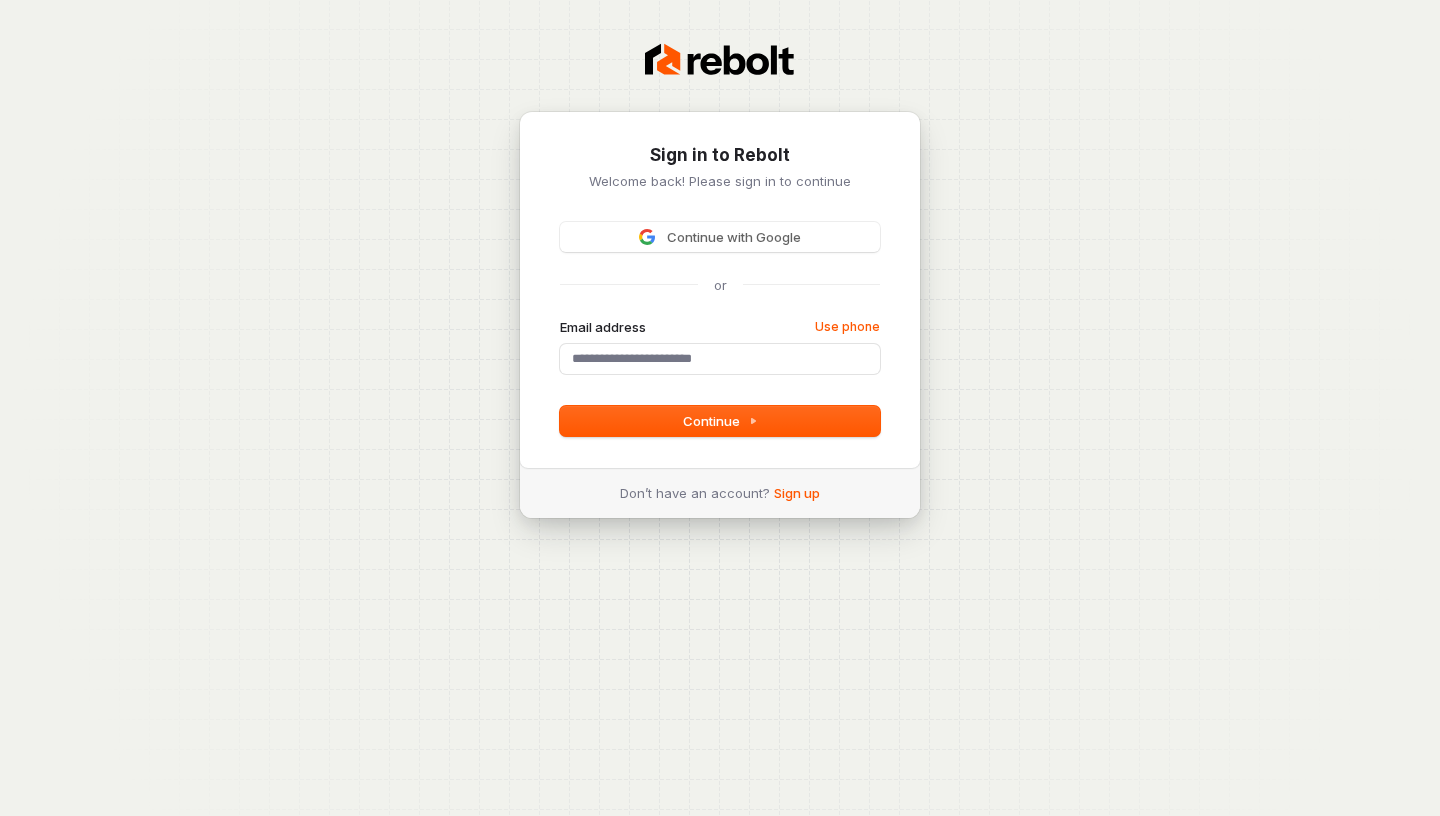 scroll, scrollTop: 0, scrollLeft: 0, axis: both 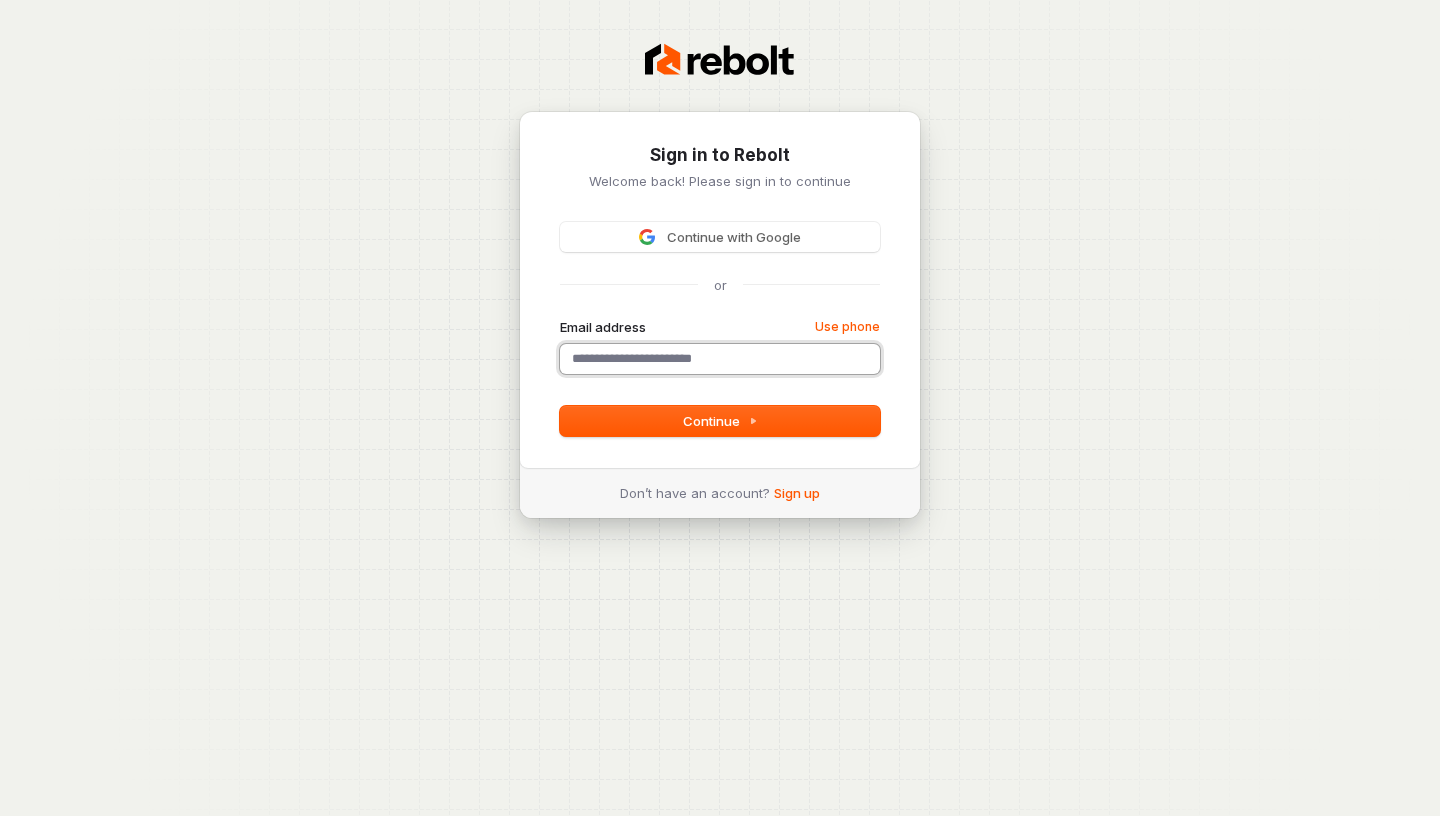click on "Email address" at bounding box center (720, 359) 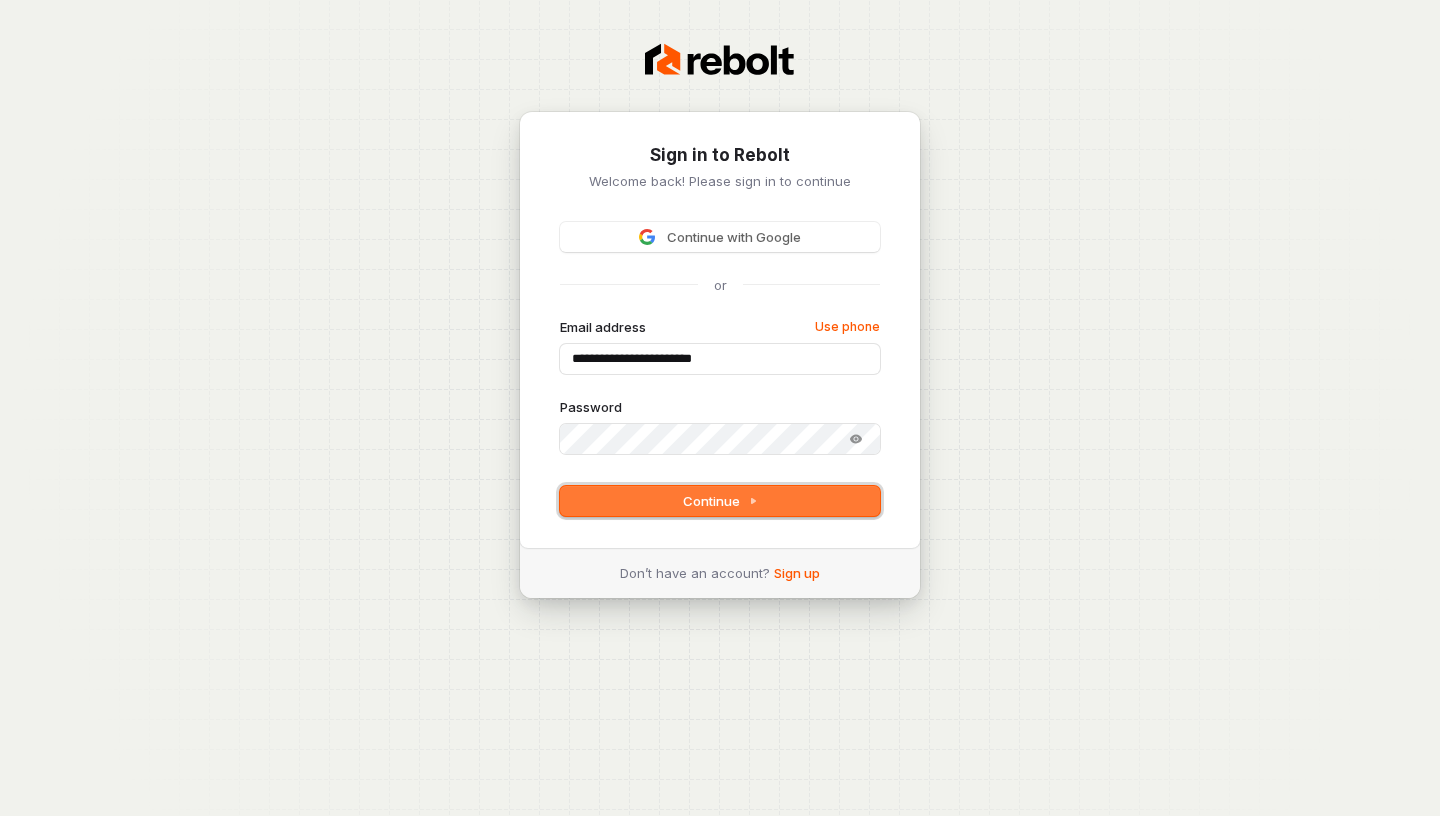 click on "Continue" at bounding box center [720, 501] 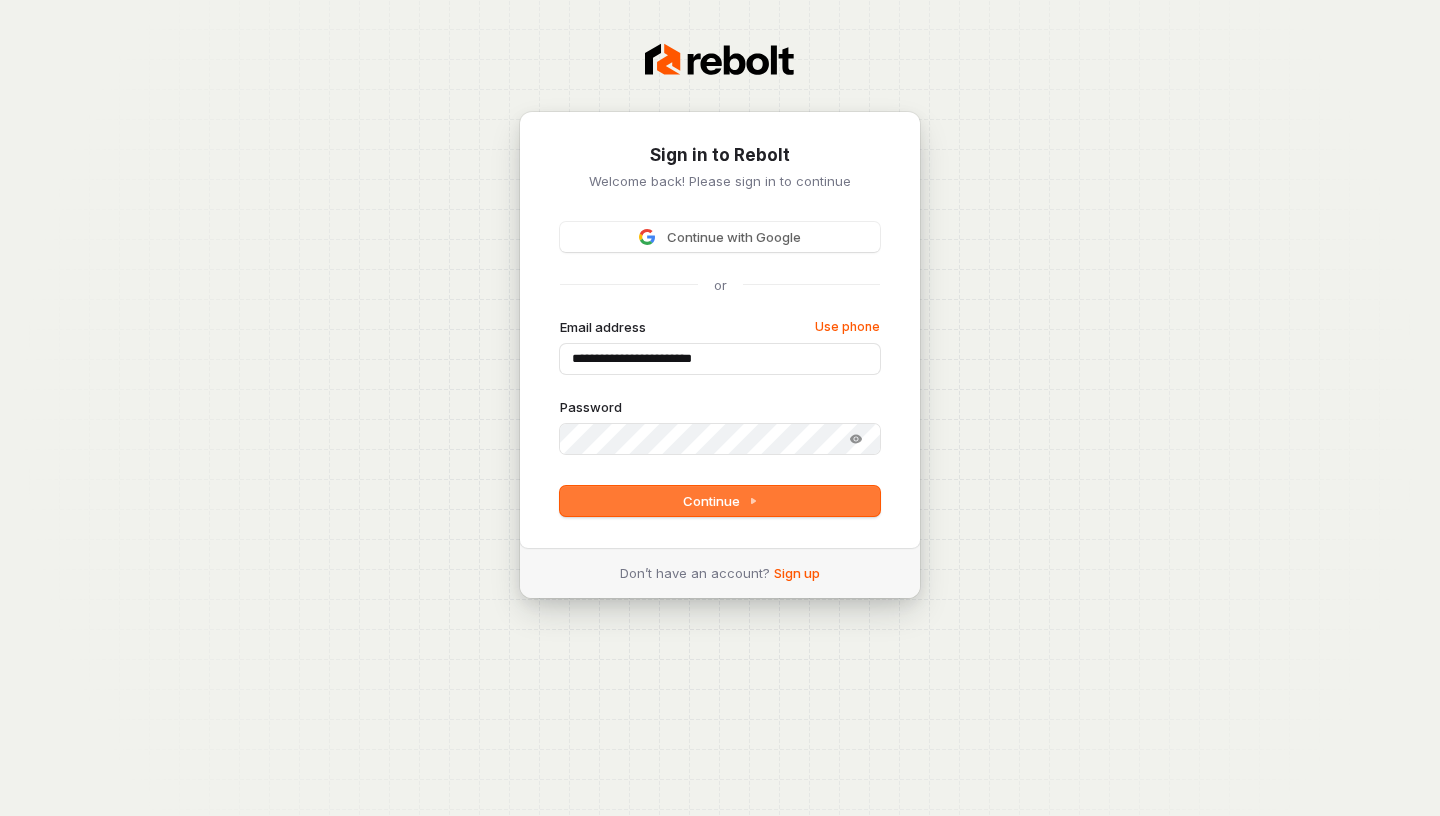 type on "**********" 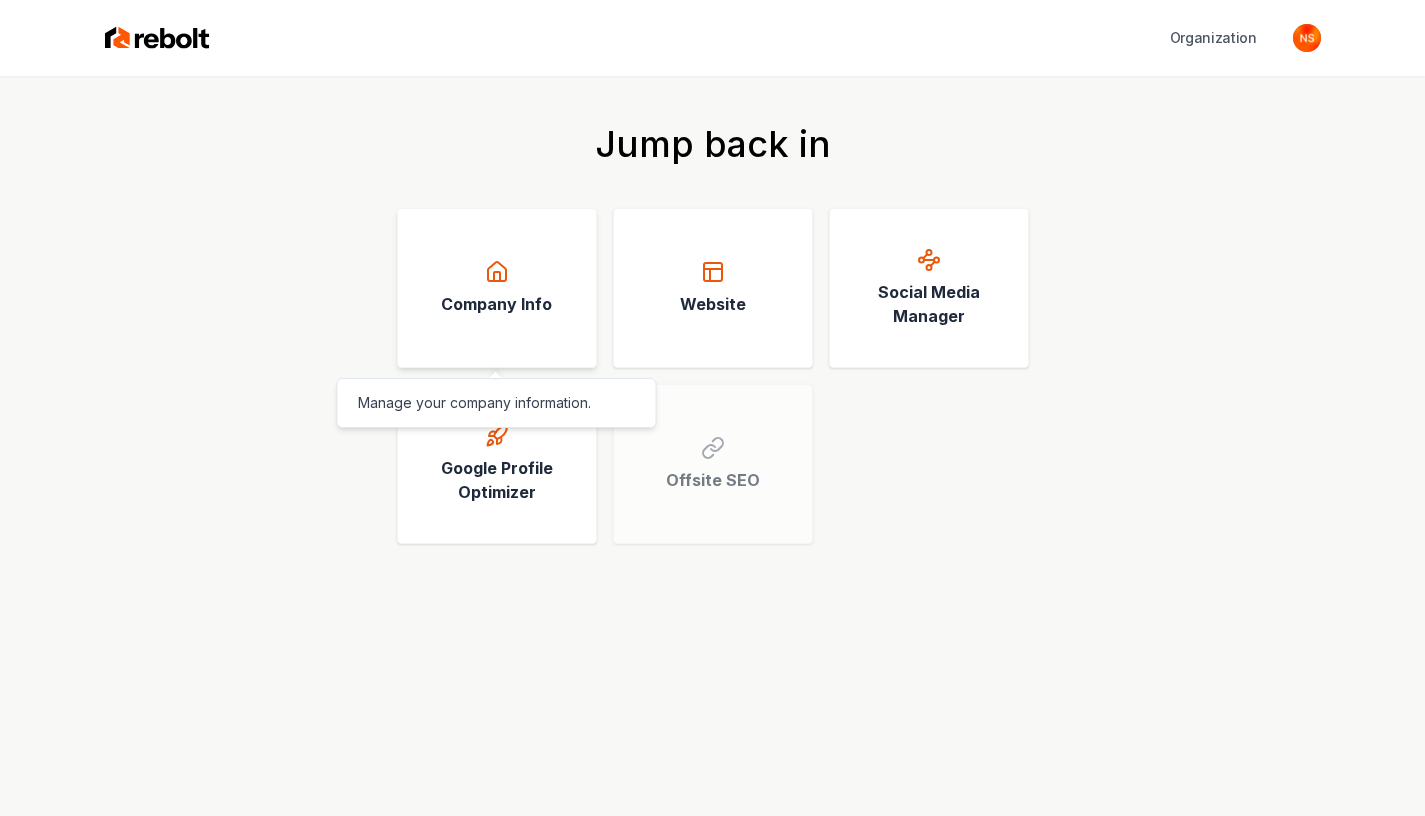 click on "Company Info" at bounding box center (497, 288) 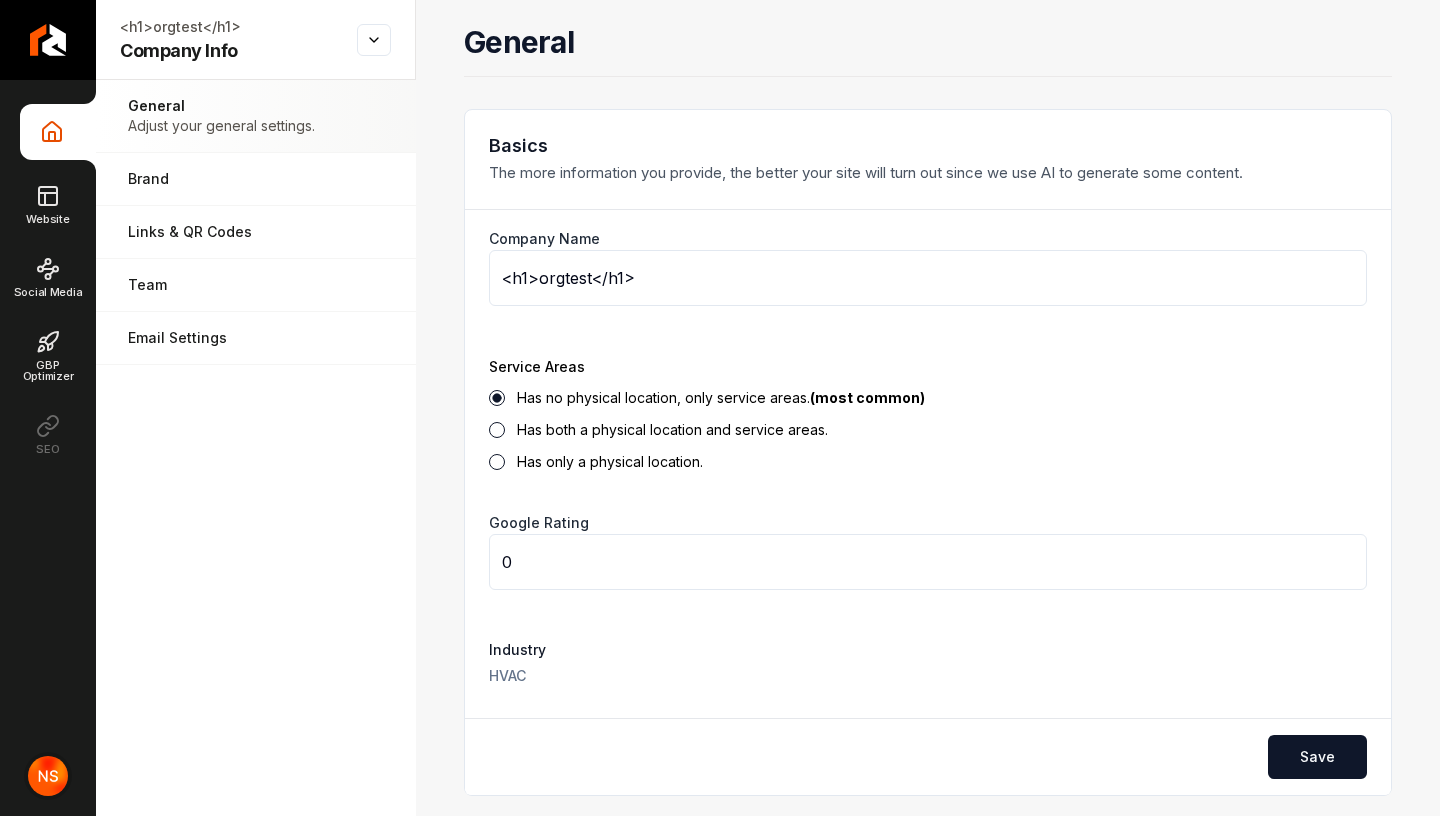 click at bounding box center [48, 776] 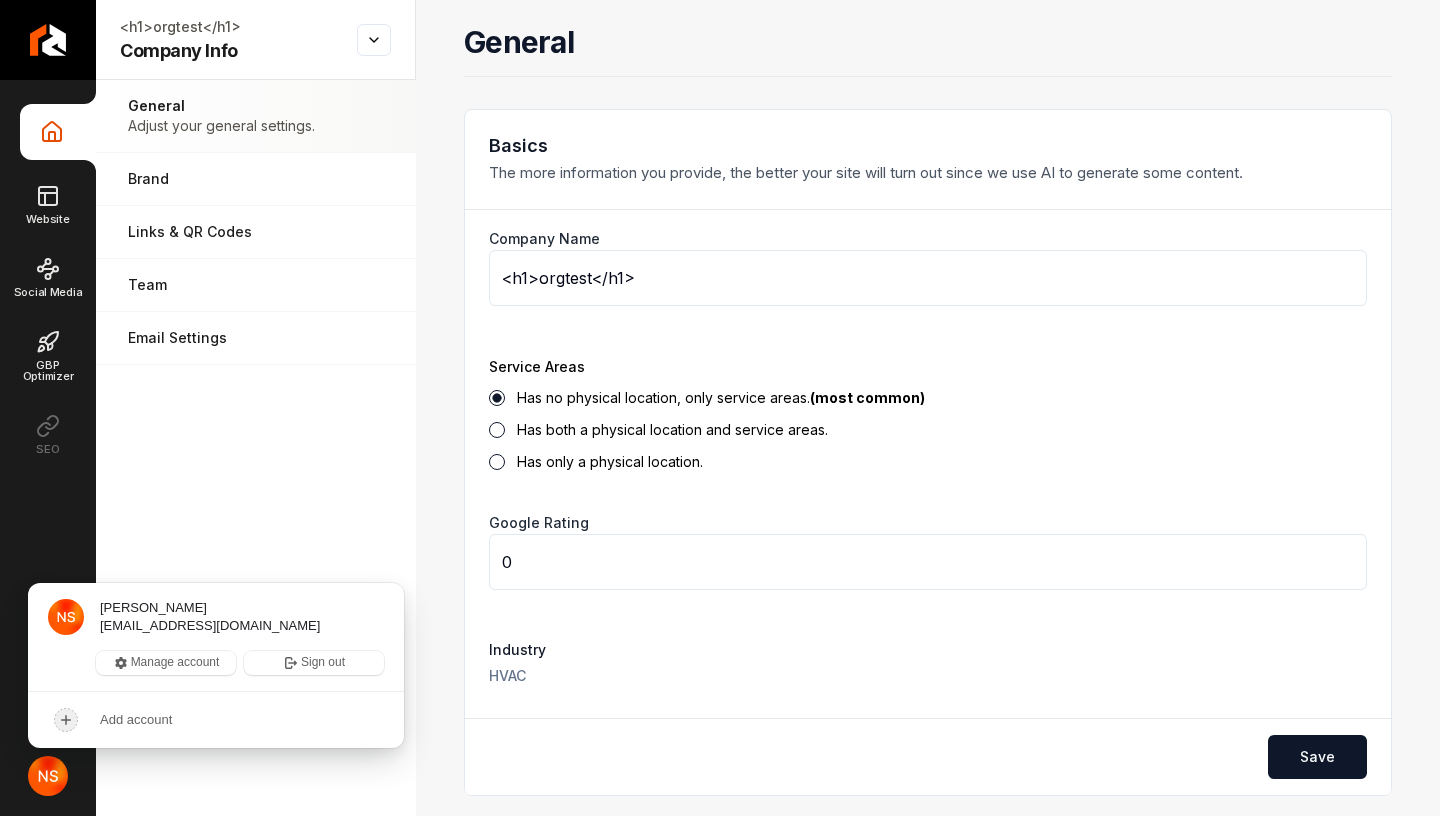 click on "General Adjust your general settings. Brand Manage the styles and colors of your business. Links & QR Codes Manage the links and QR codes for your business. Team Manage your team members. Email Settings Manage your email settings." at bounding box center [256, 448] 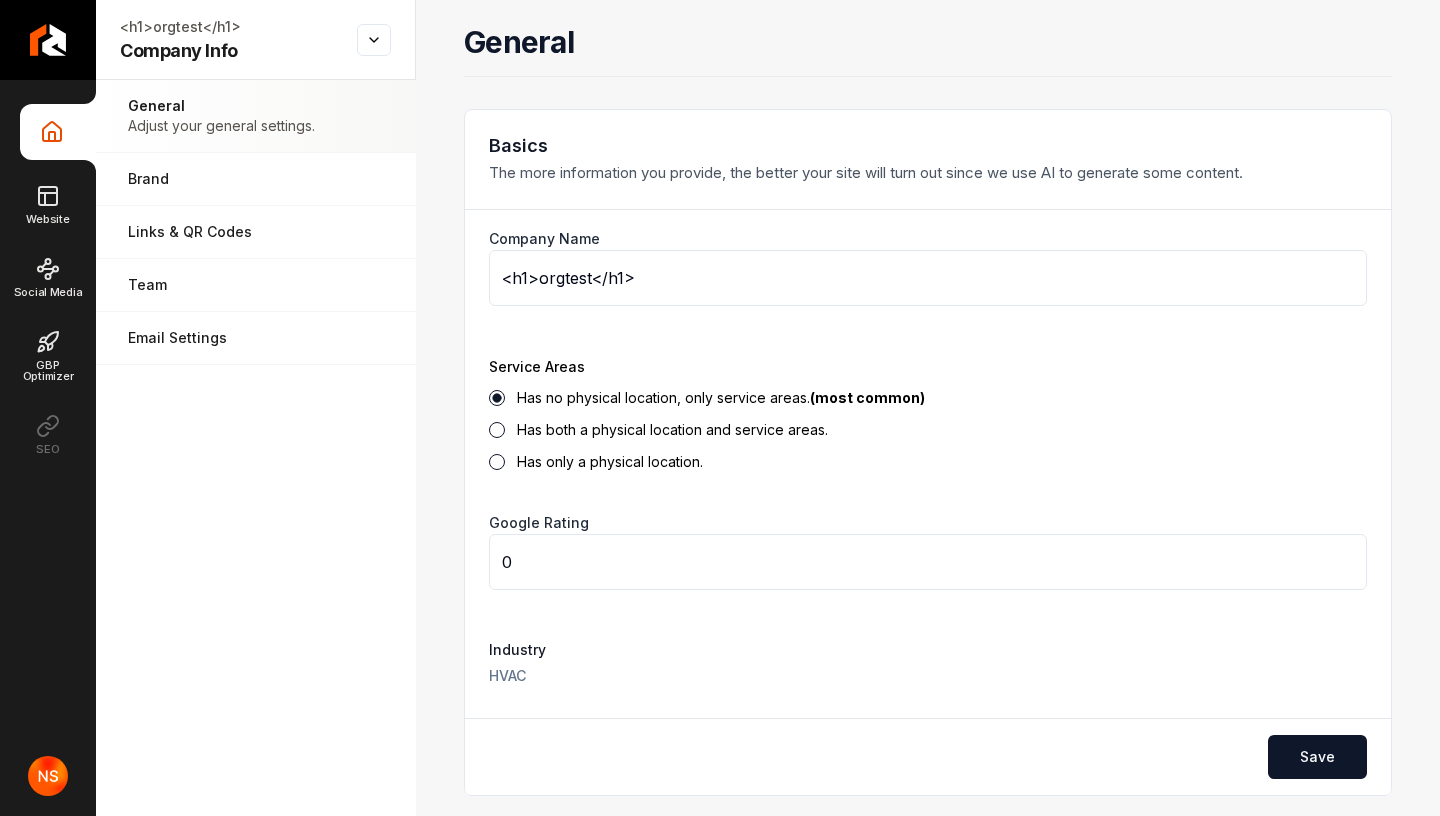 click on "Has both a physical location and service areas." at bounding box center [928, 430] 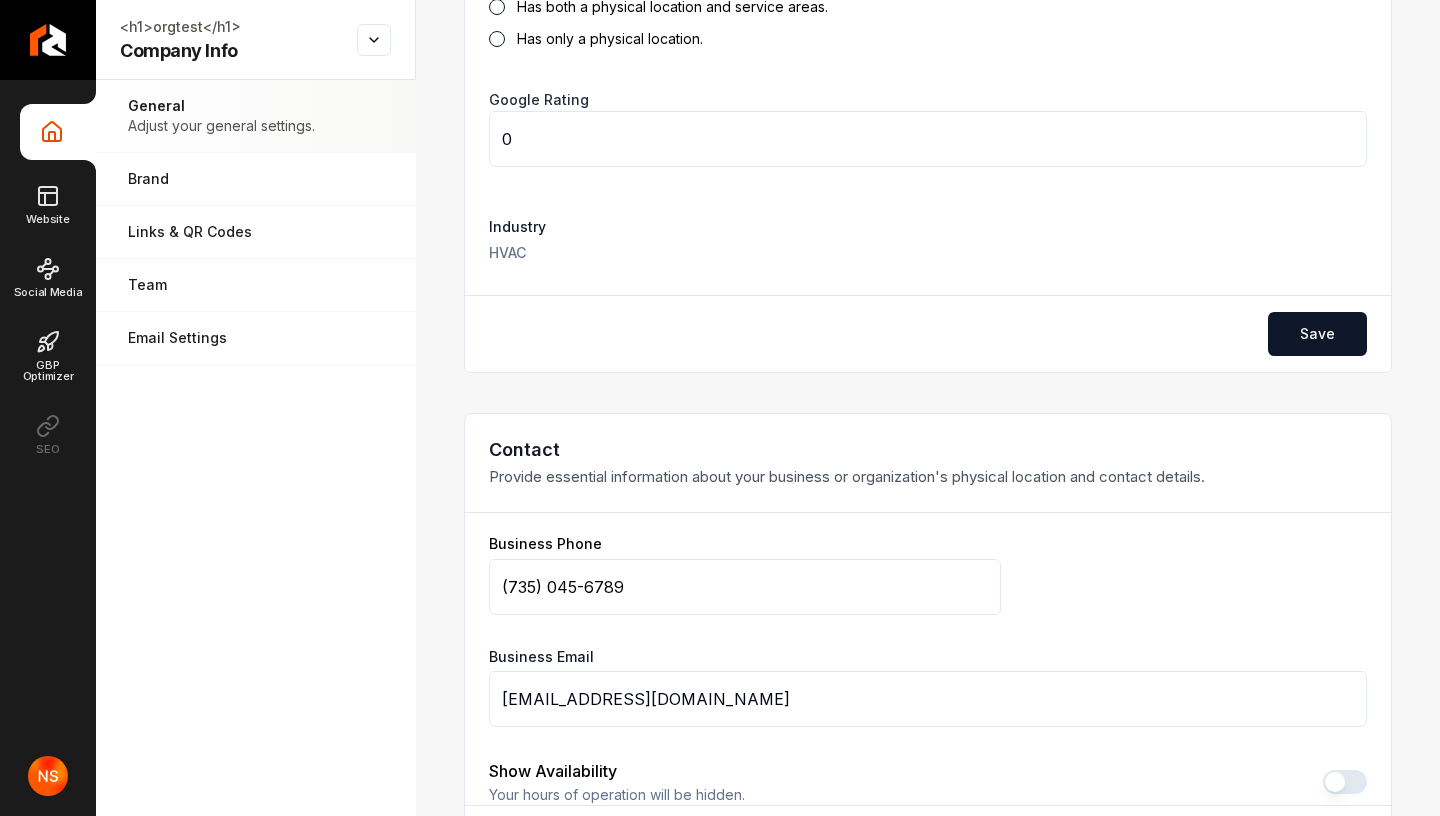 scroll, scrollTop: 0, scrollLeft: 0, axis: both 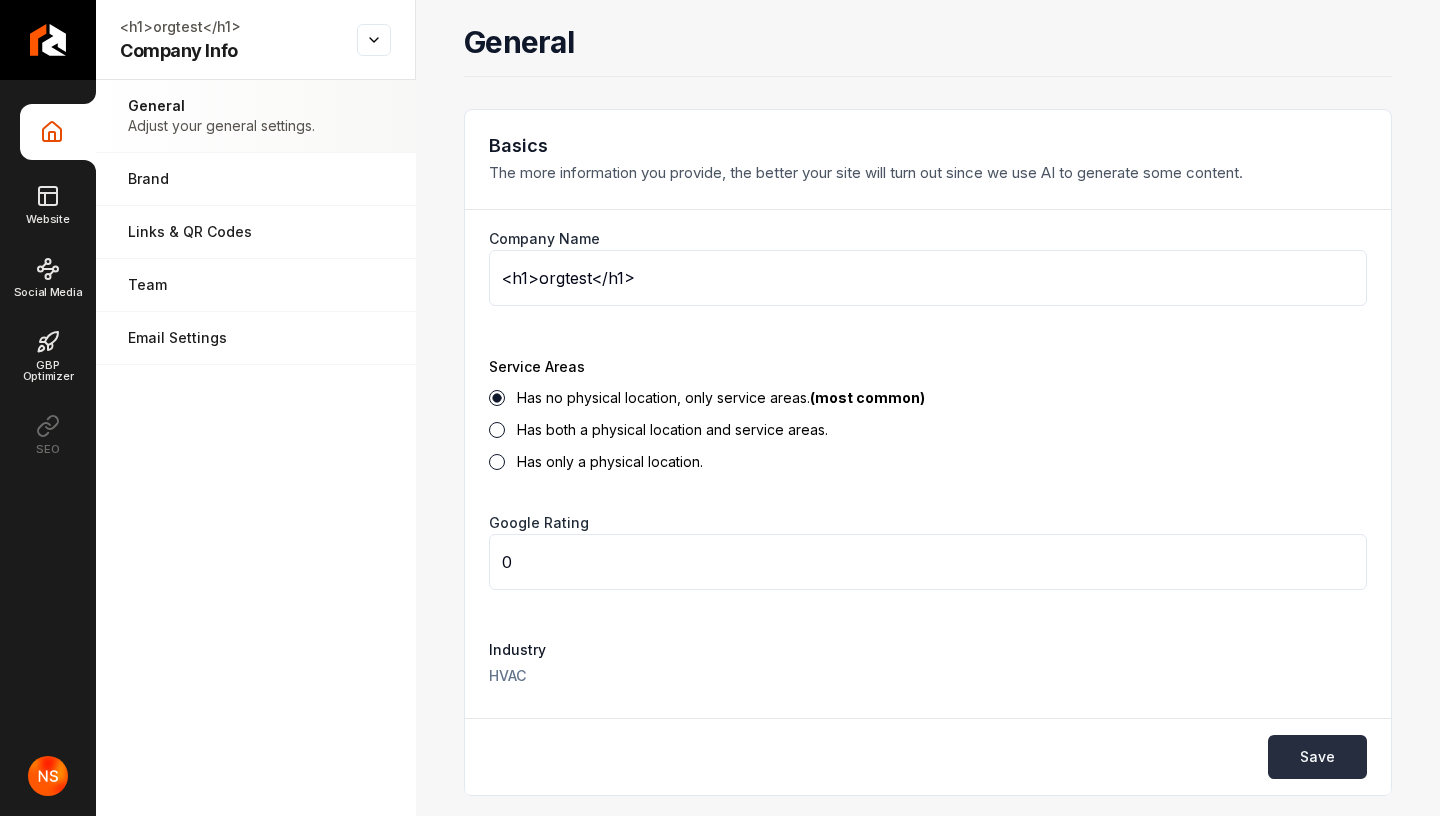 click on "Save" at bounding box center [1317, 757] 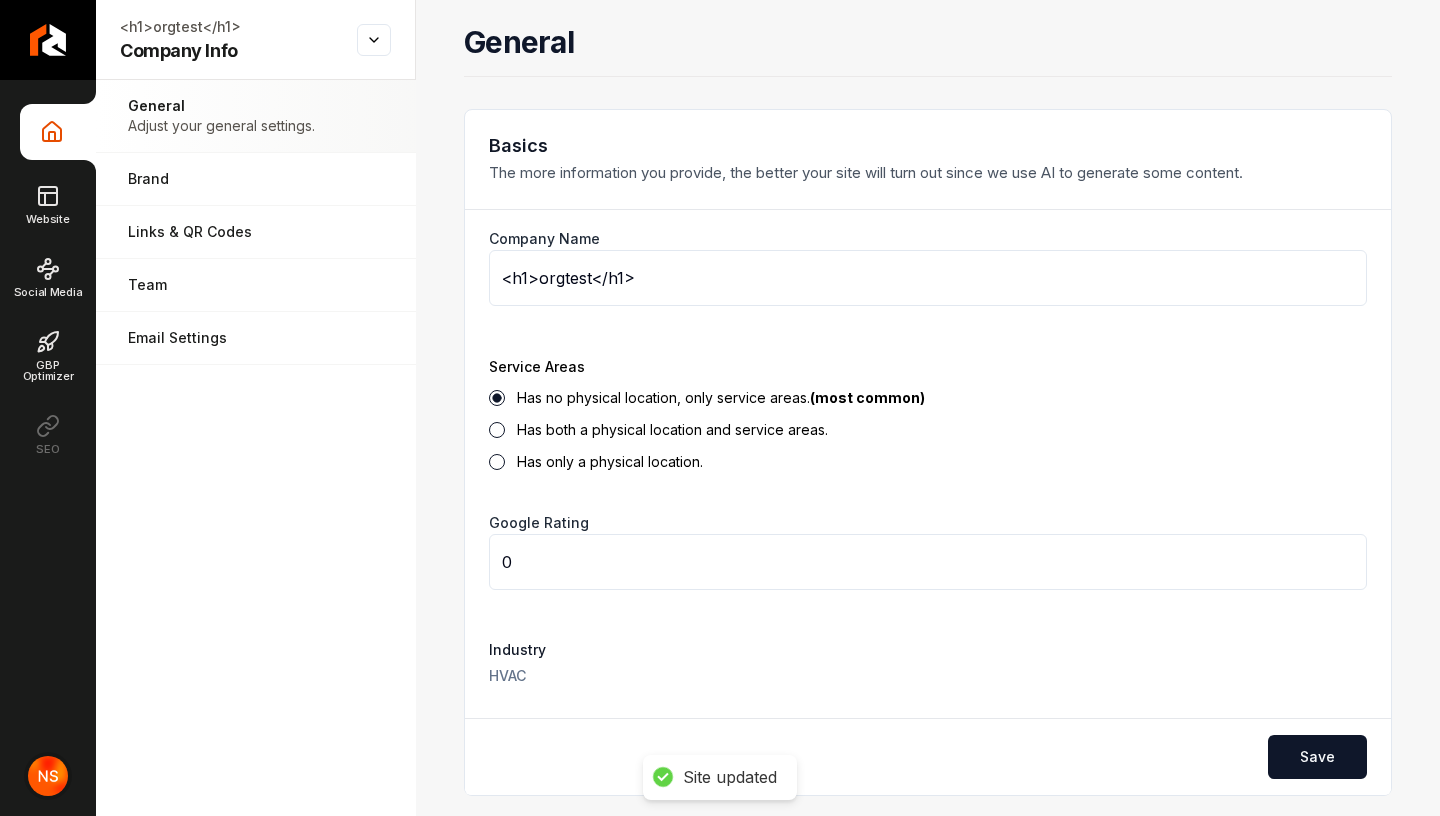click at bounding box center (48, 776) 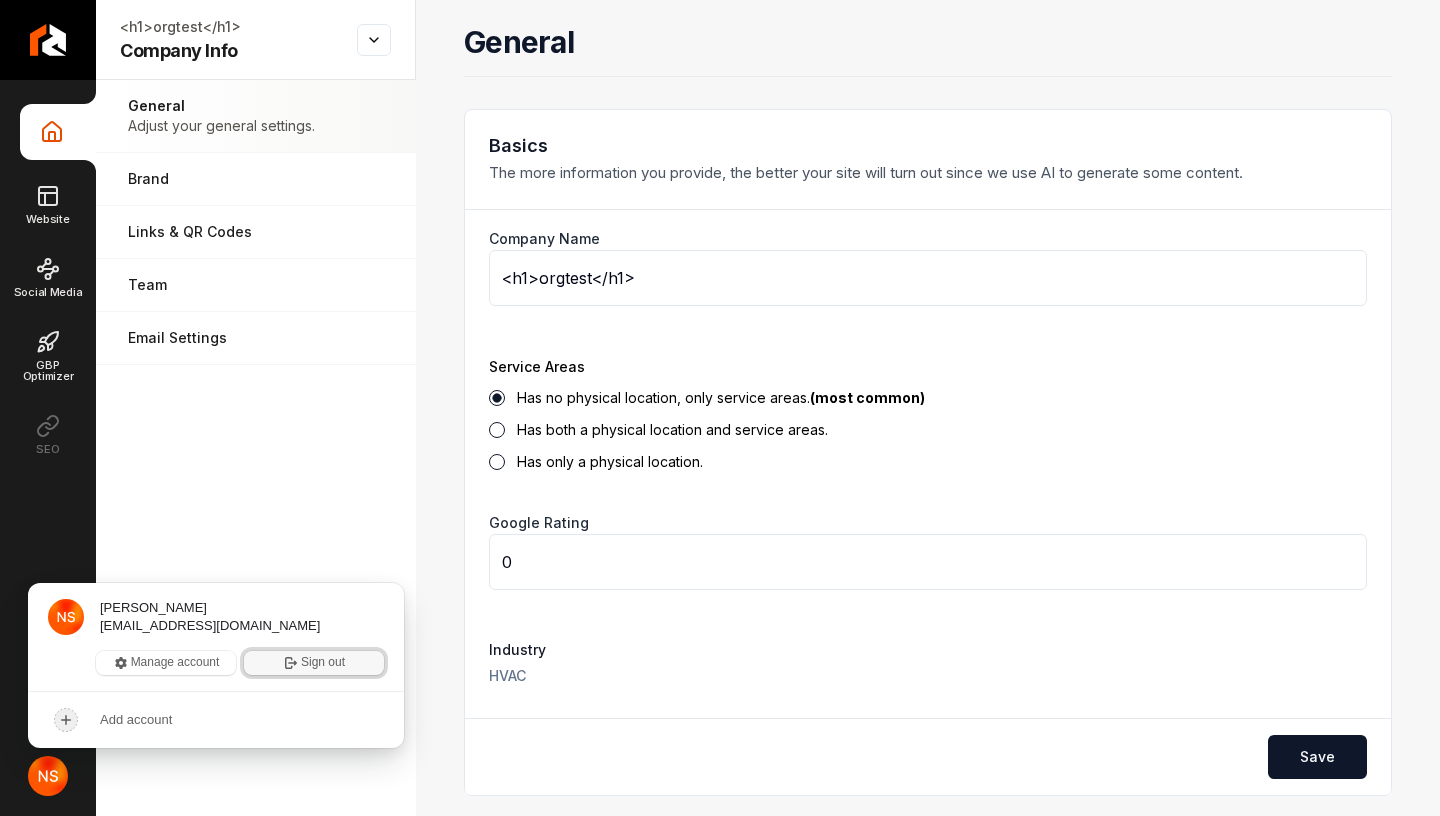 click on "Sign out" at bounding box center (314, 663) 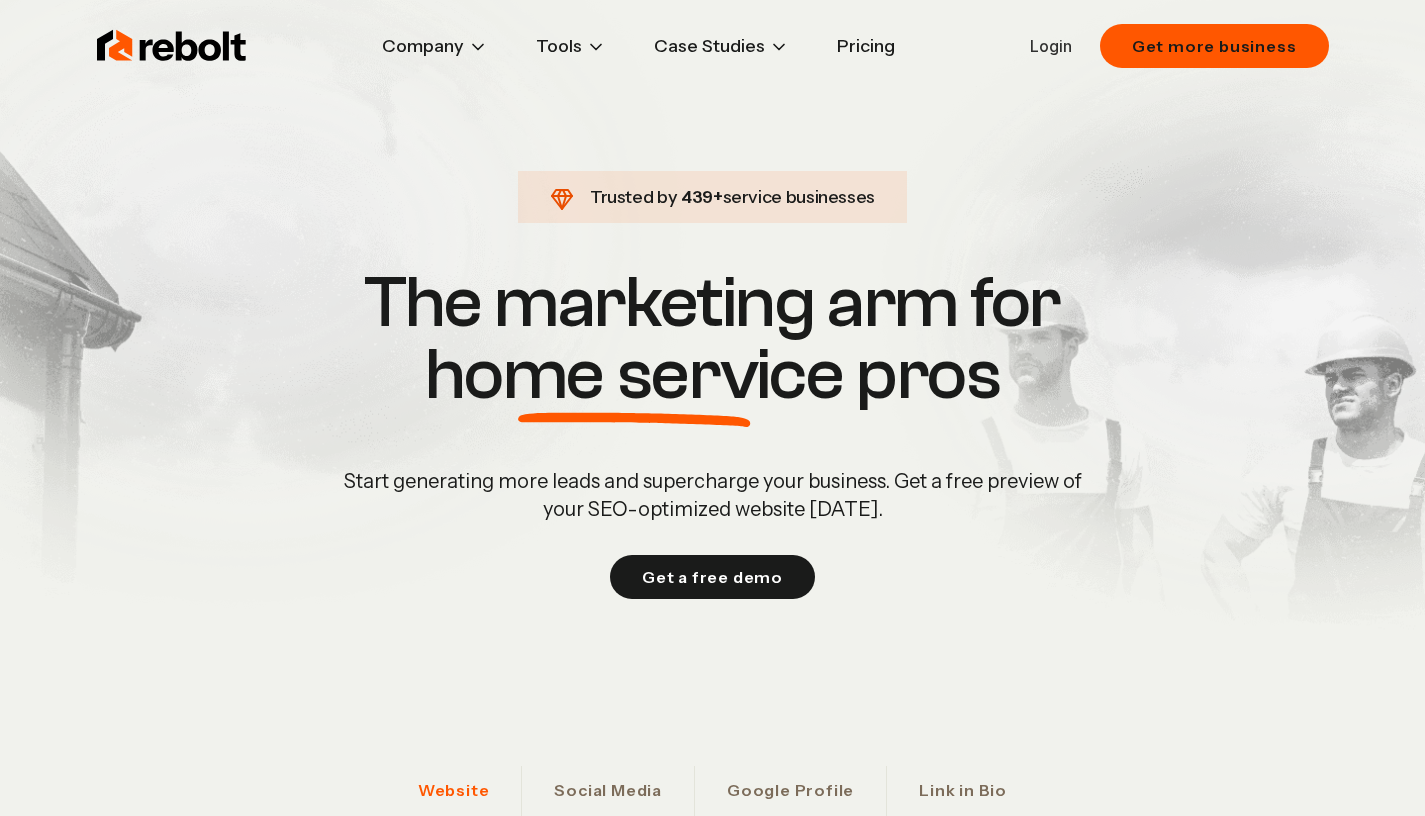 click on "Login" at bounding box center [1051, 46] 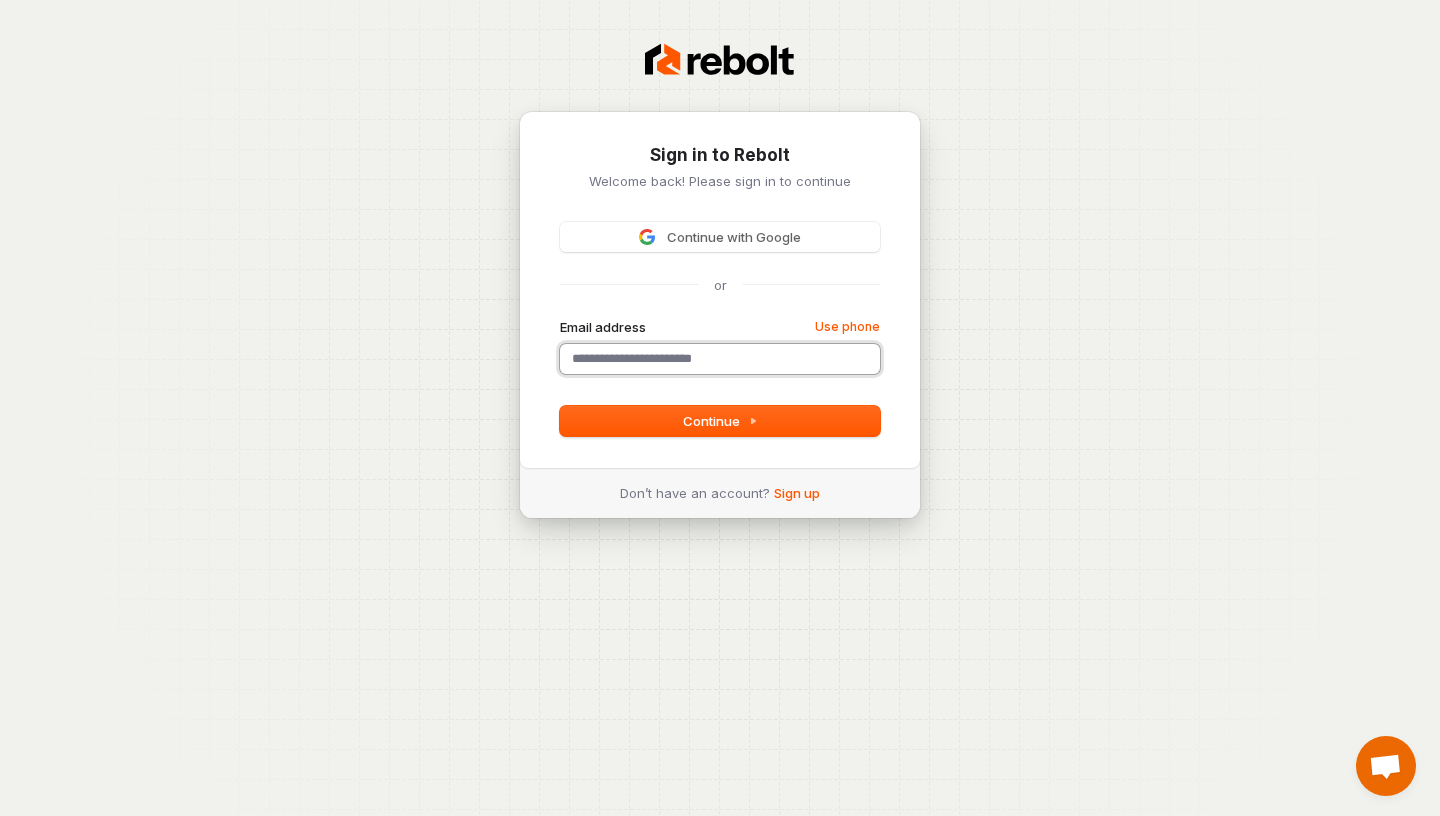 click on "Email address" at bounding box center [720, 359] 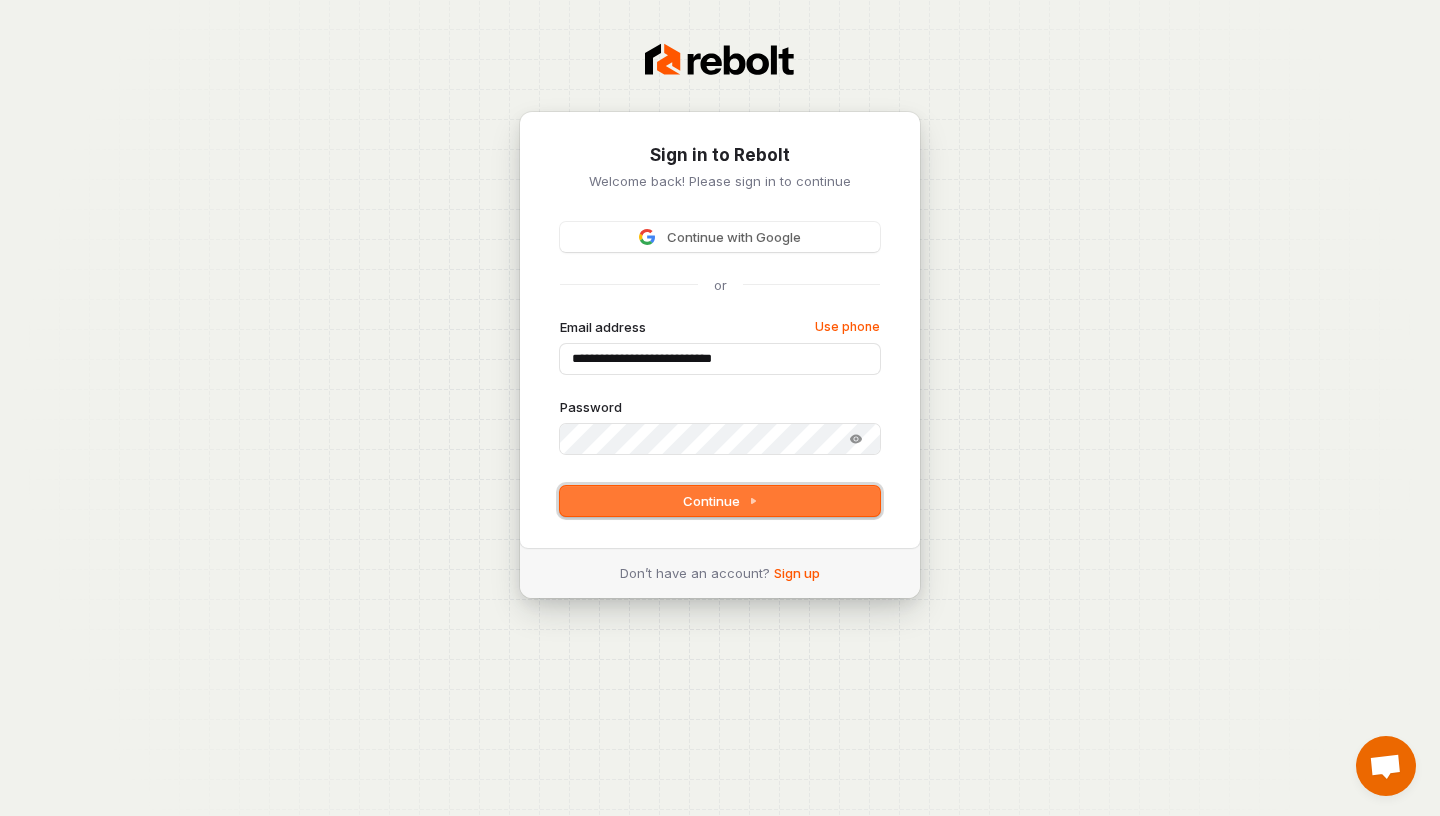click on "Continue" at bounding box center (720, 501) 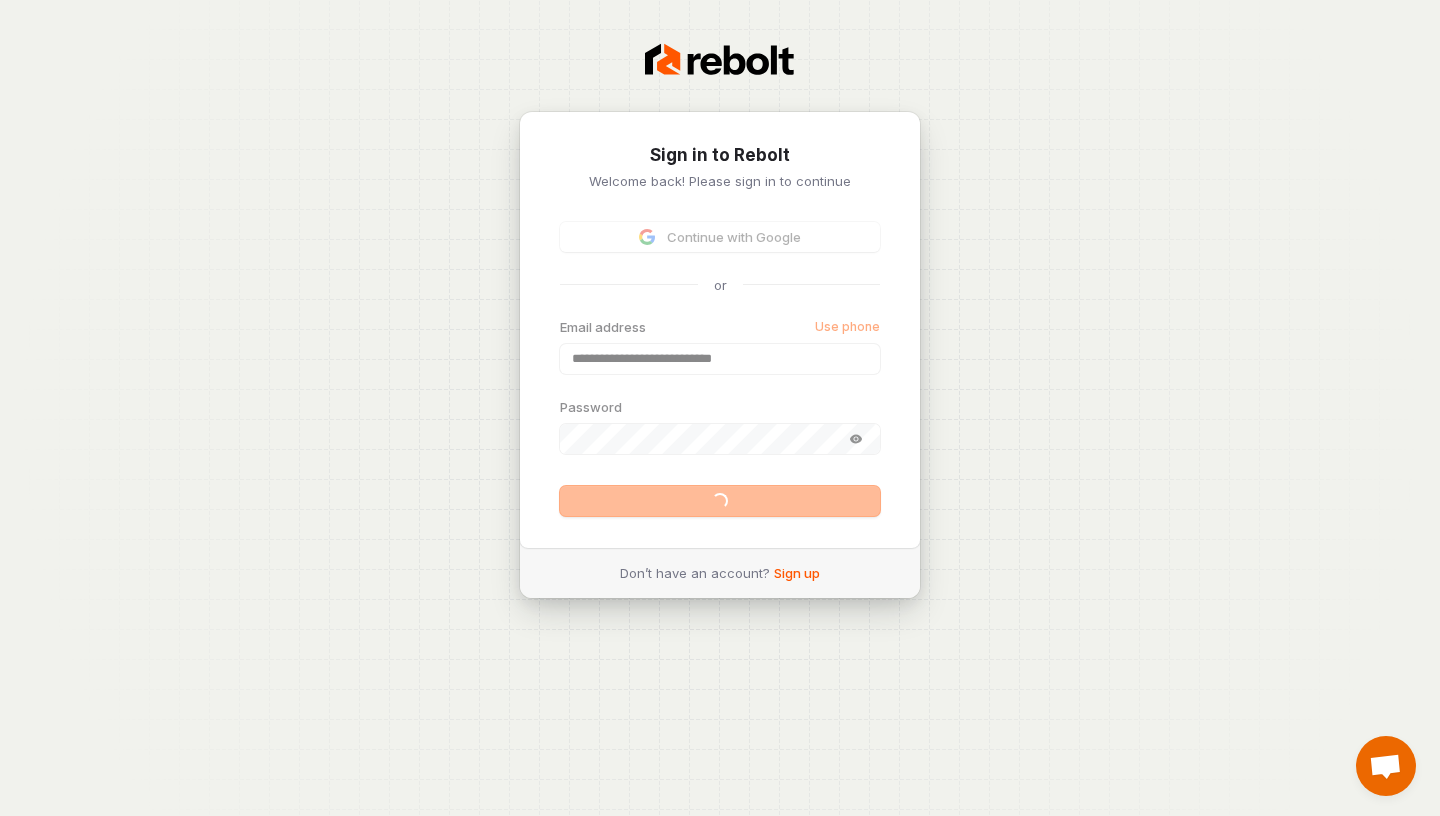 type on "**********" 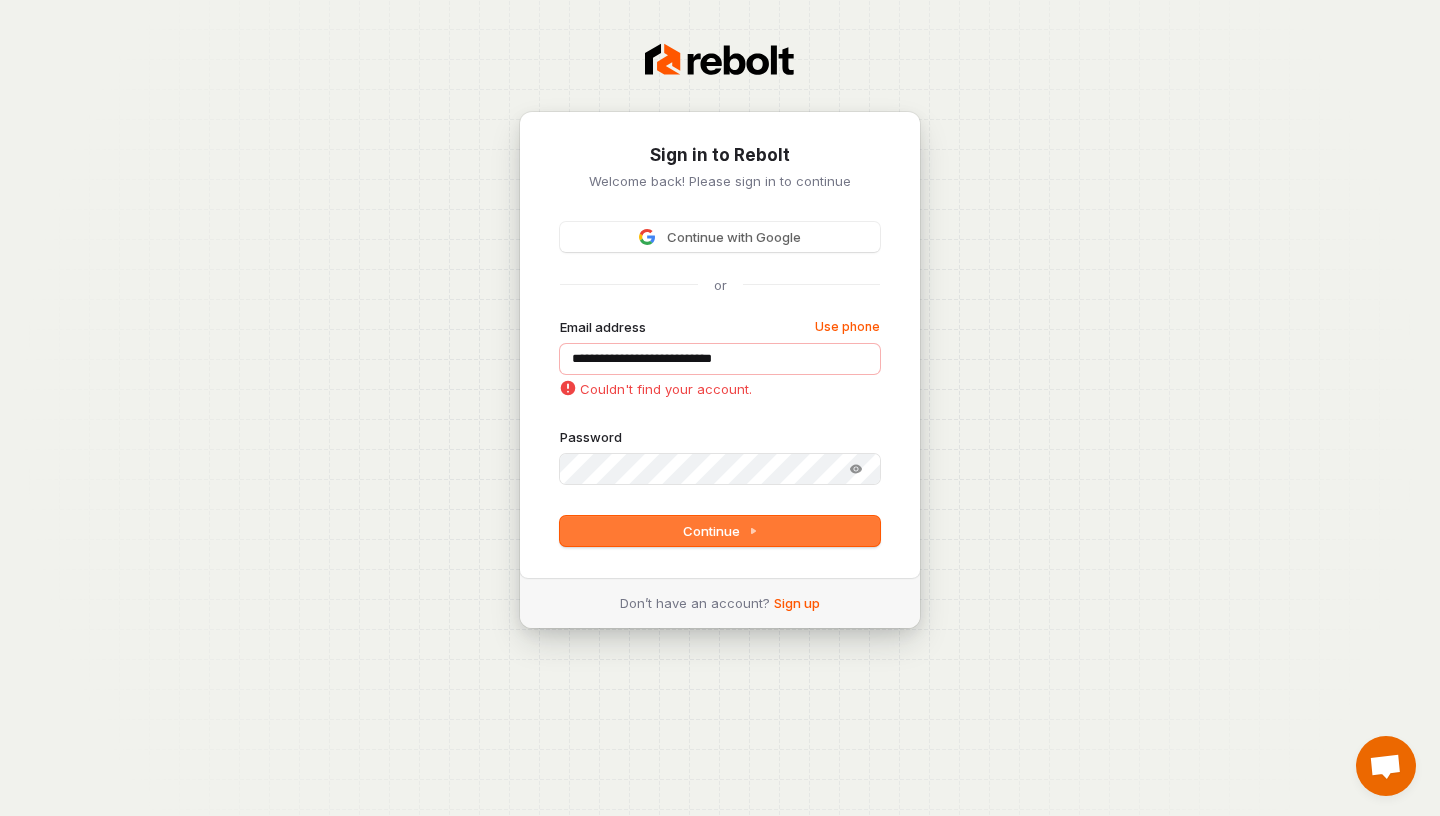 click on "Couldn't find your account." at bounding box center (656, 389) 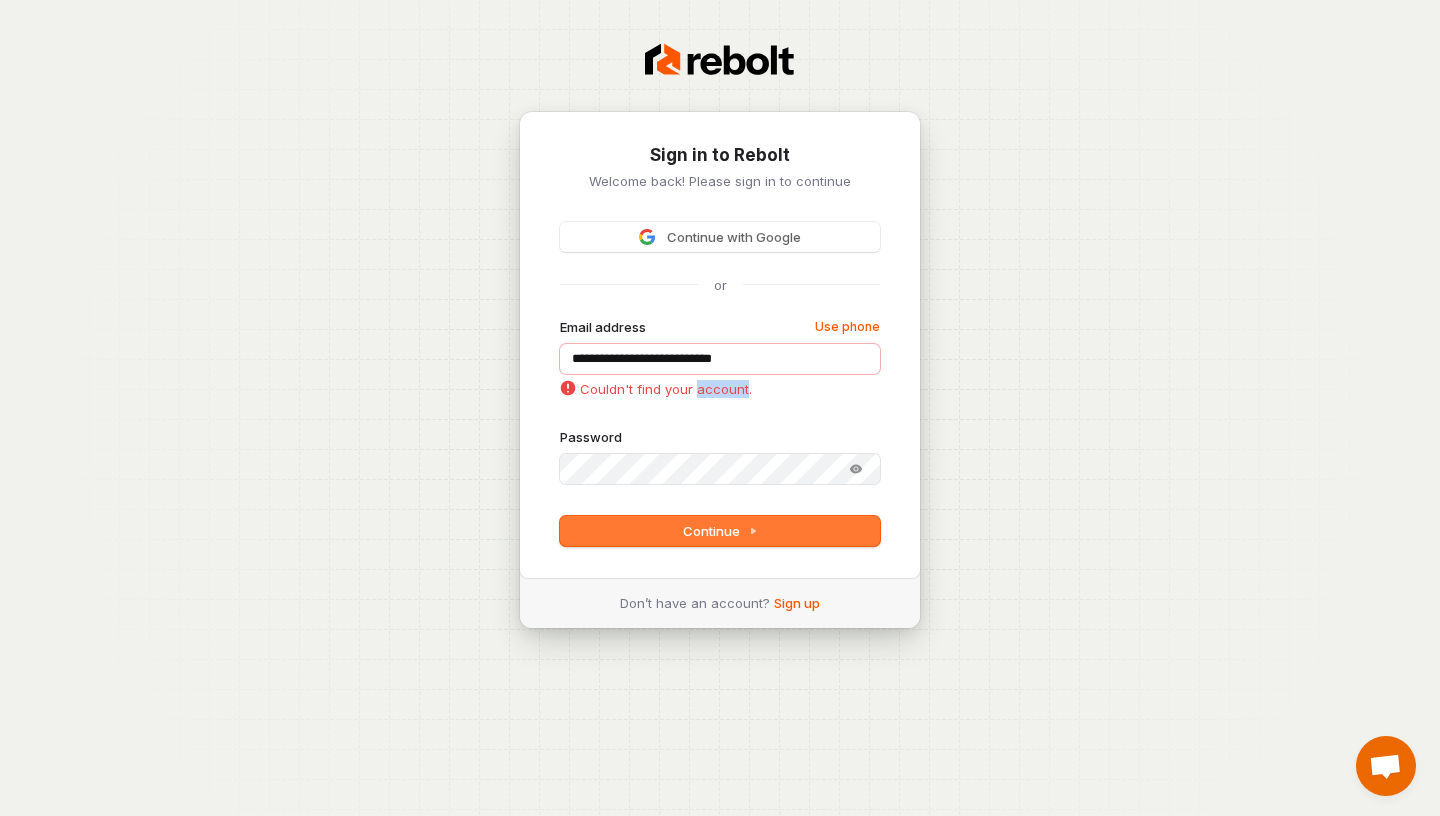 click on "Couldn't find your account." at bounding box center (656, 389) 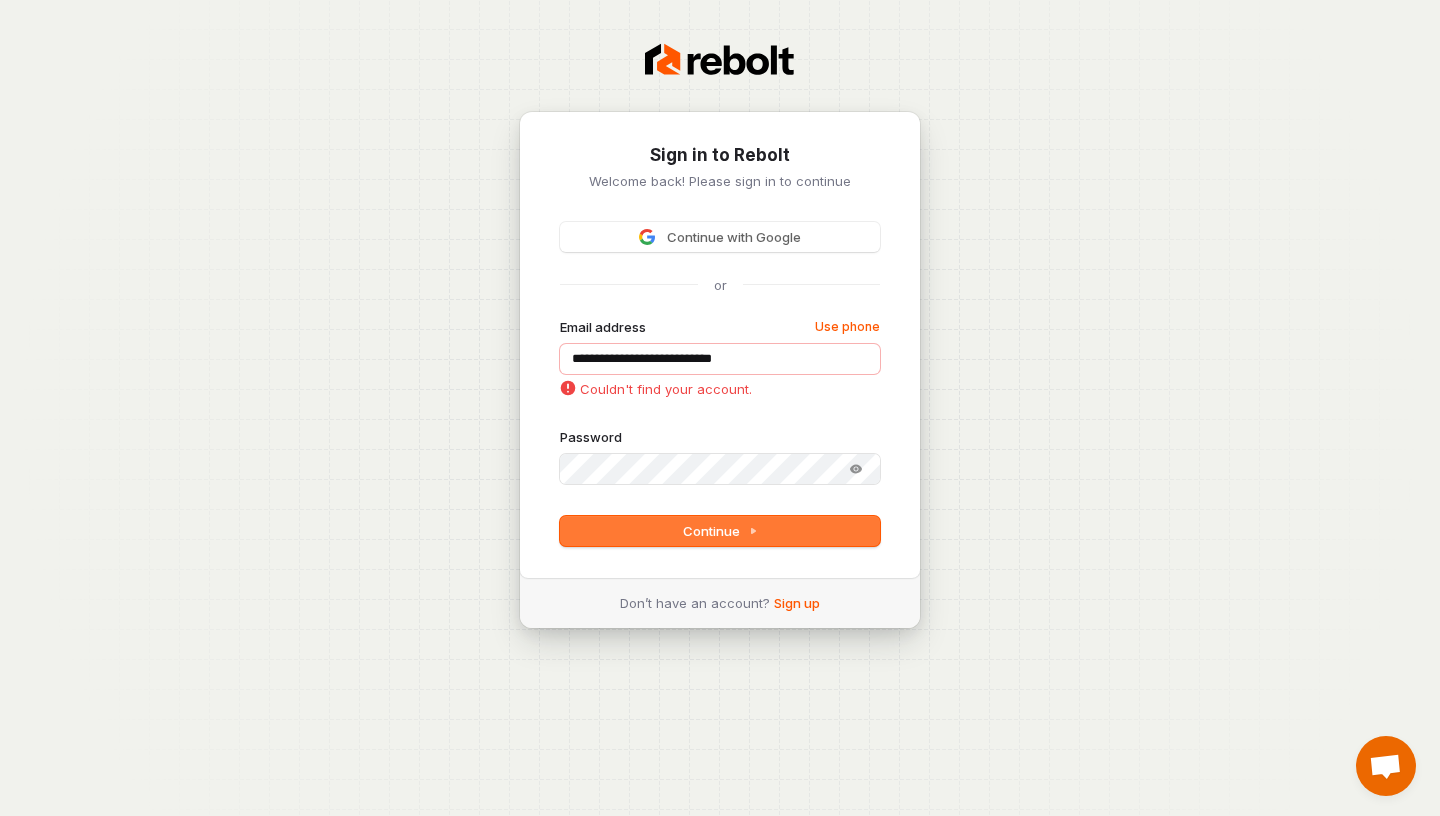 click on "Couldn't find your account." at bounding box center (720, 389) 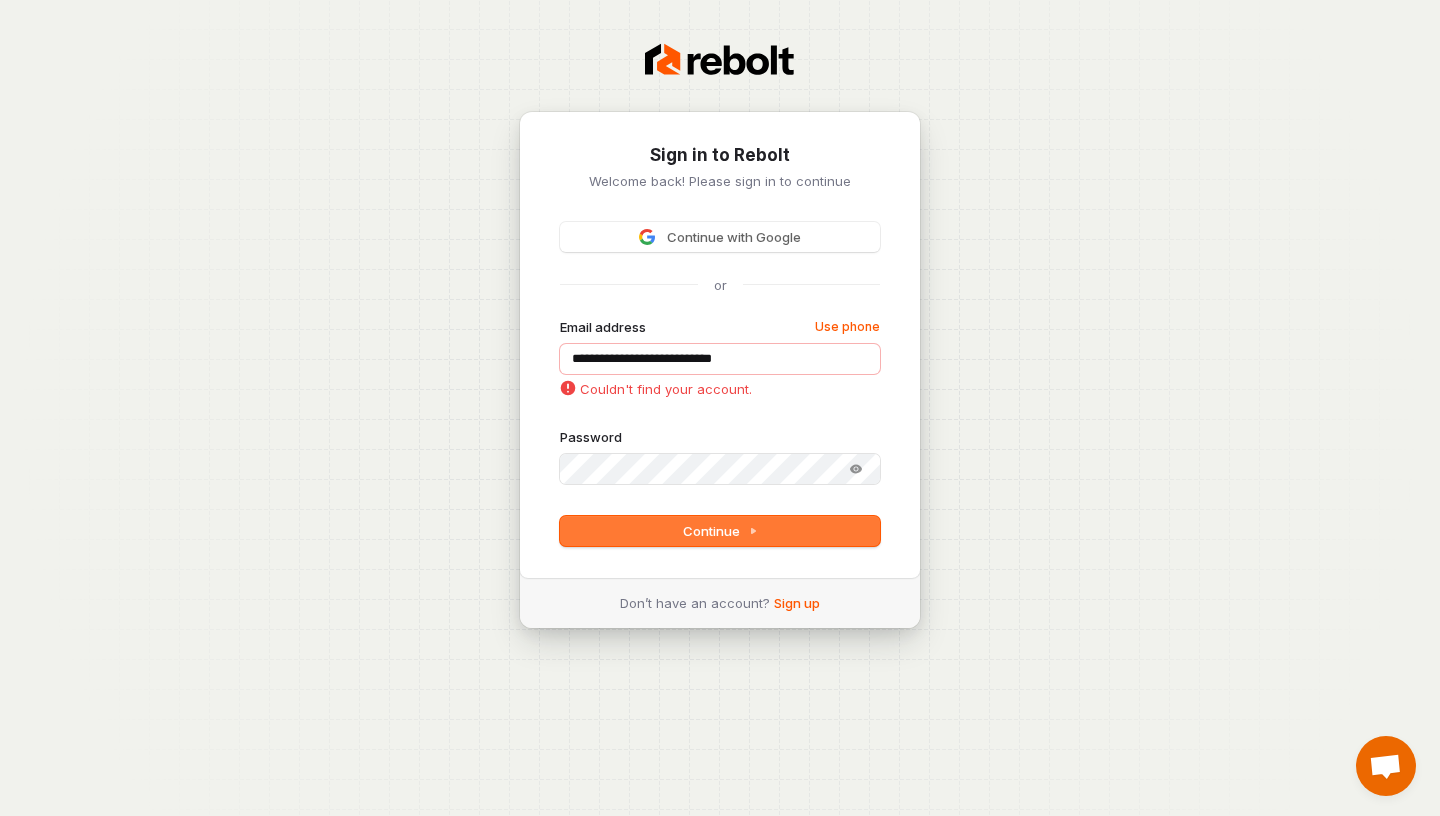 drag, startPoint x: 781, startPoint y: 388, endPoint x: 584, endPoint y: 390, distance: 197.01015 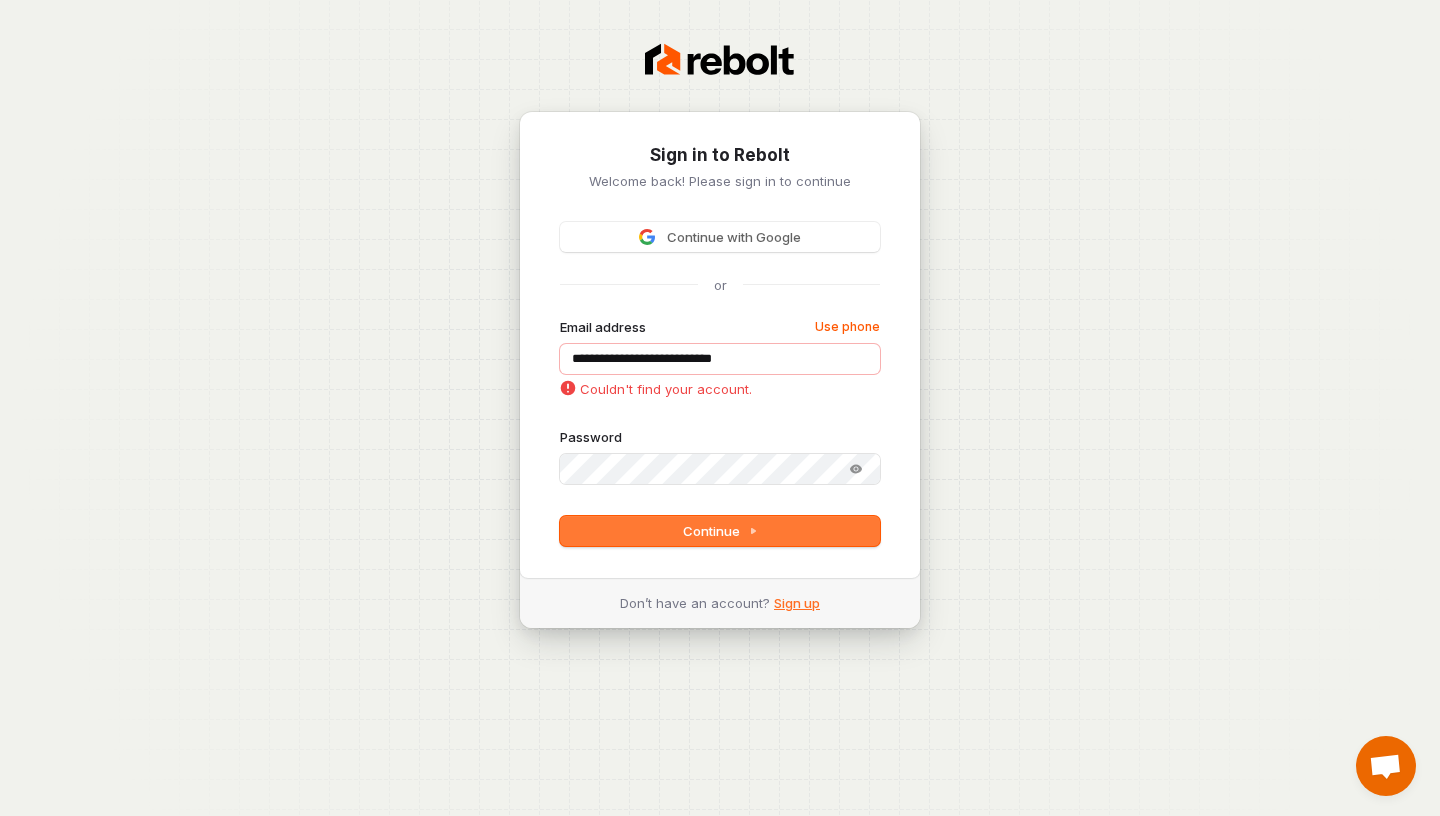click on "Sign up" at bounding box center [797, 603] 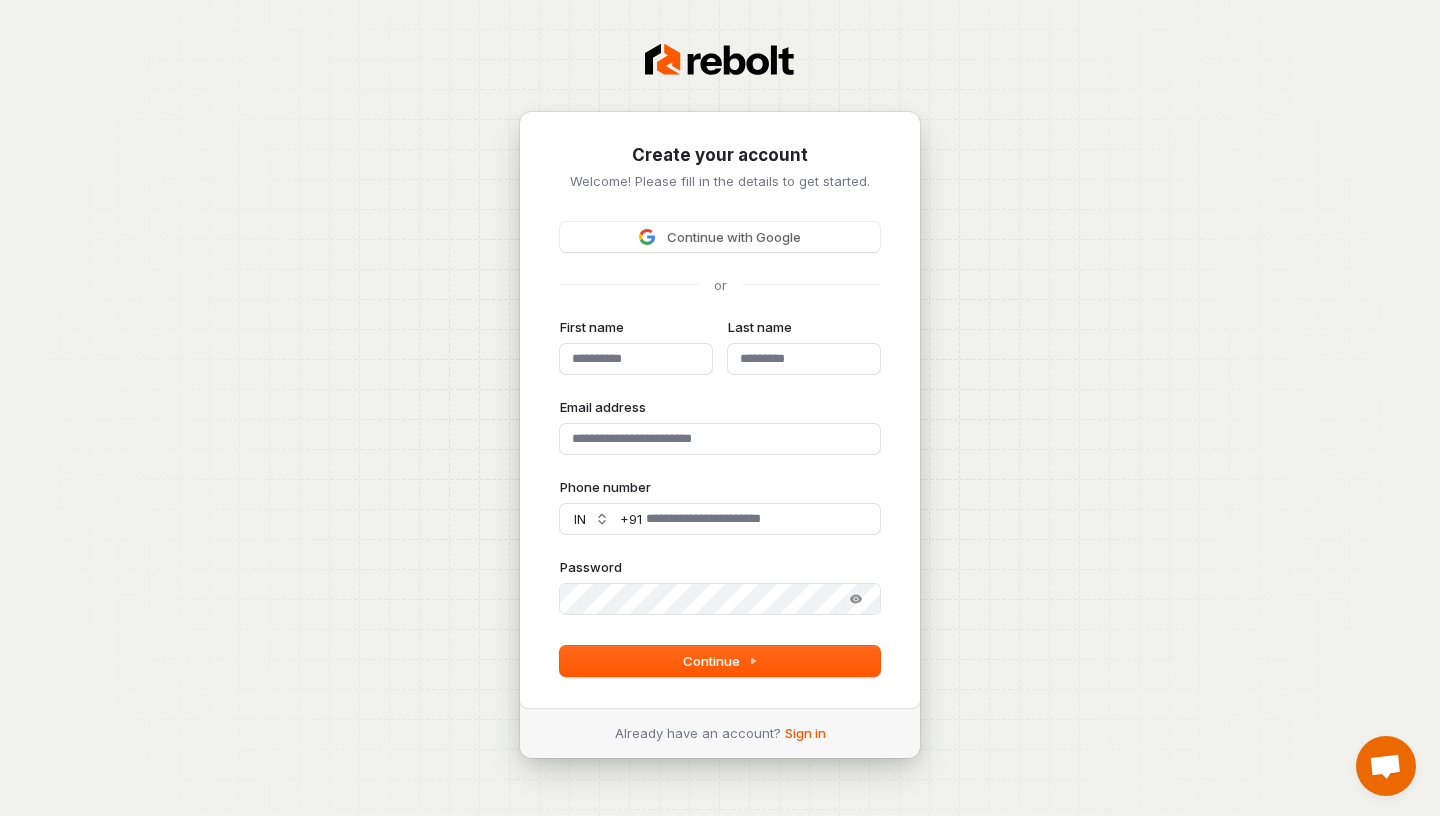 type 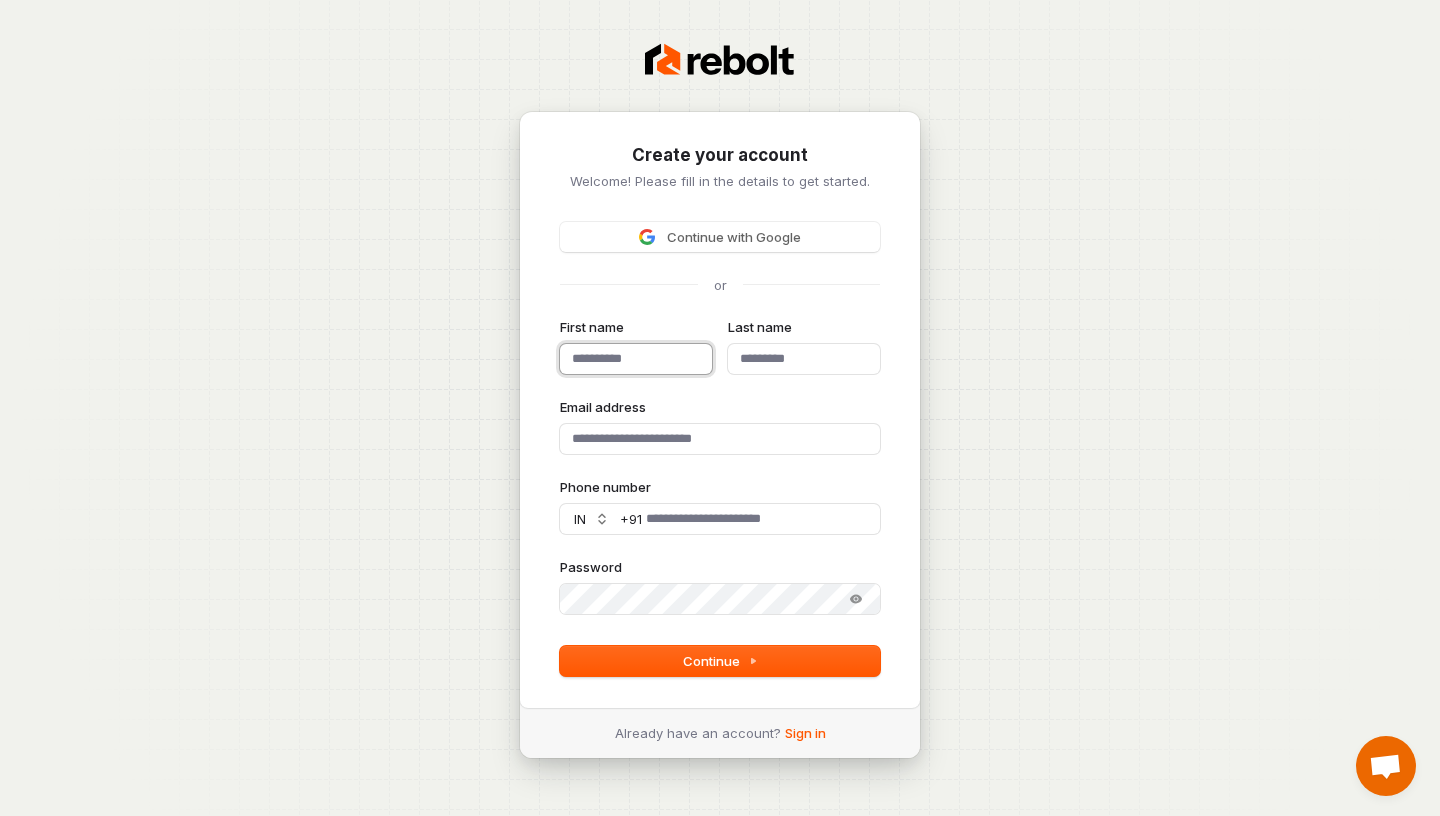 type 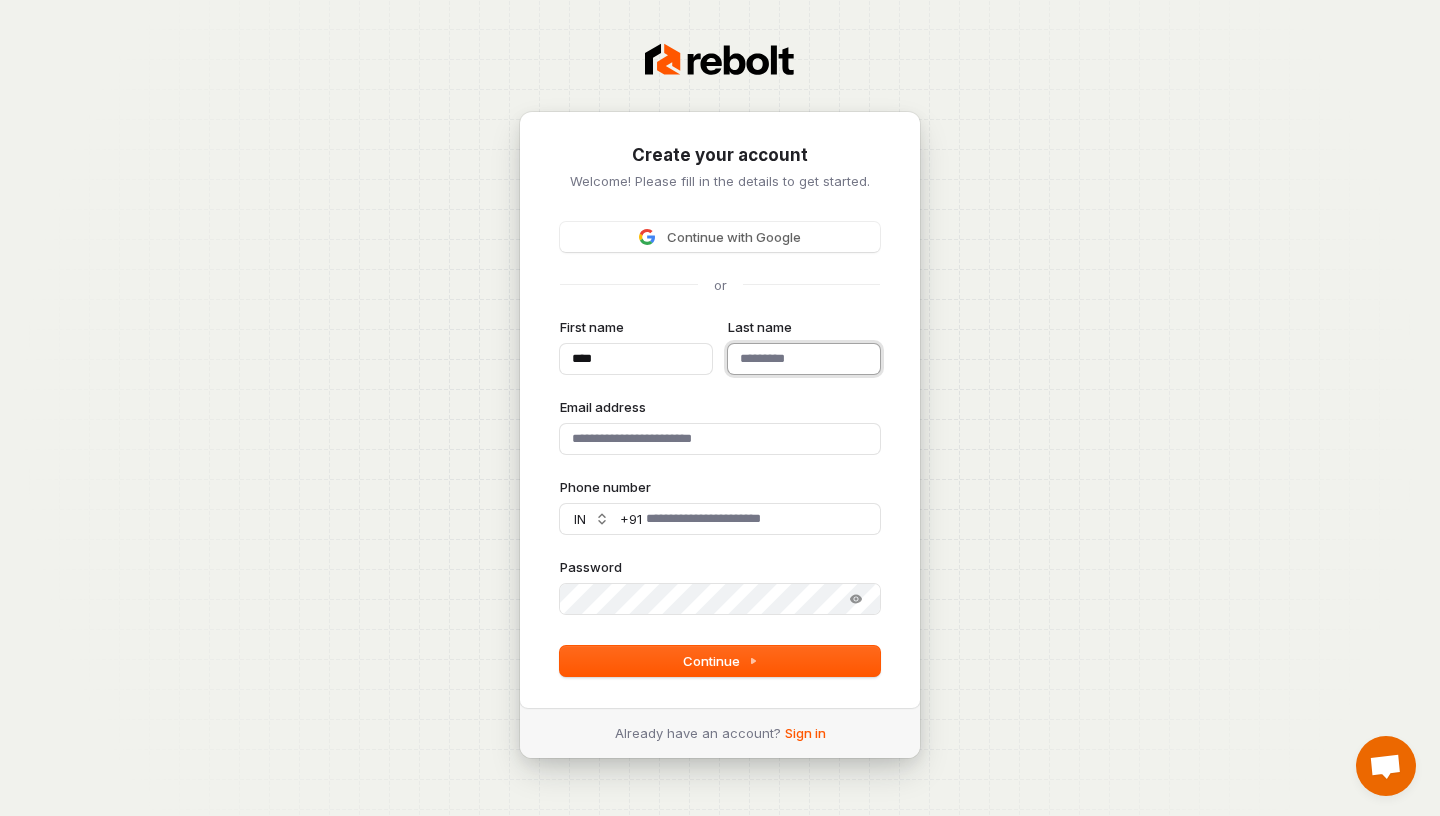 type on "****" 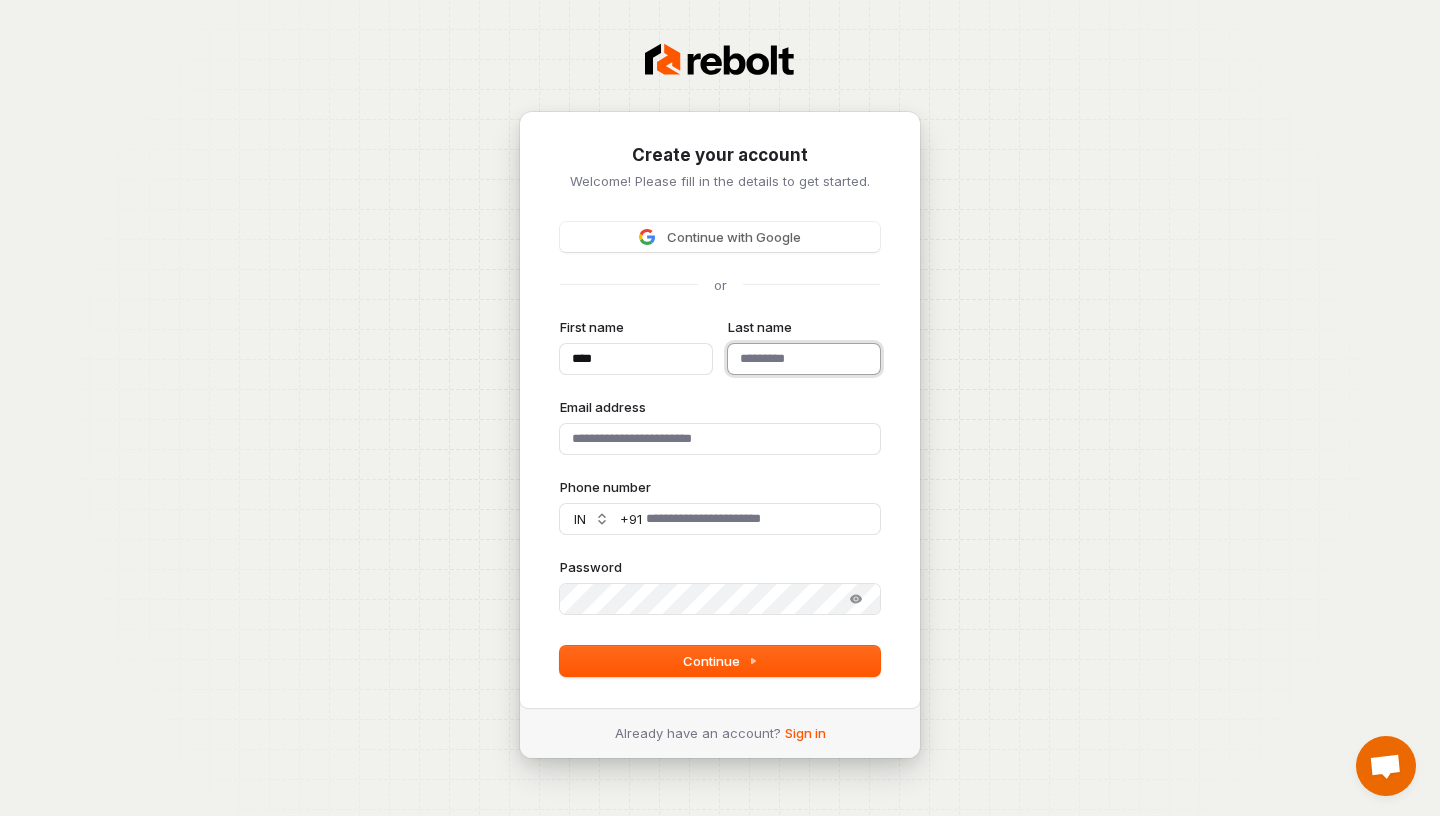 type on "****" 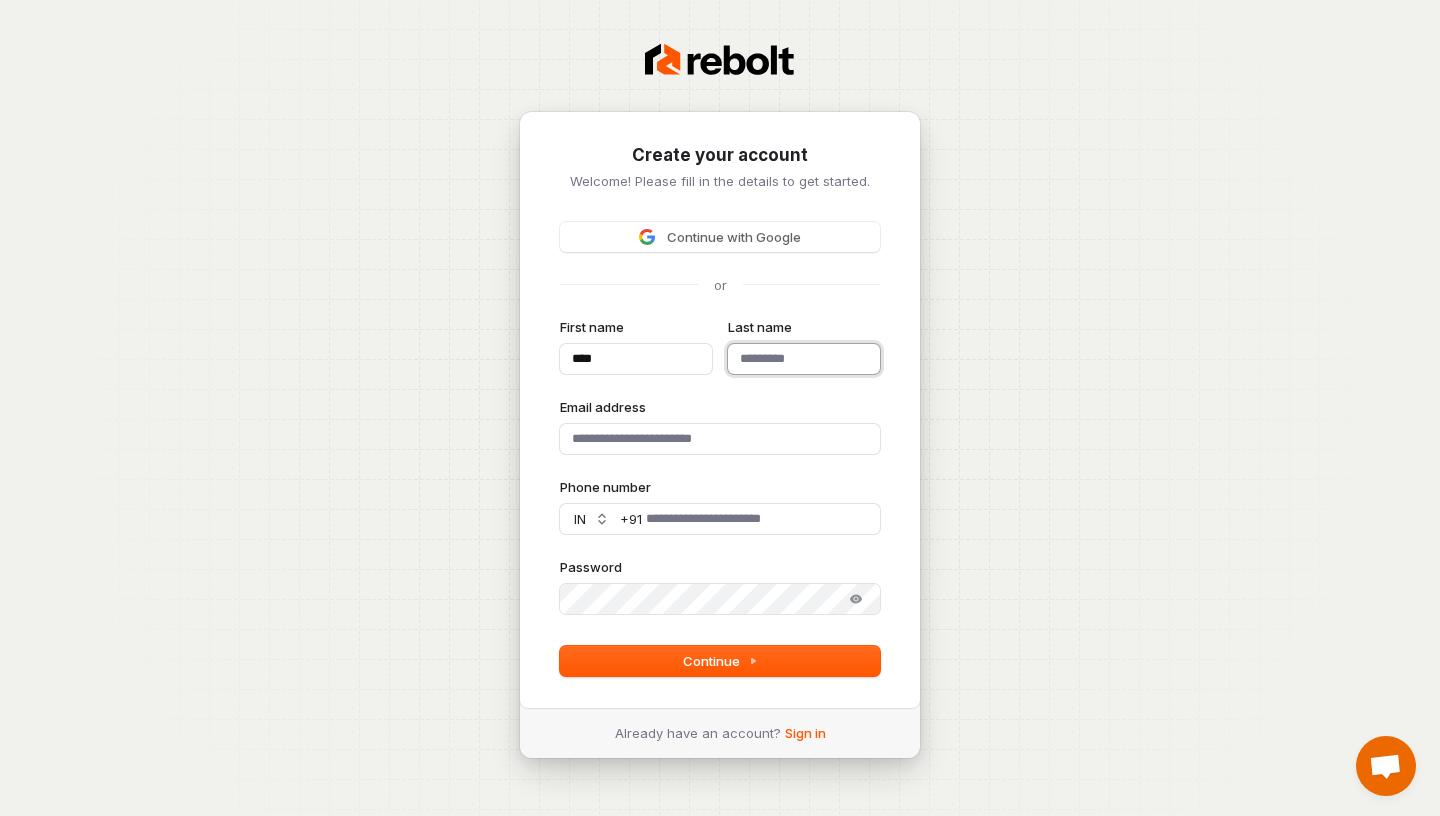 type on "*****" 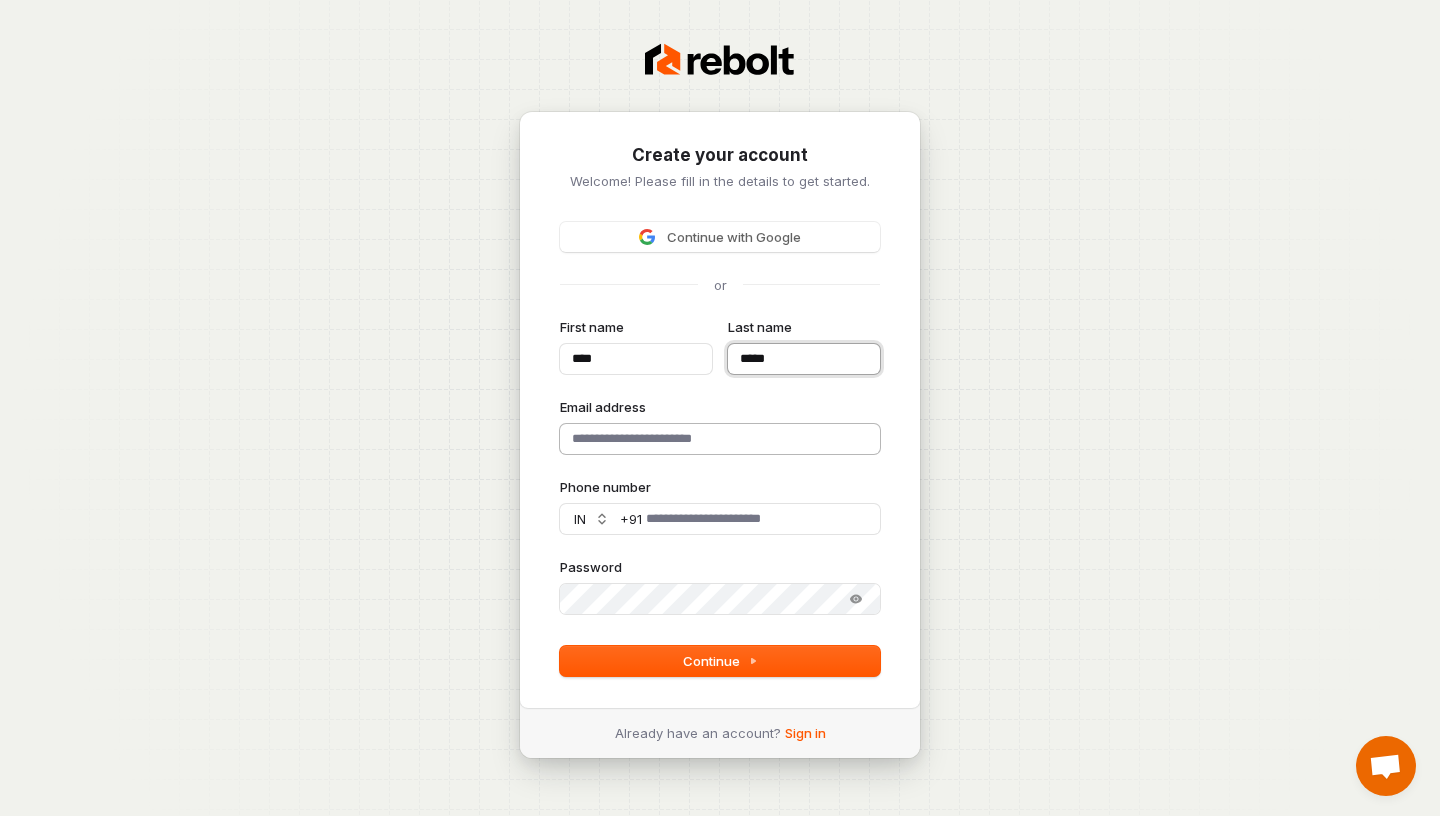 type on "*****" 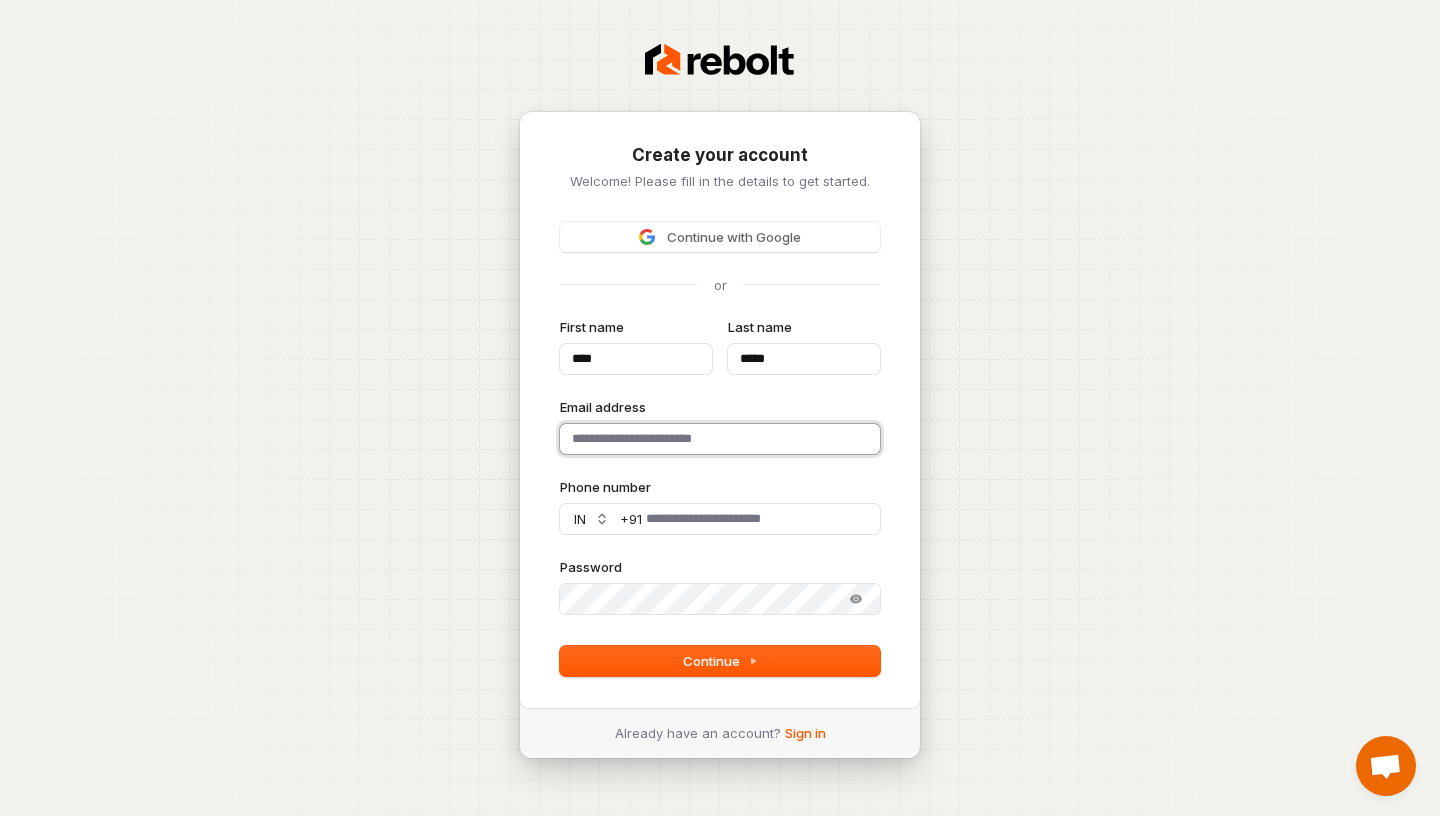 type on "****" 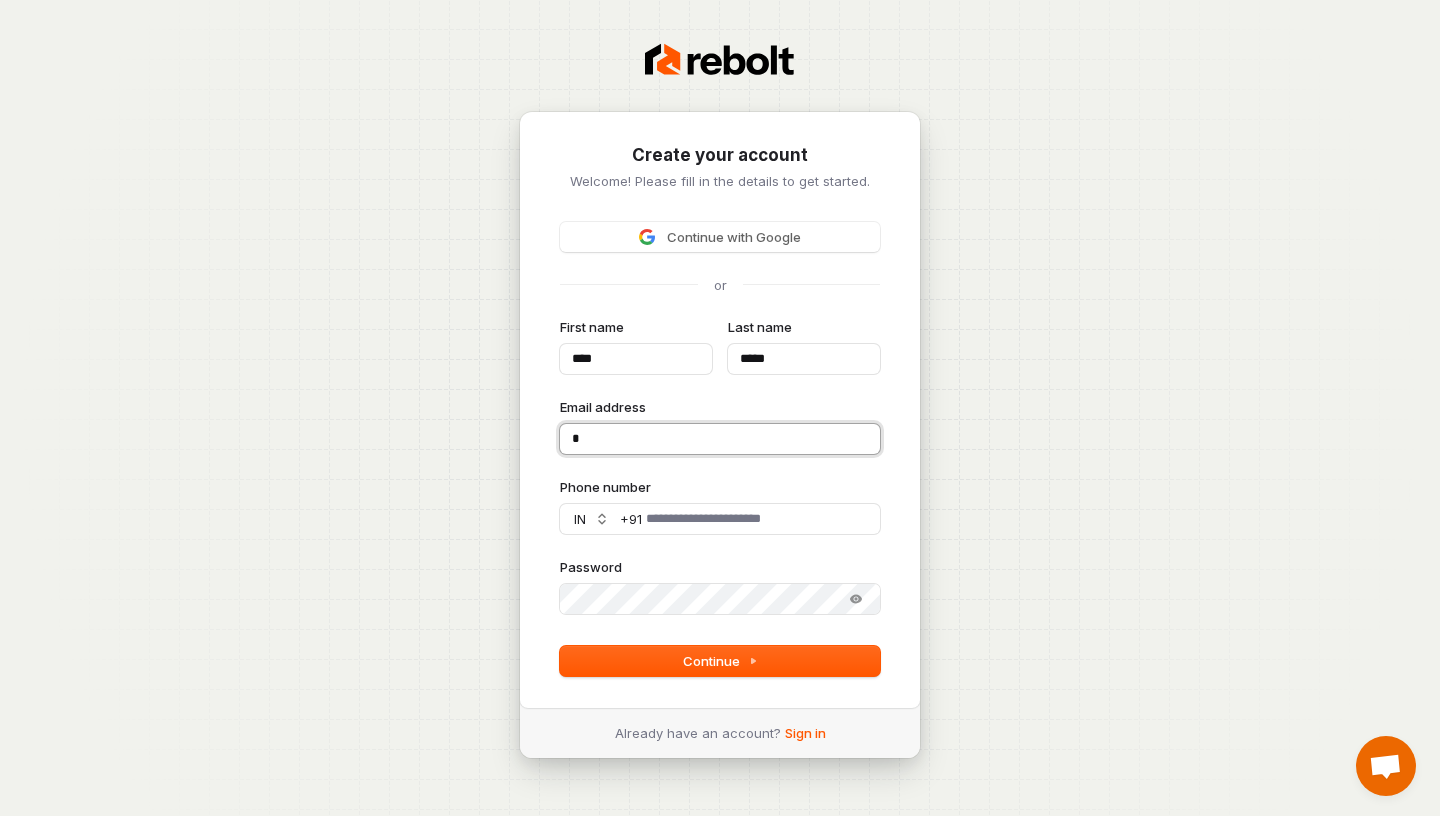 type on "****" 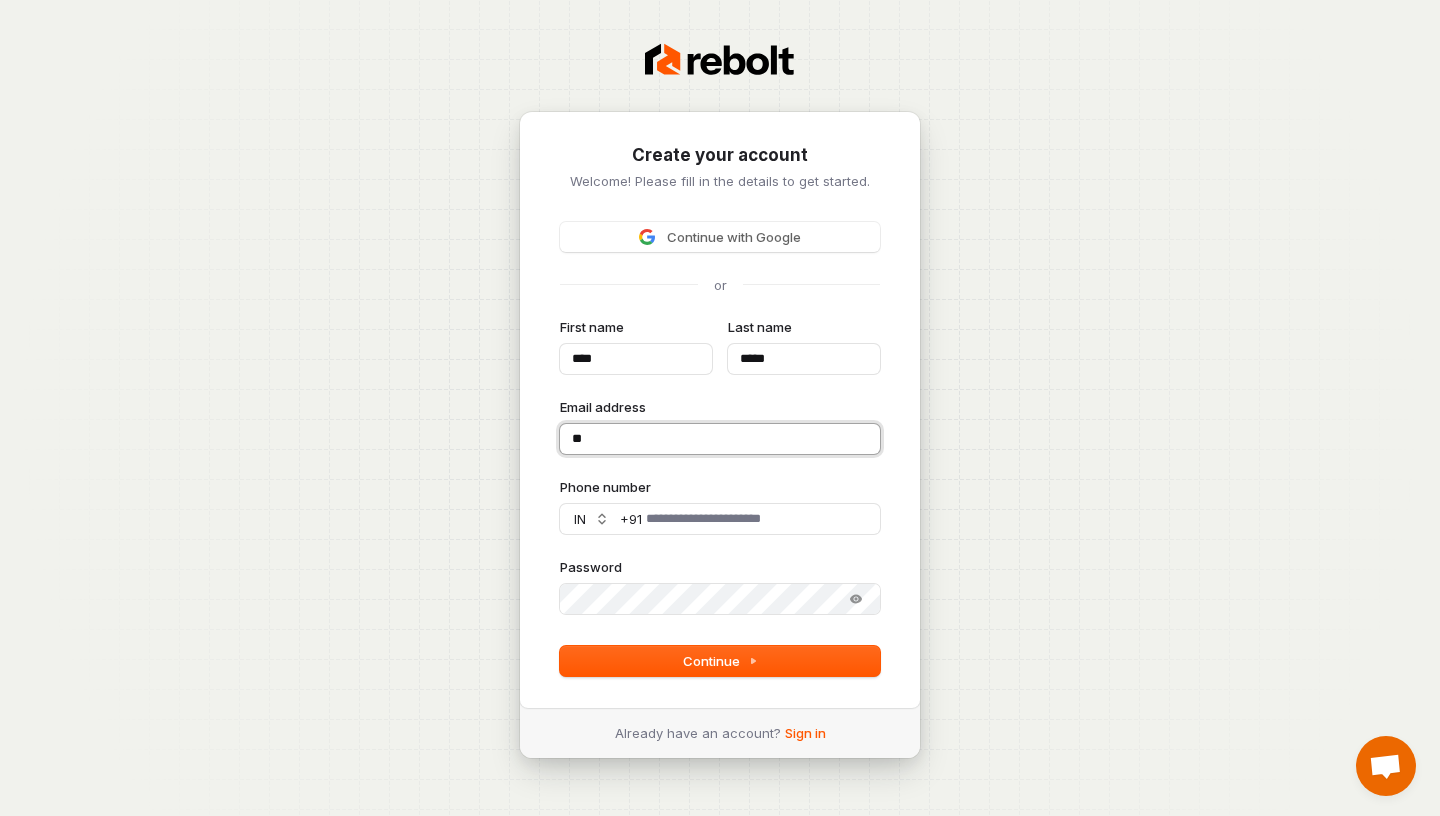 type on "****" 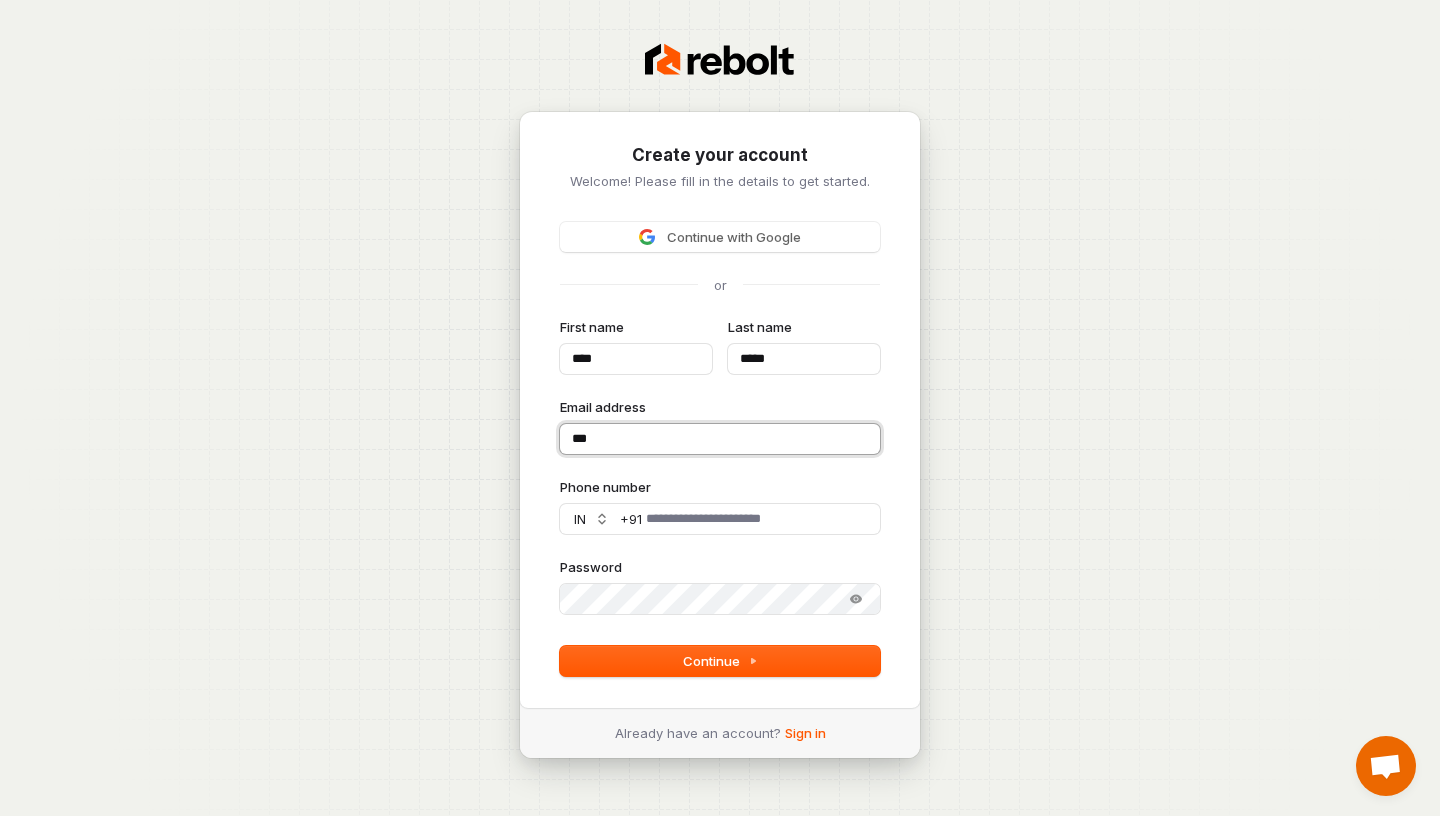type on "****" 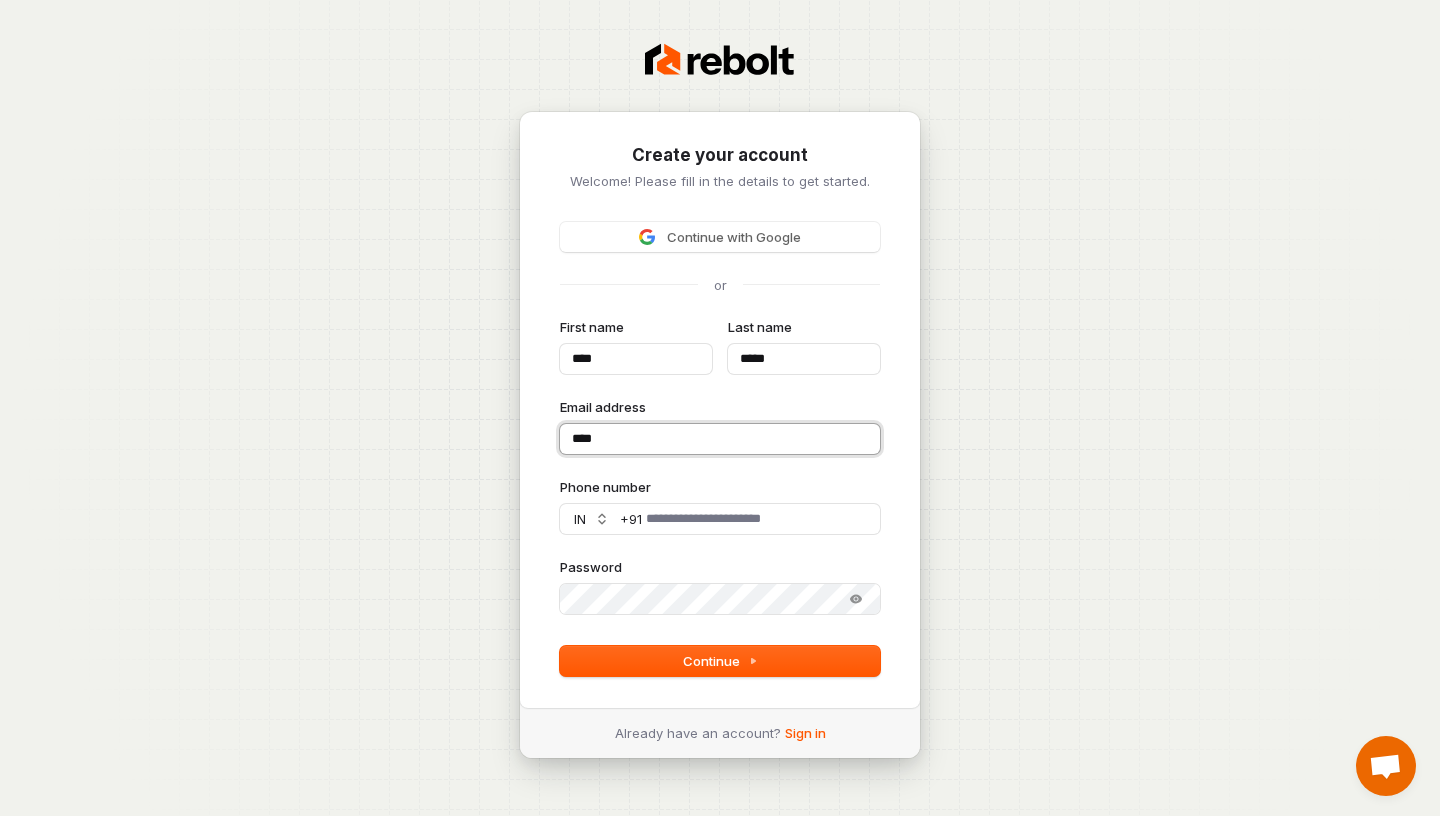 type on "****" 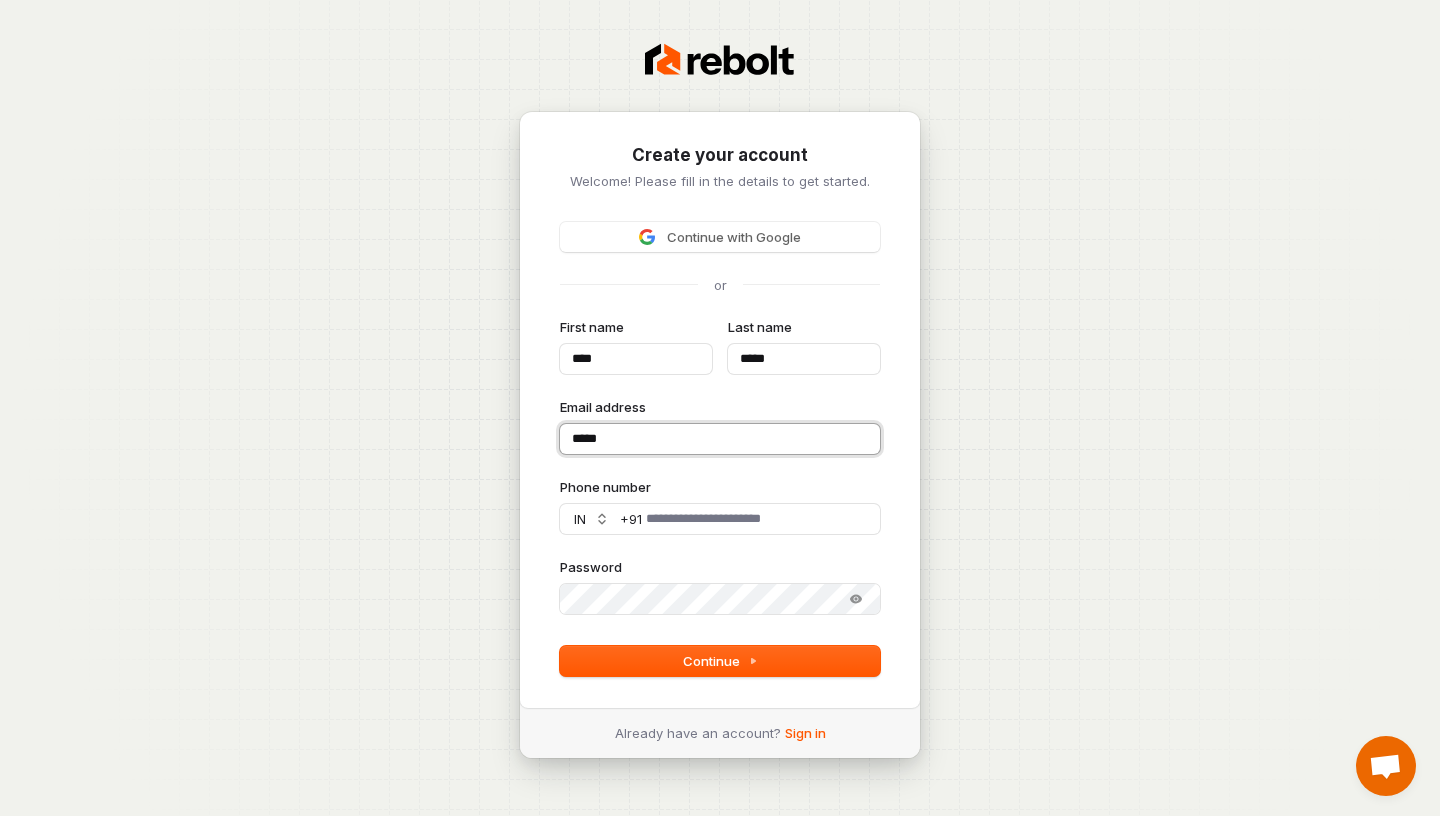 type on "****" 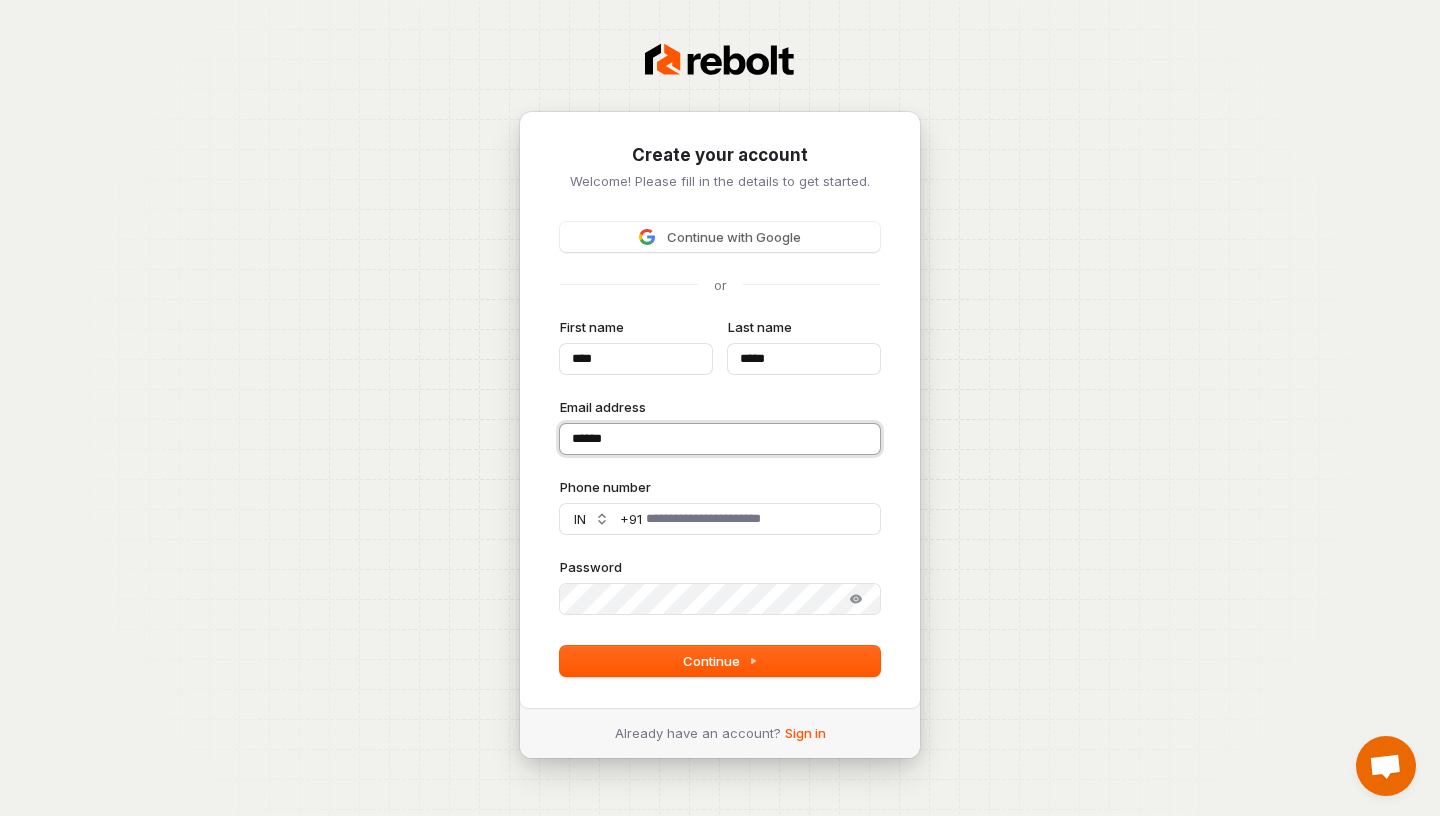 type on "****" 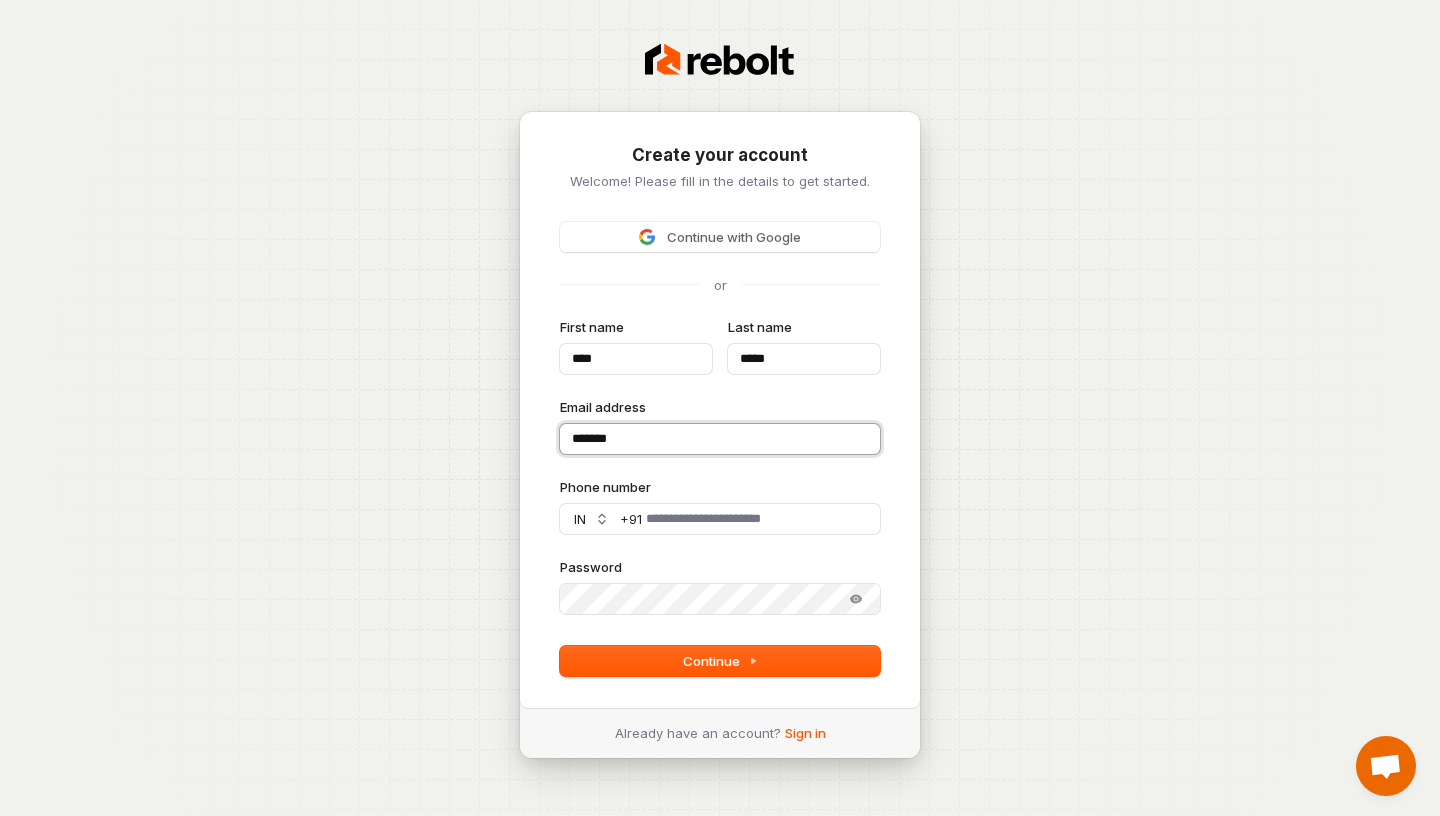 type on "****" 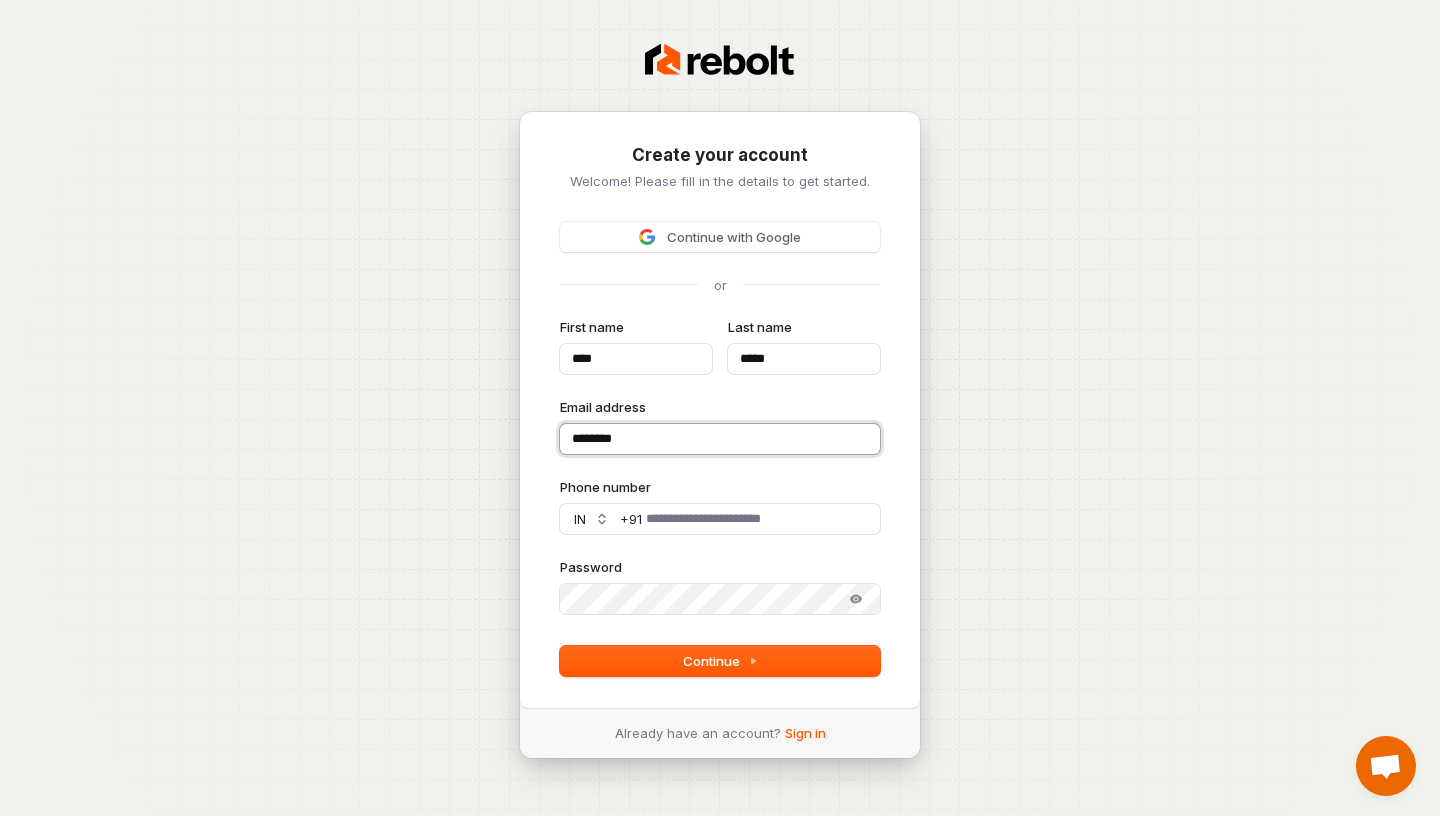 type on "****" 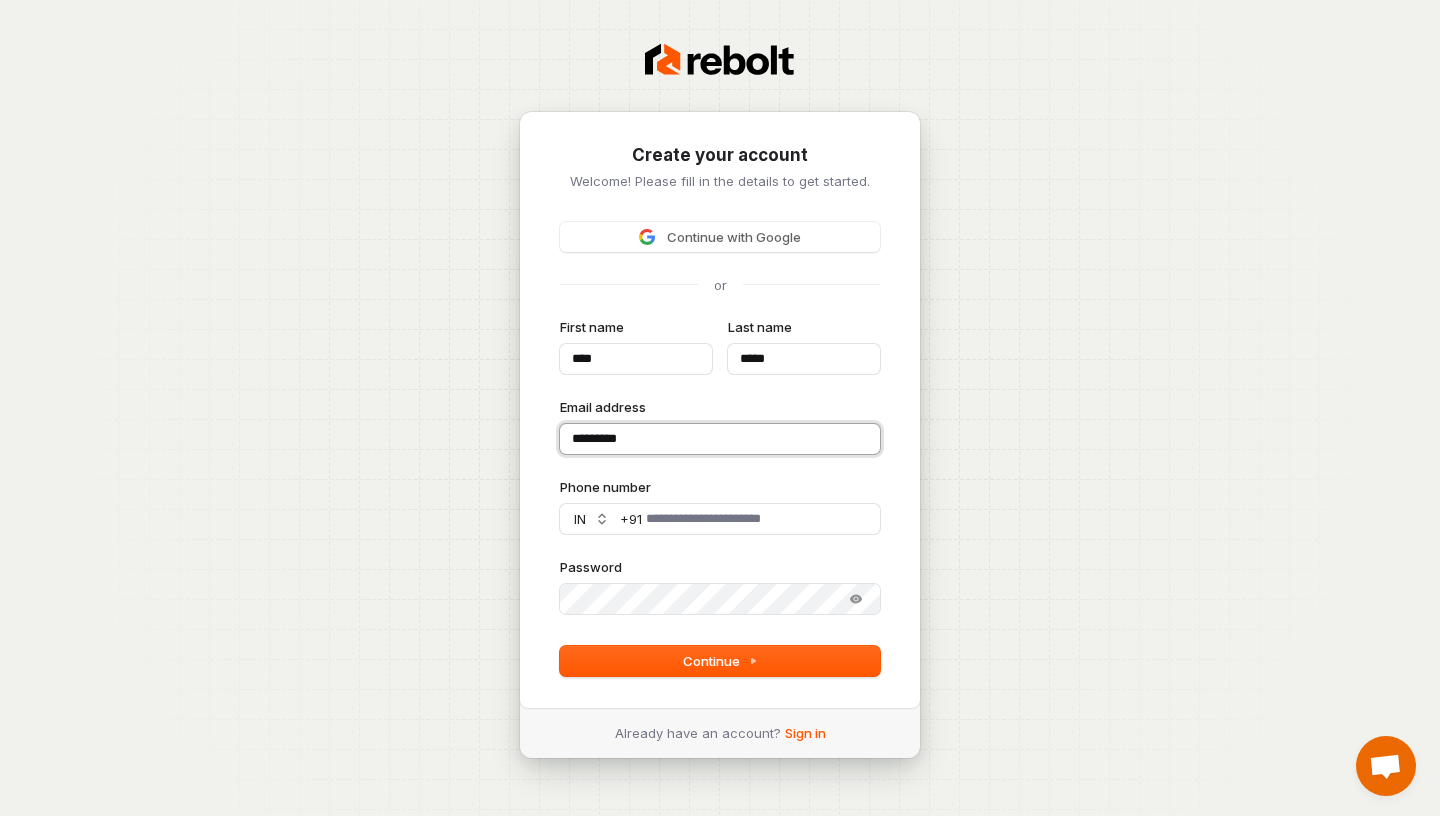 type on "****" 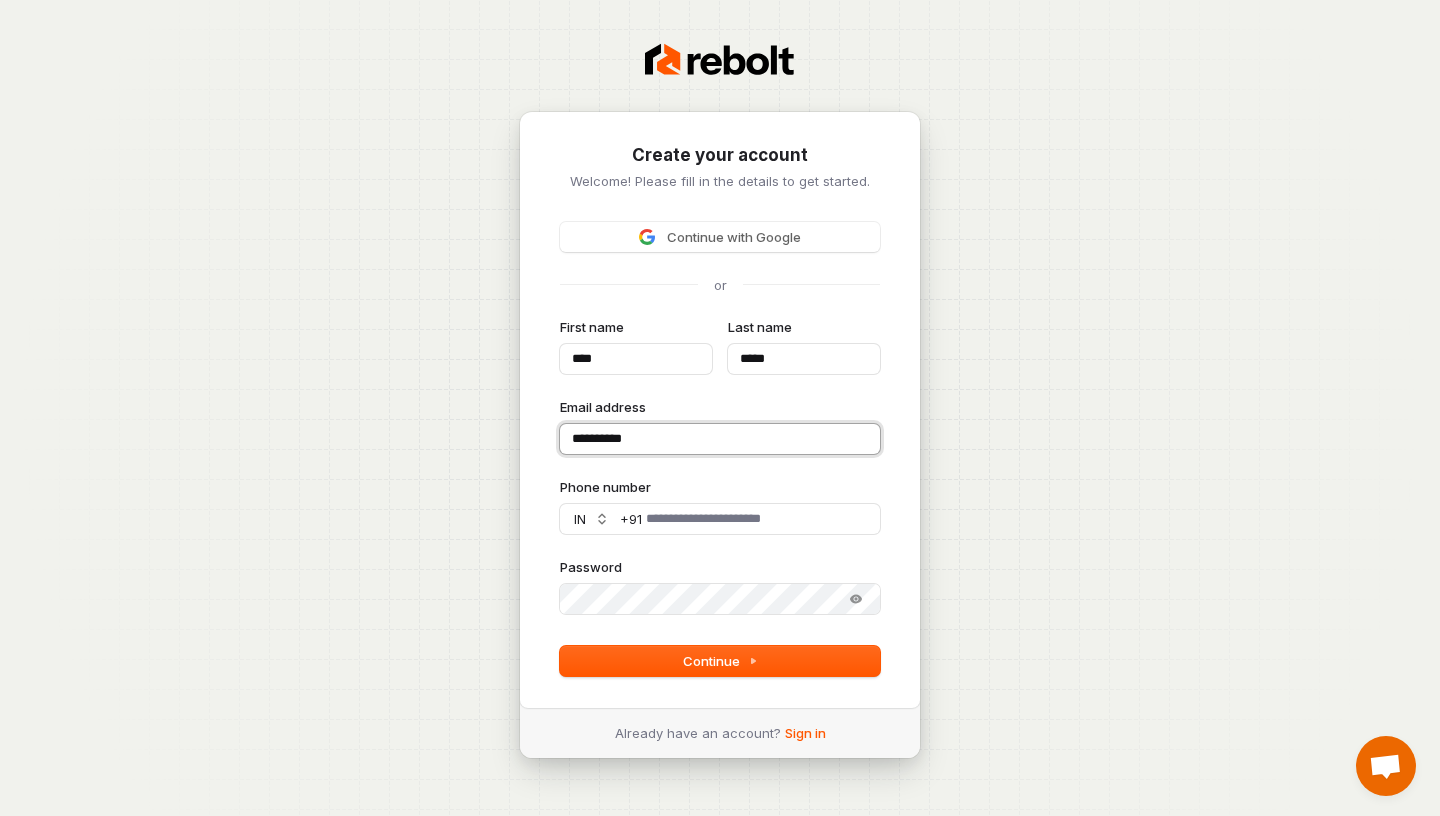 type on "****" 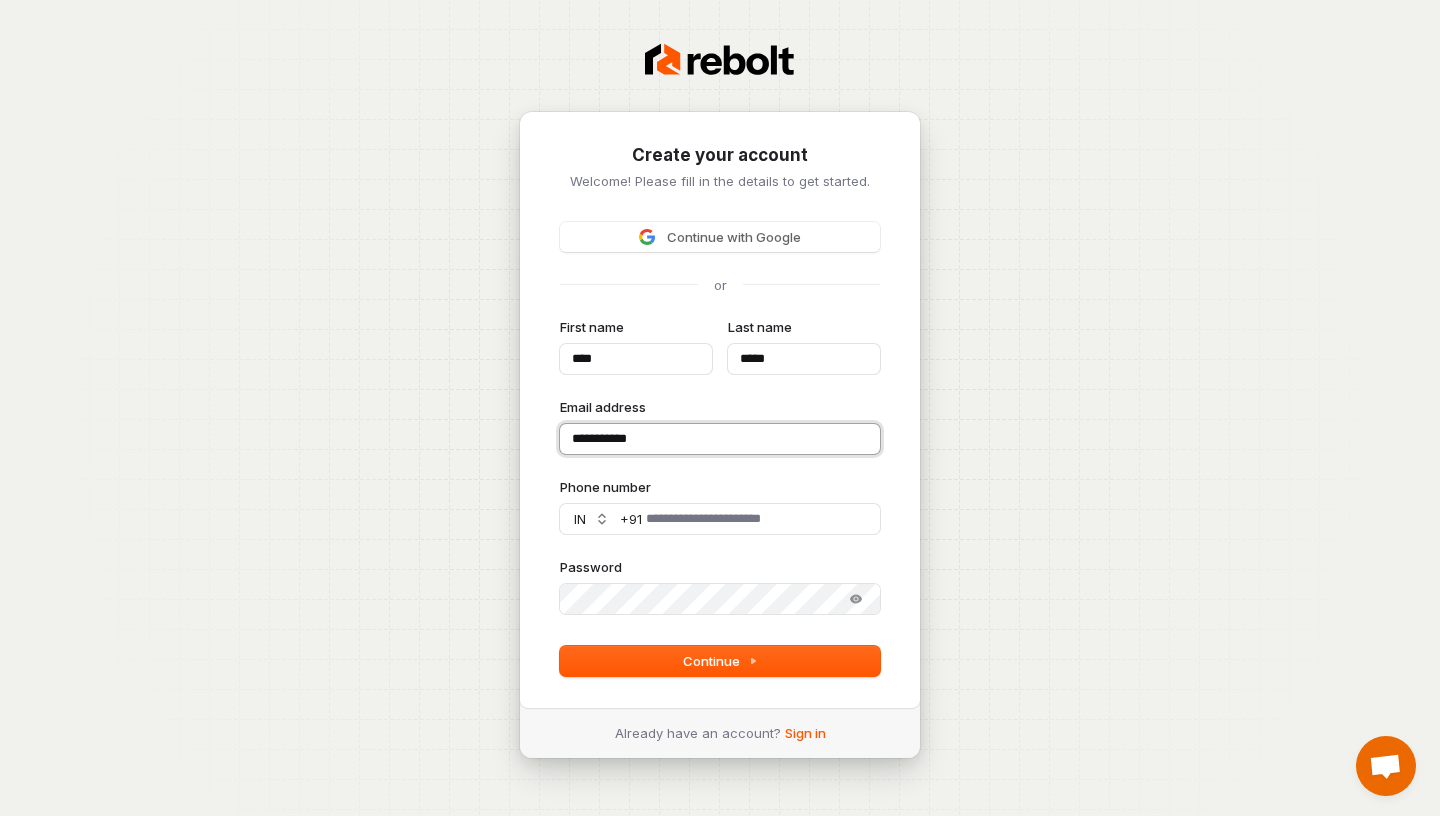 type on "****" 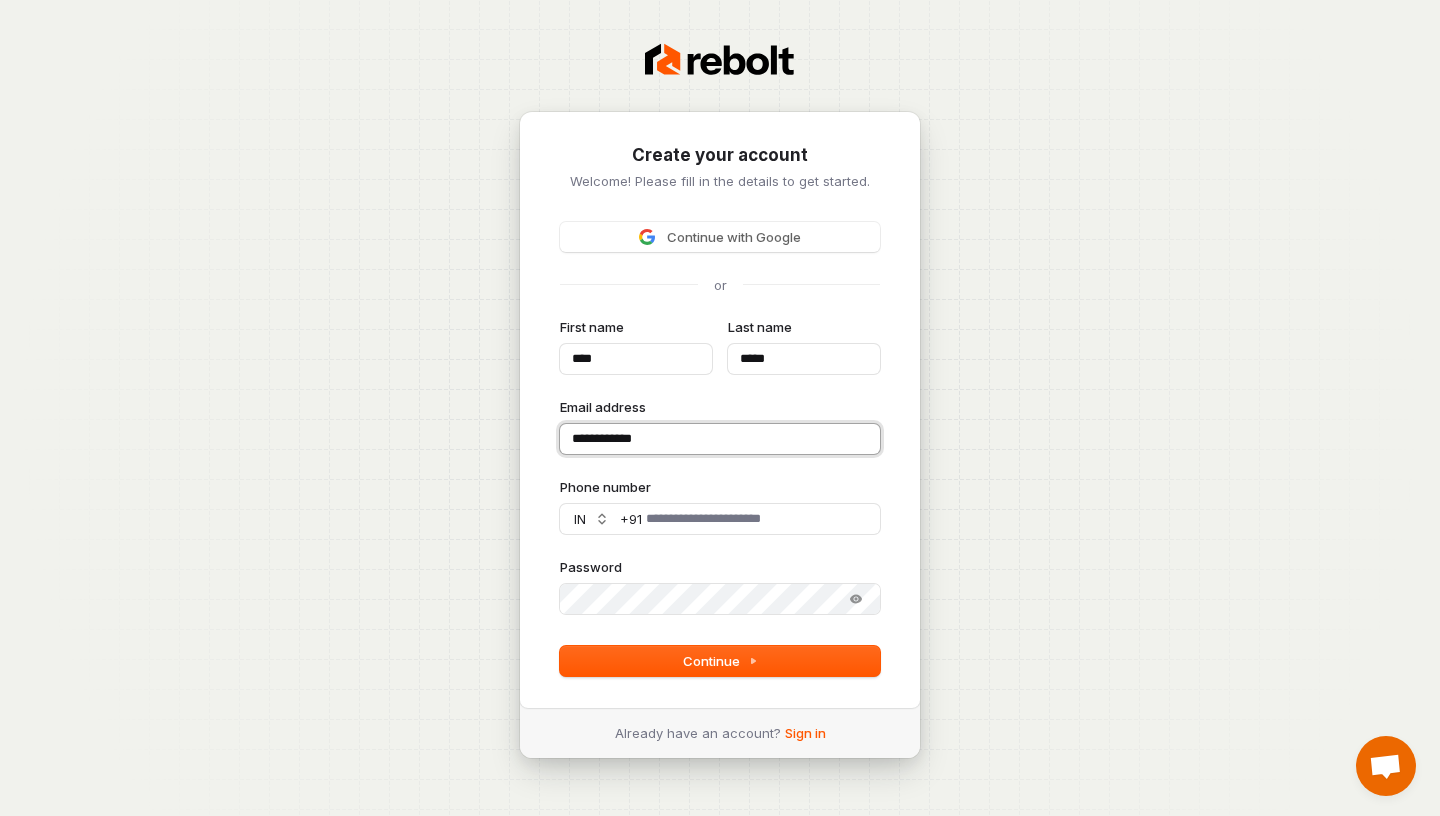 type on "****" 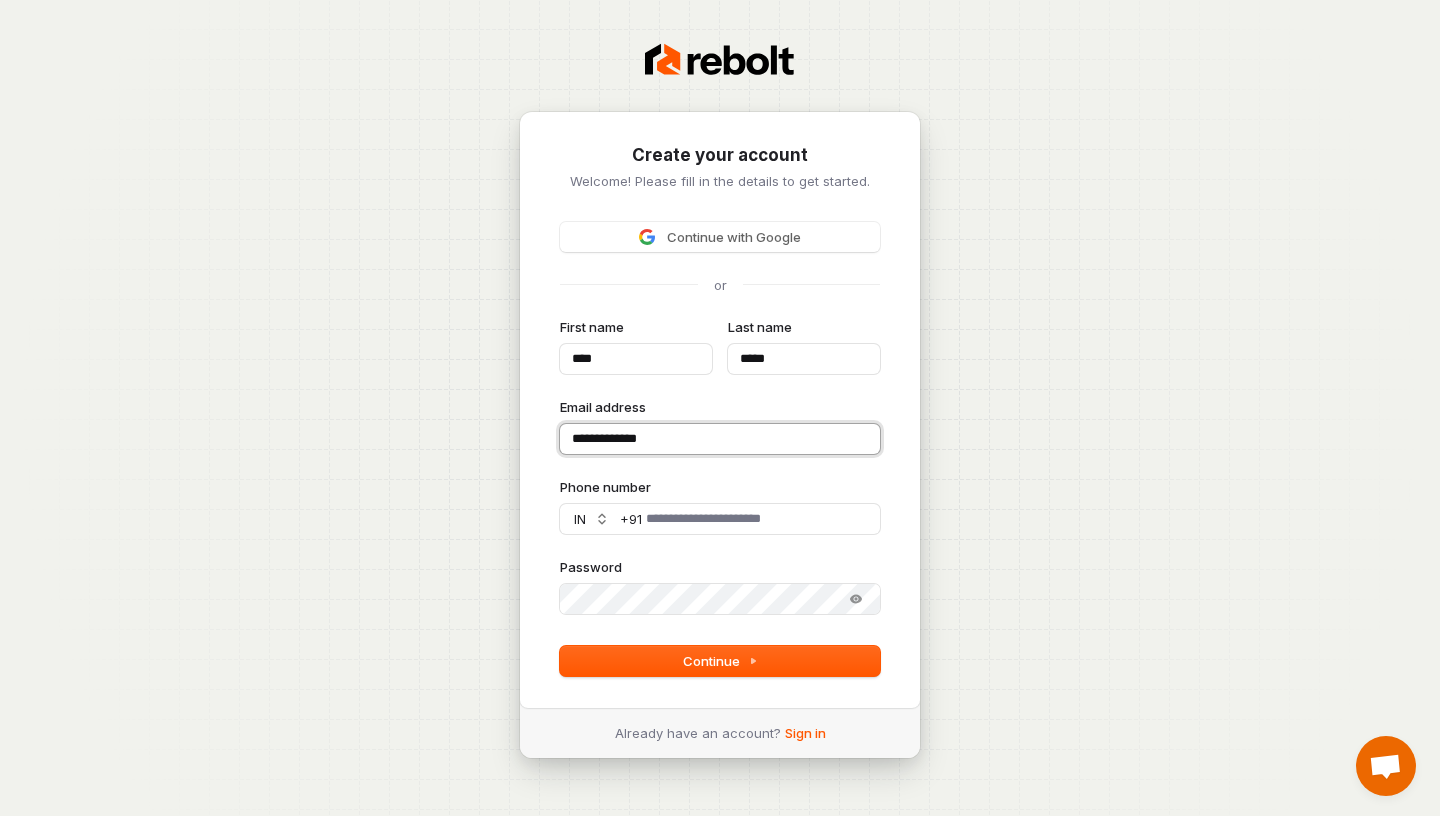 type on "****" 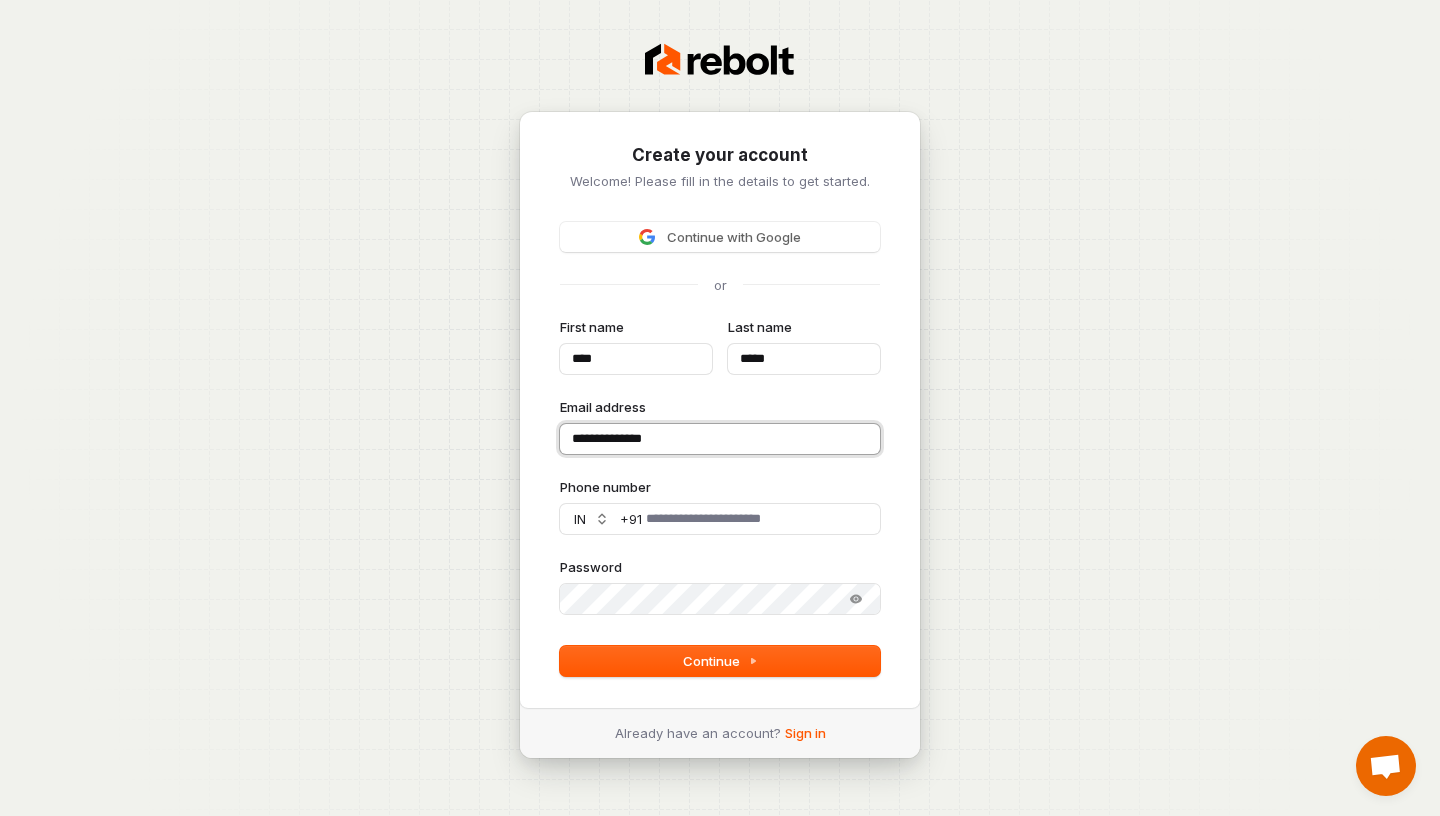 type on "****" 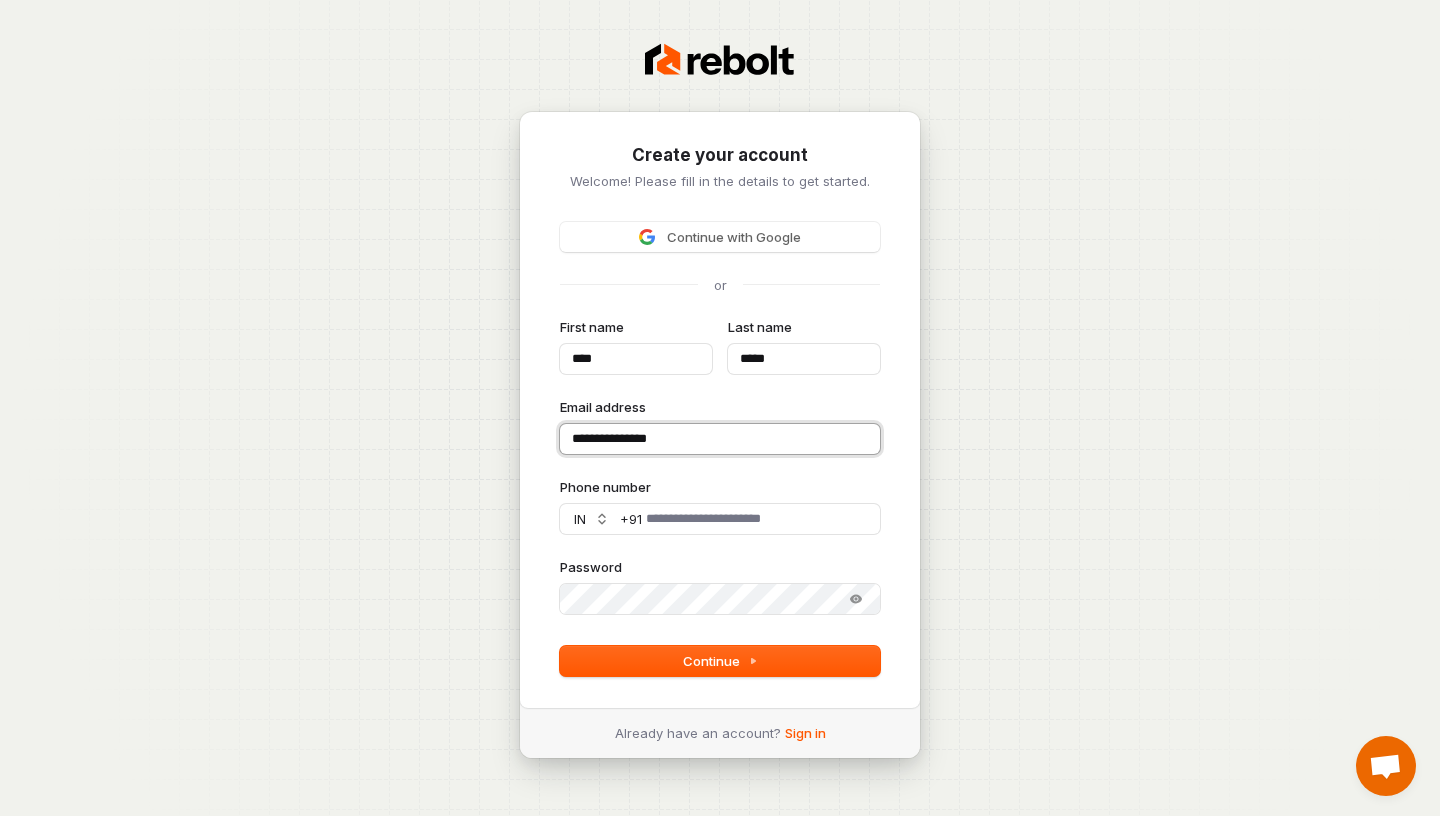 type on "****" 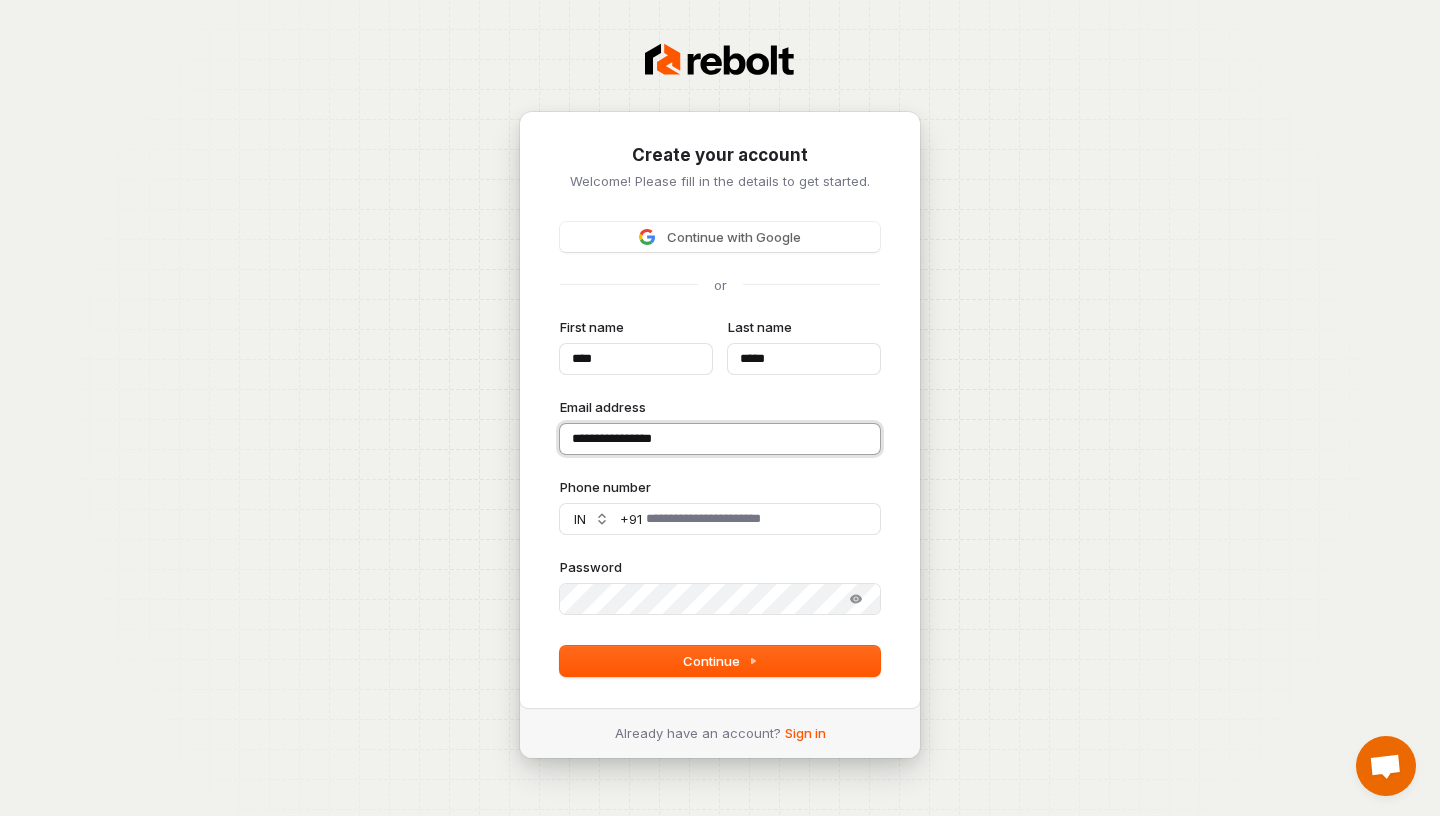 type on "****" 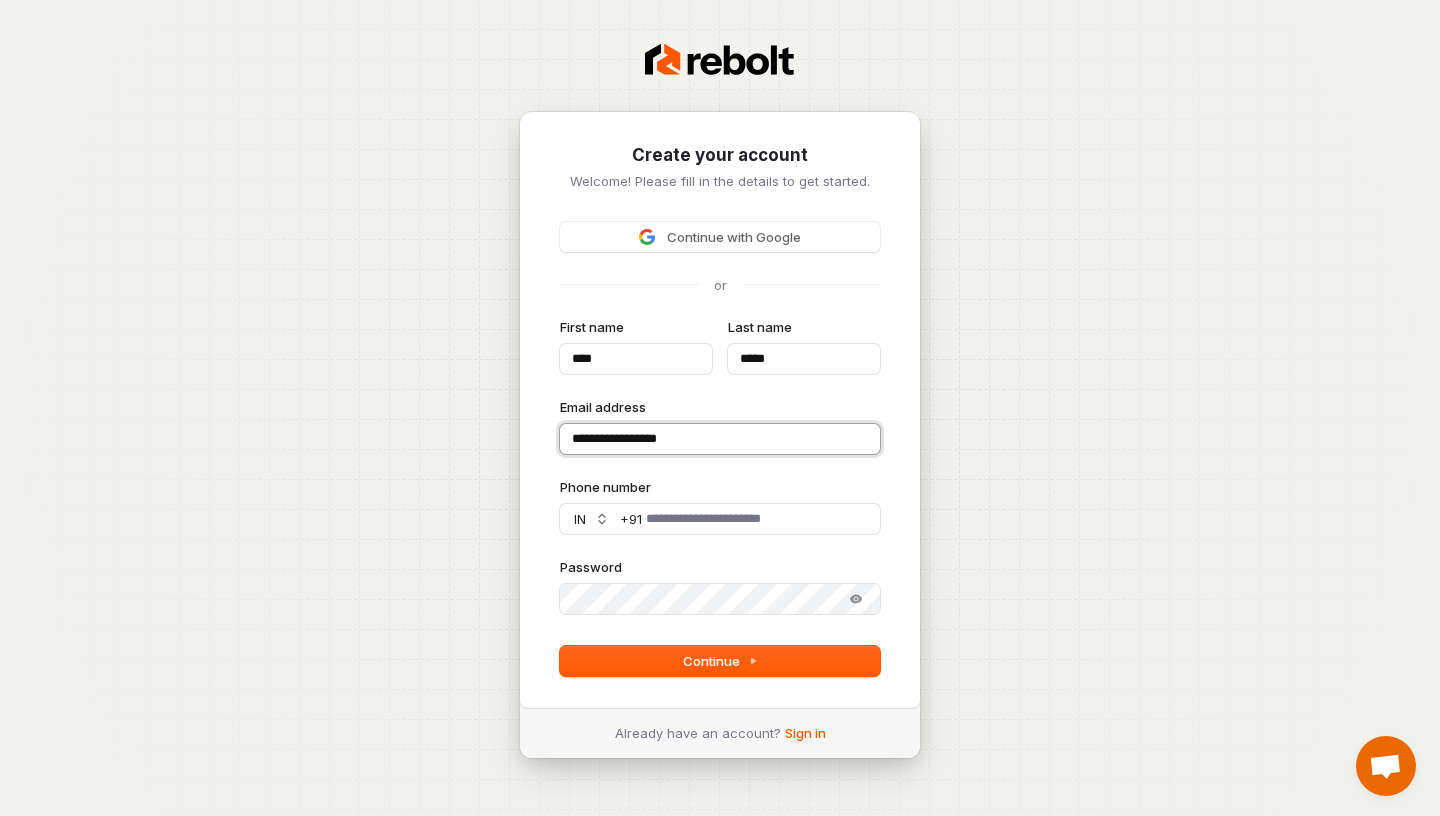 type on "****" 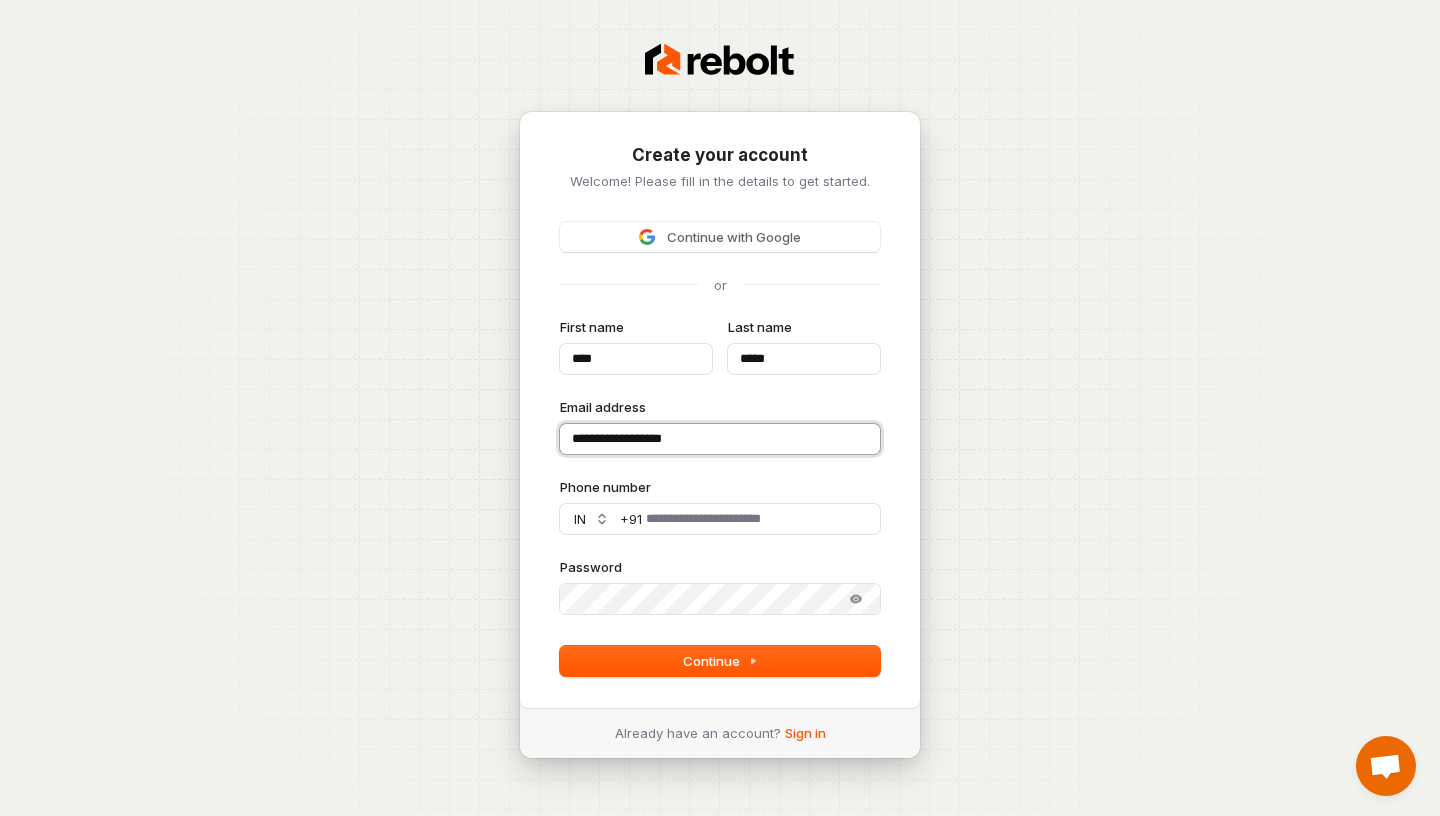 type on "****" 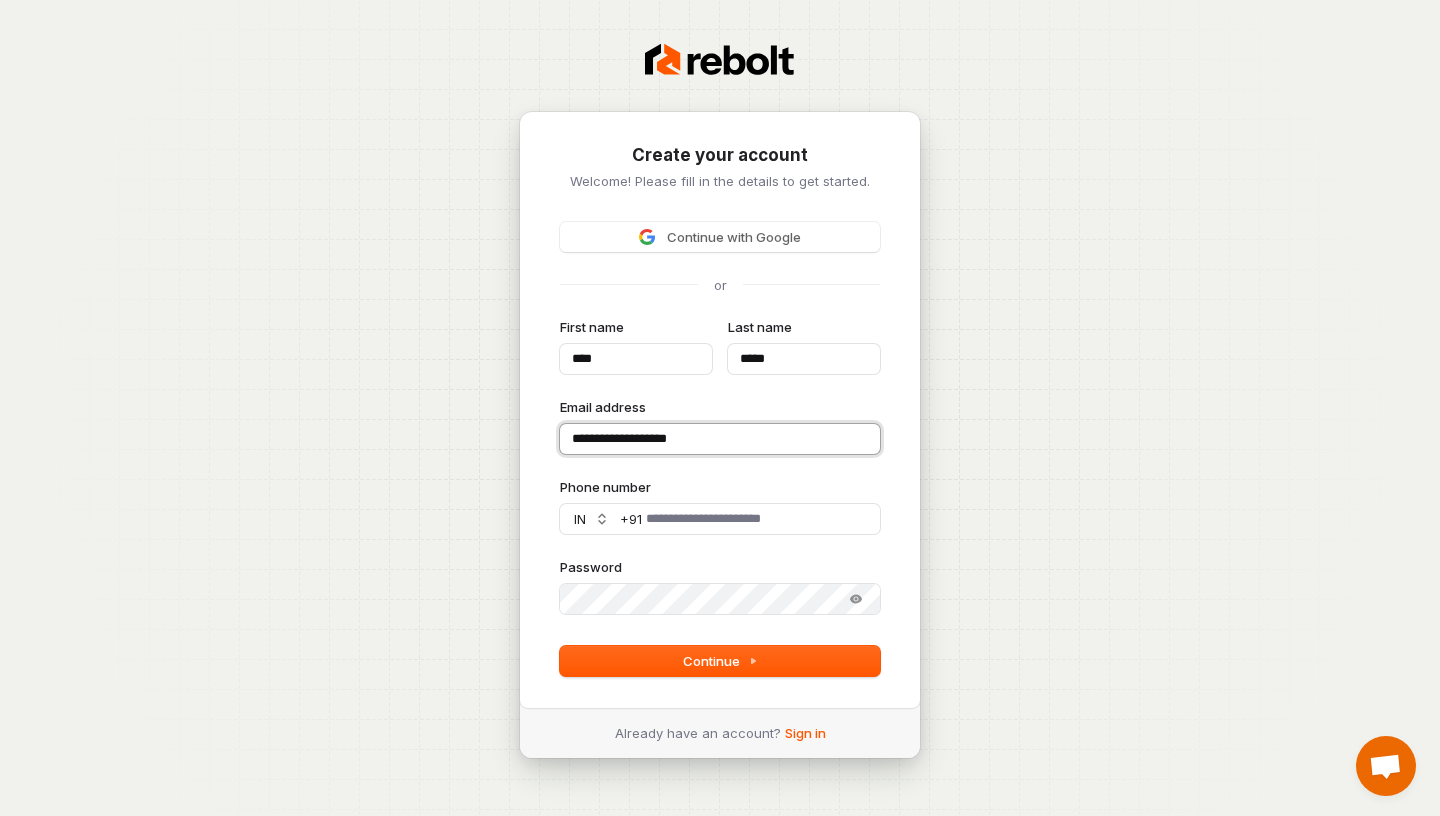 type on "****" 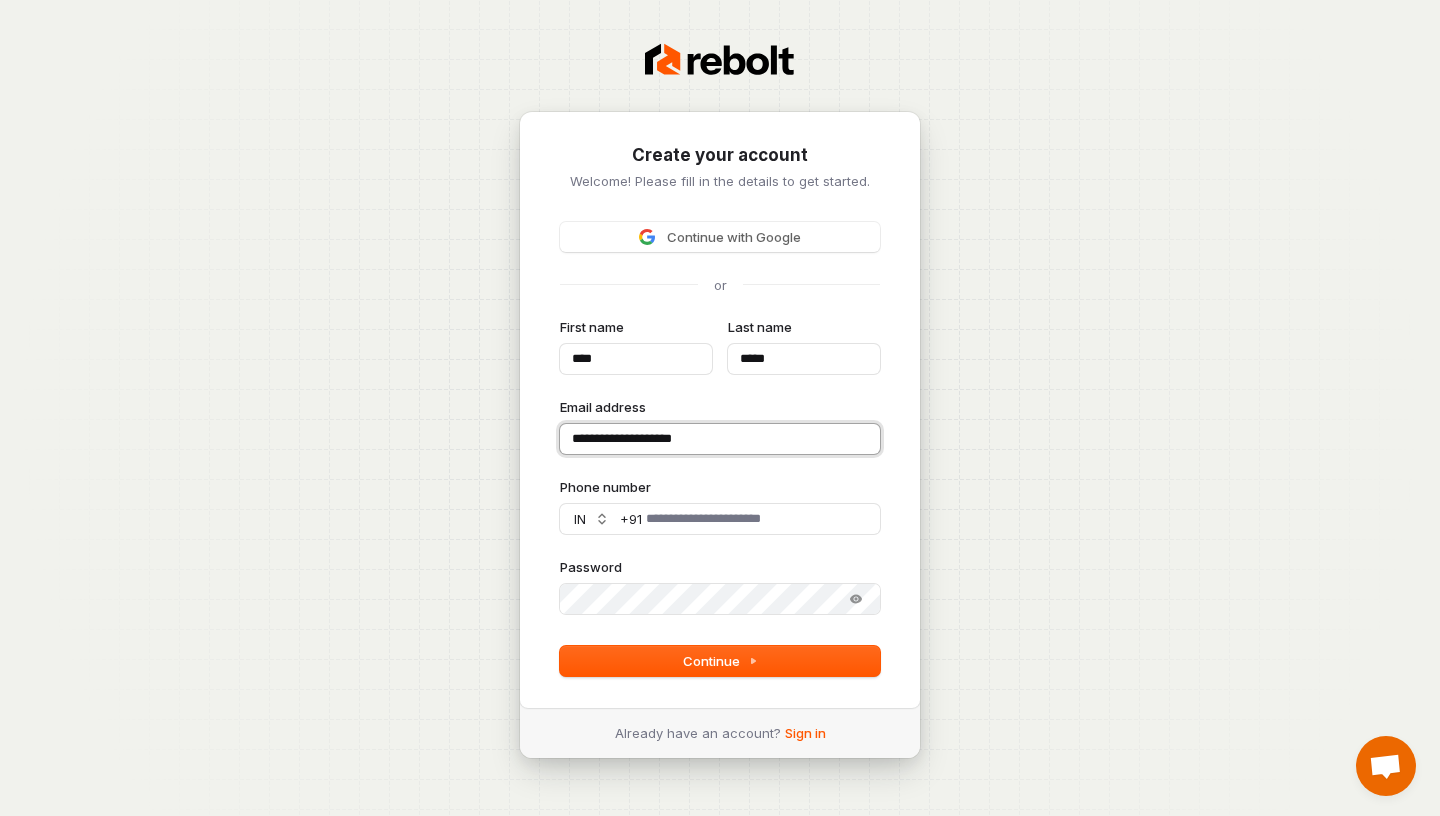type on "****" 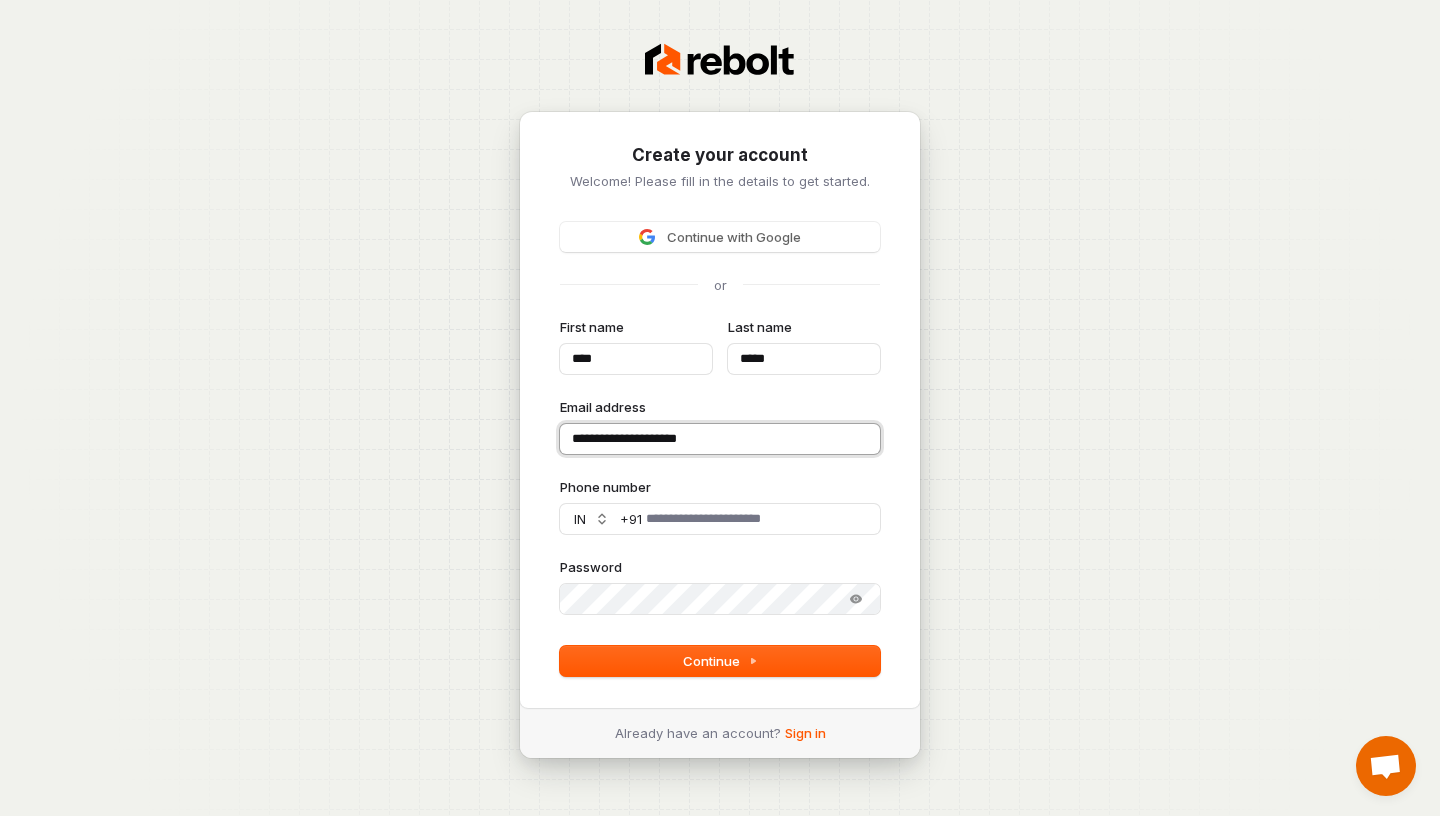 type on "****" 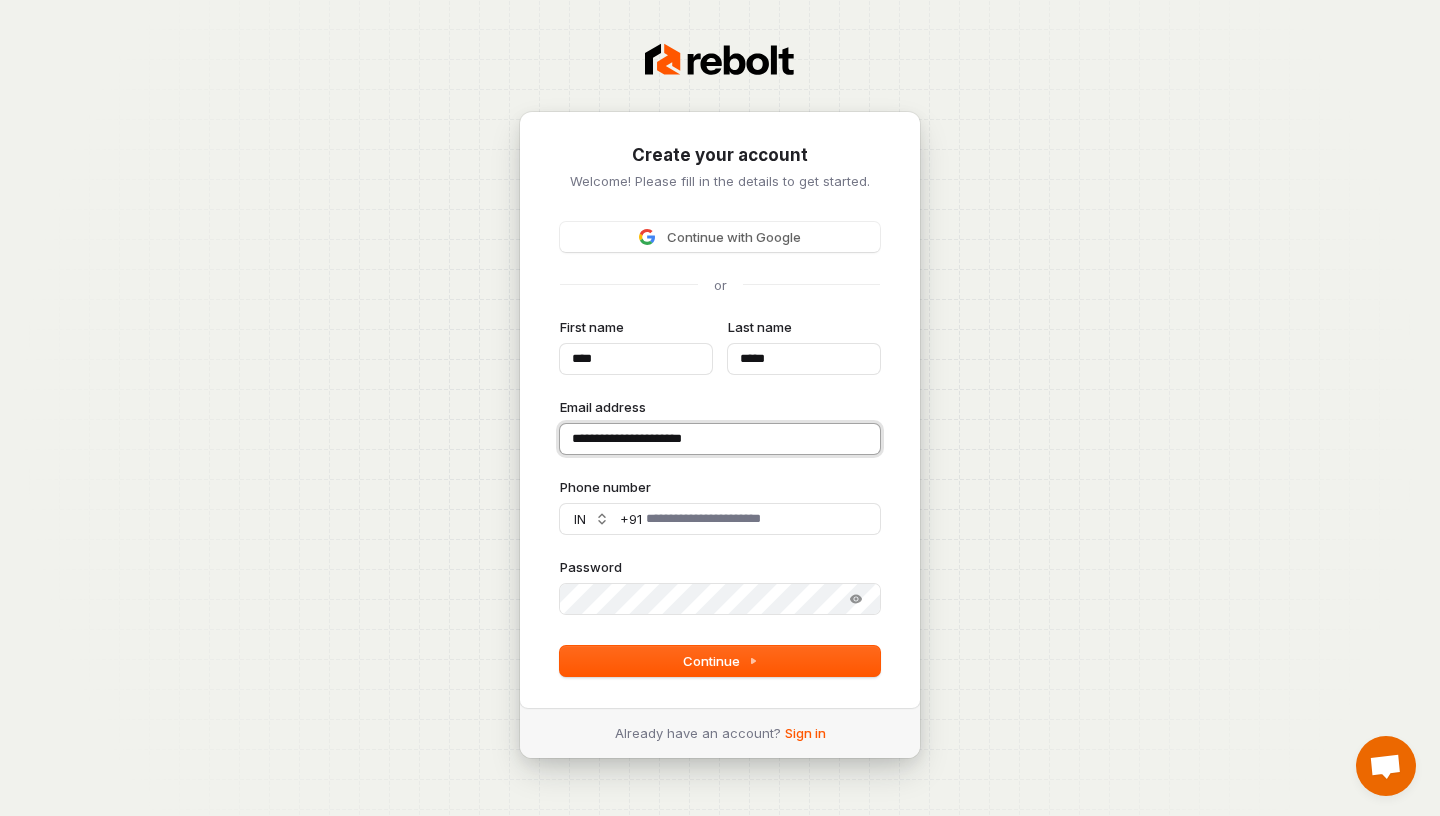 type on "****" 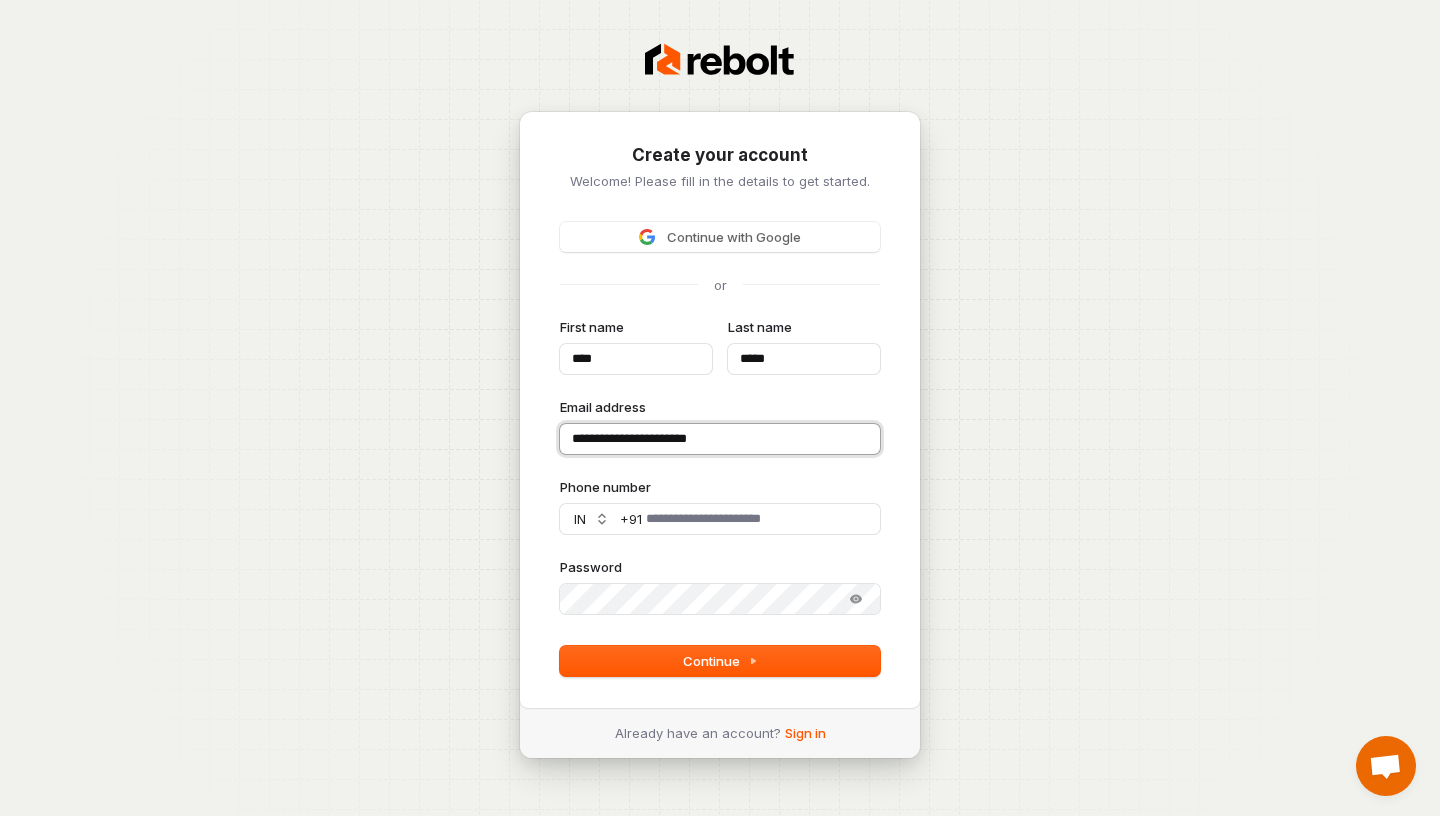 type on "****" 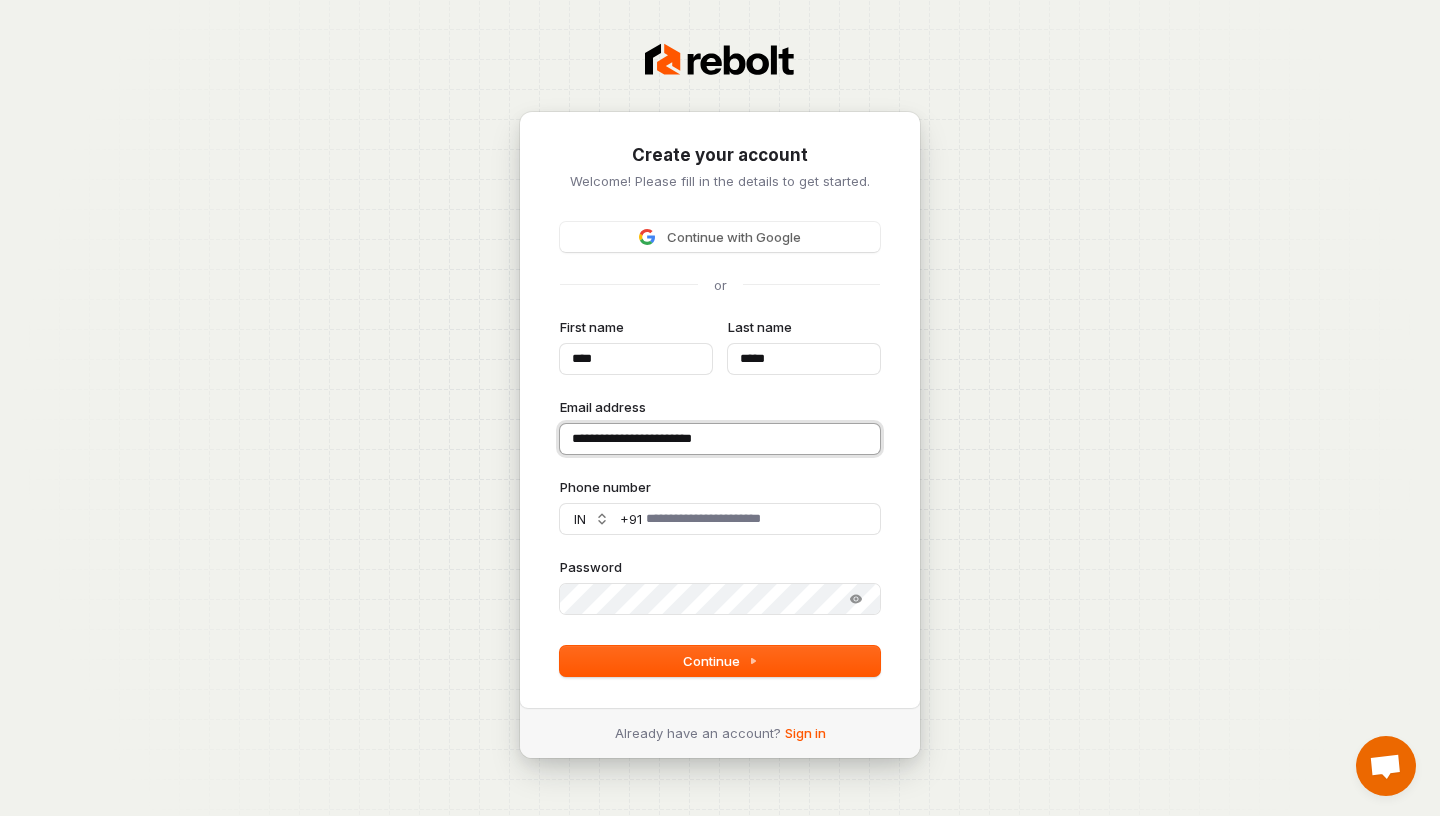 type on "****" 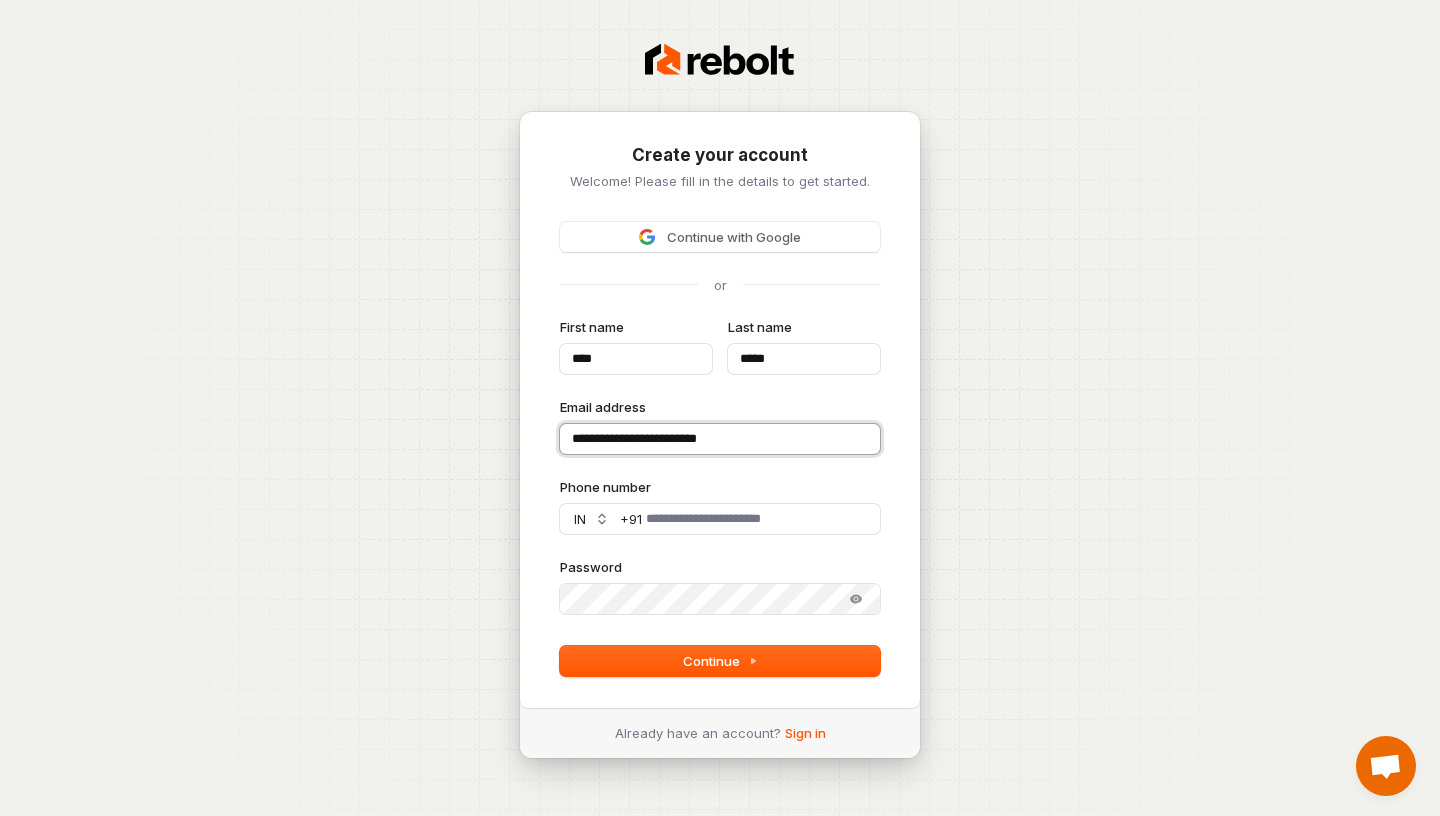type on "****" 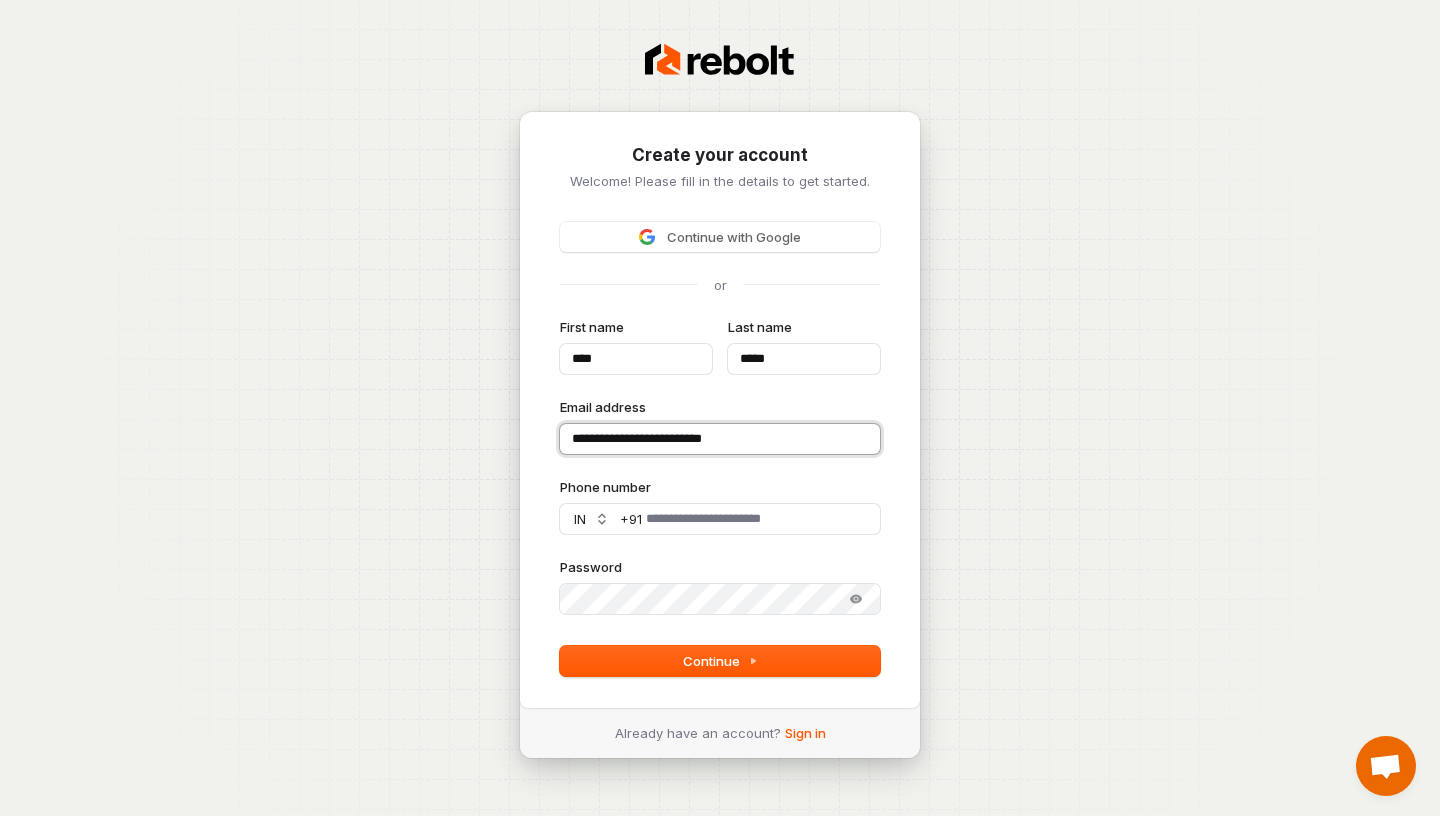 type on "****" 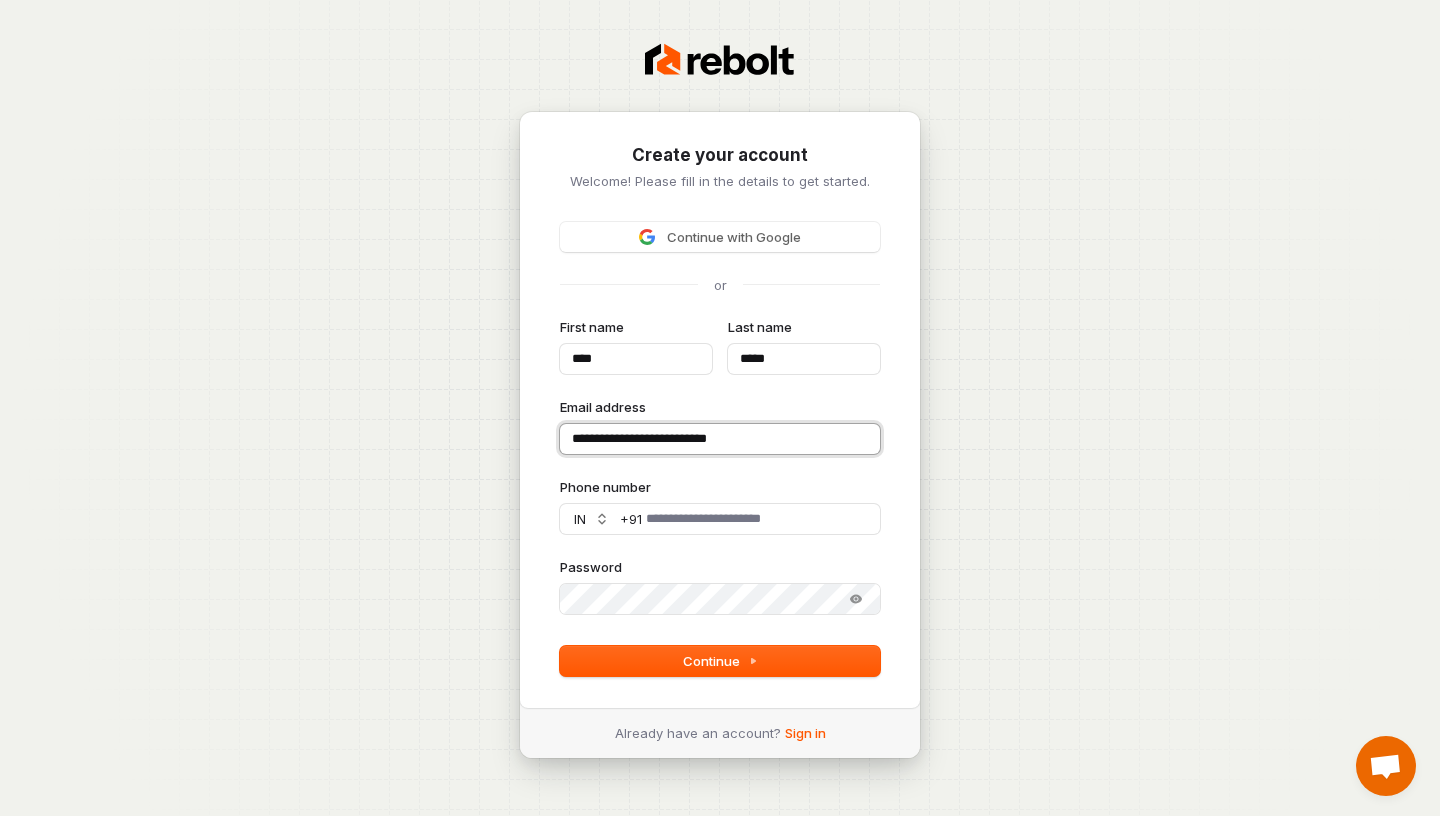 type on "****" 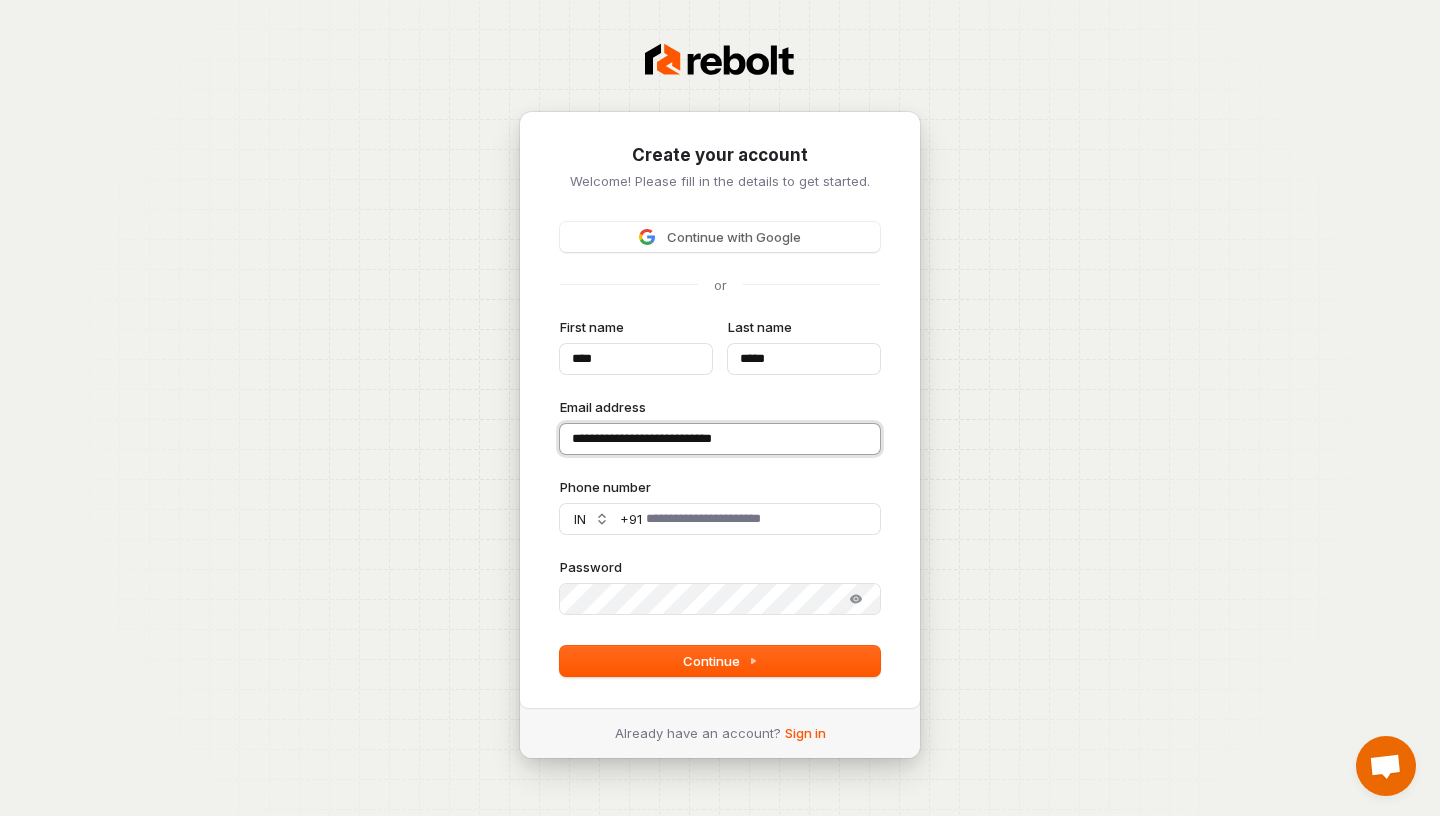 type on "**********" 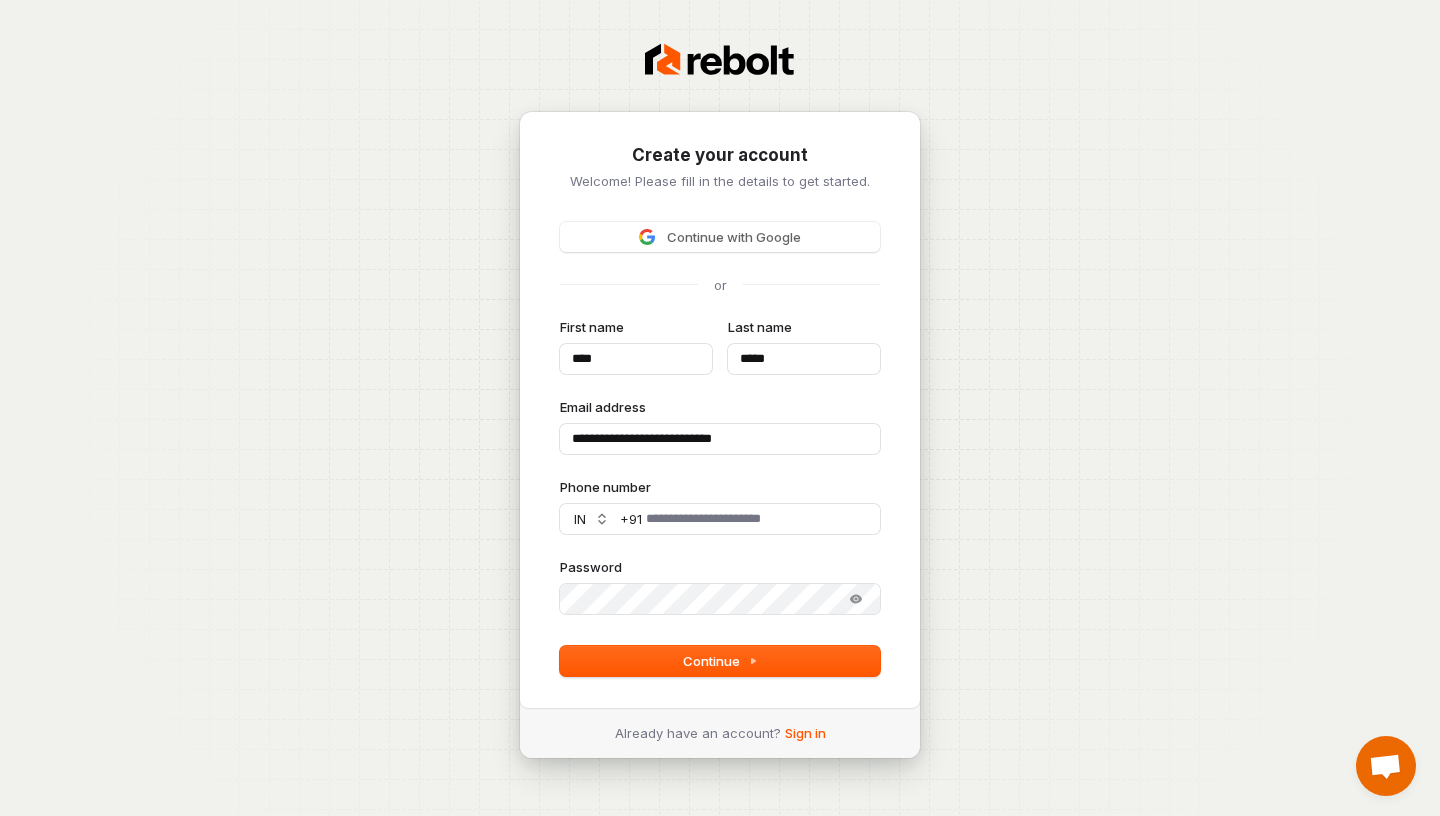 click on "Password" at bounding box center [720, 567] 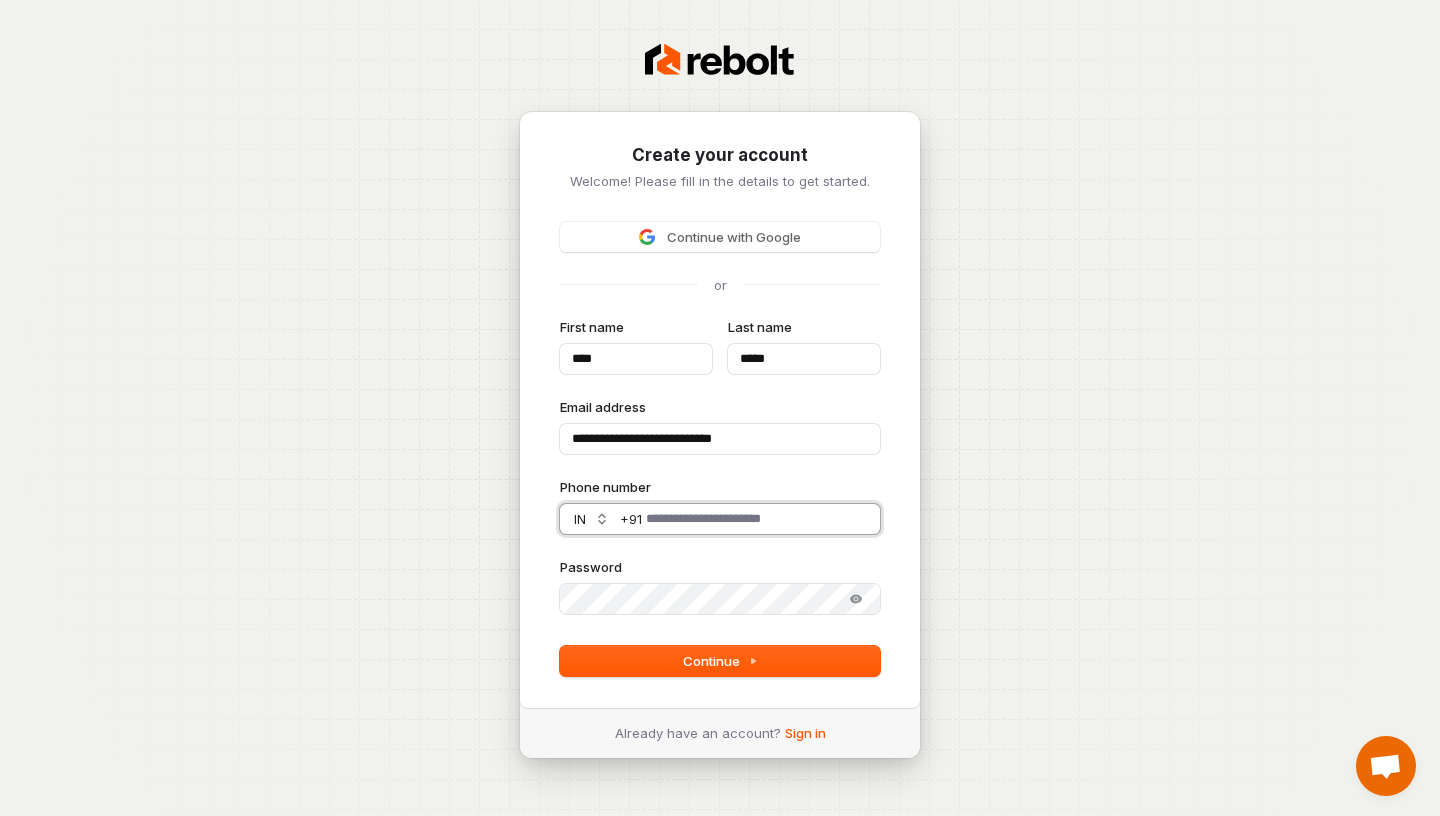 type on "****" 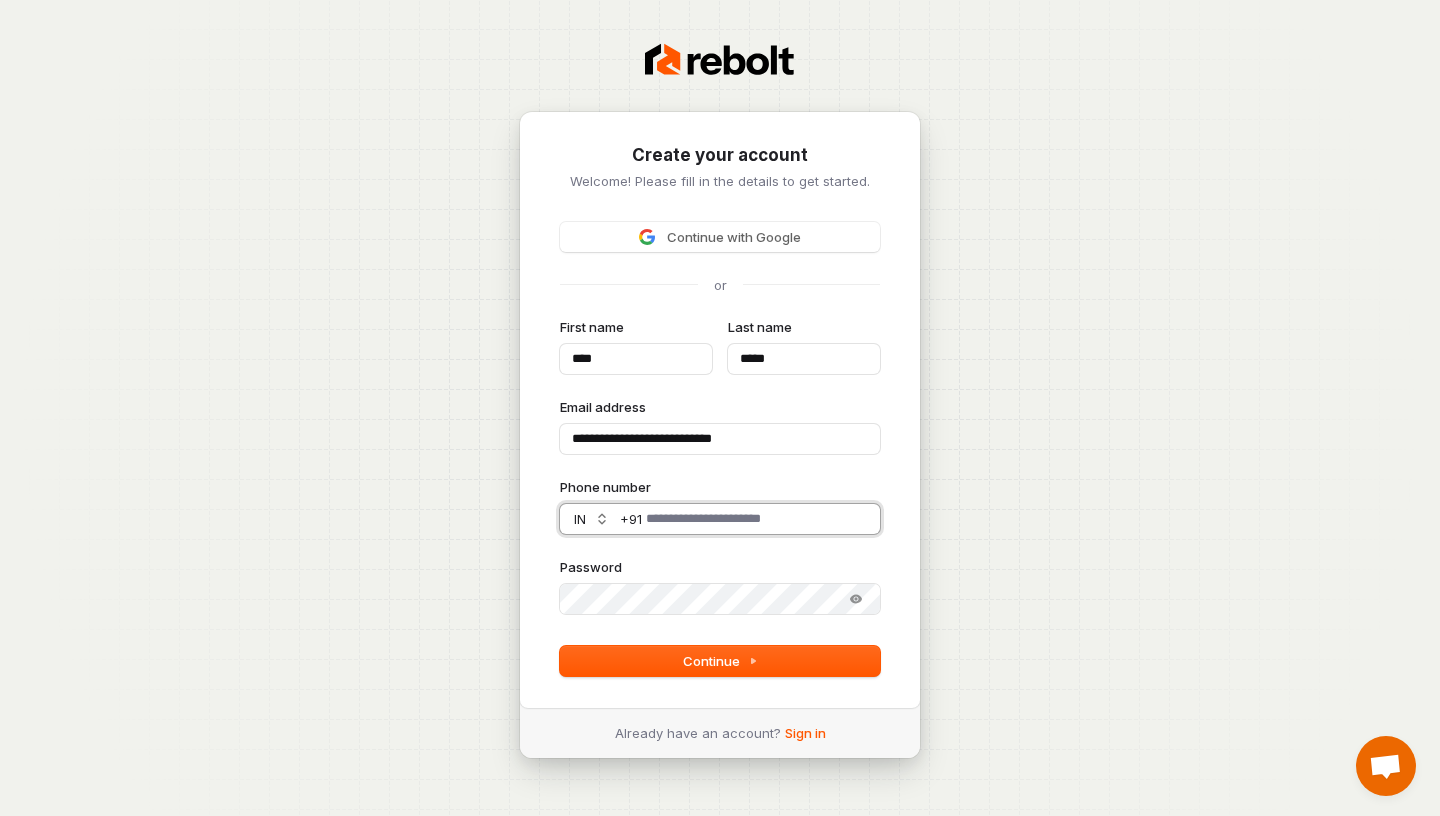 type on "*" 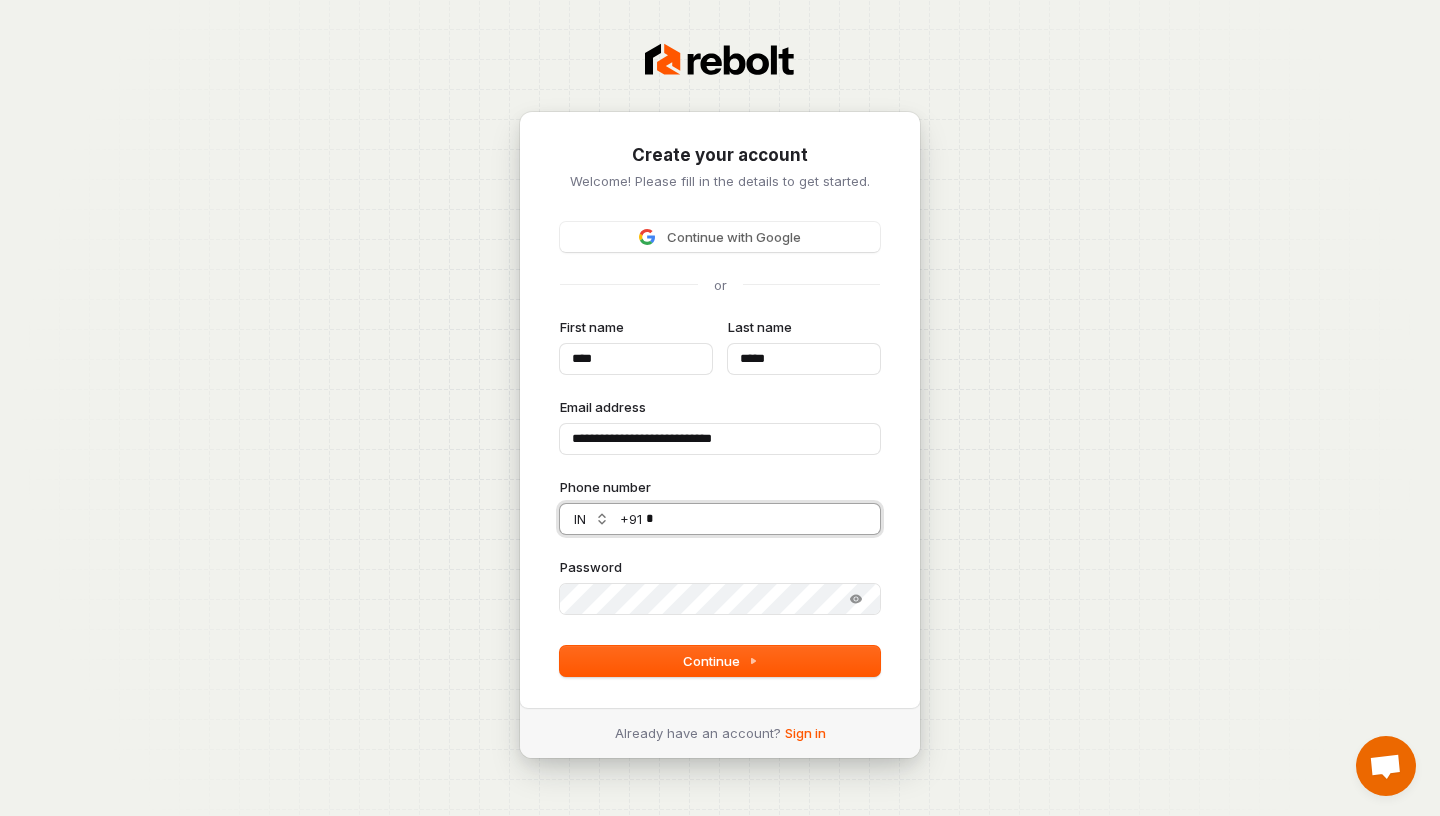 type on "****" 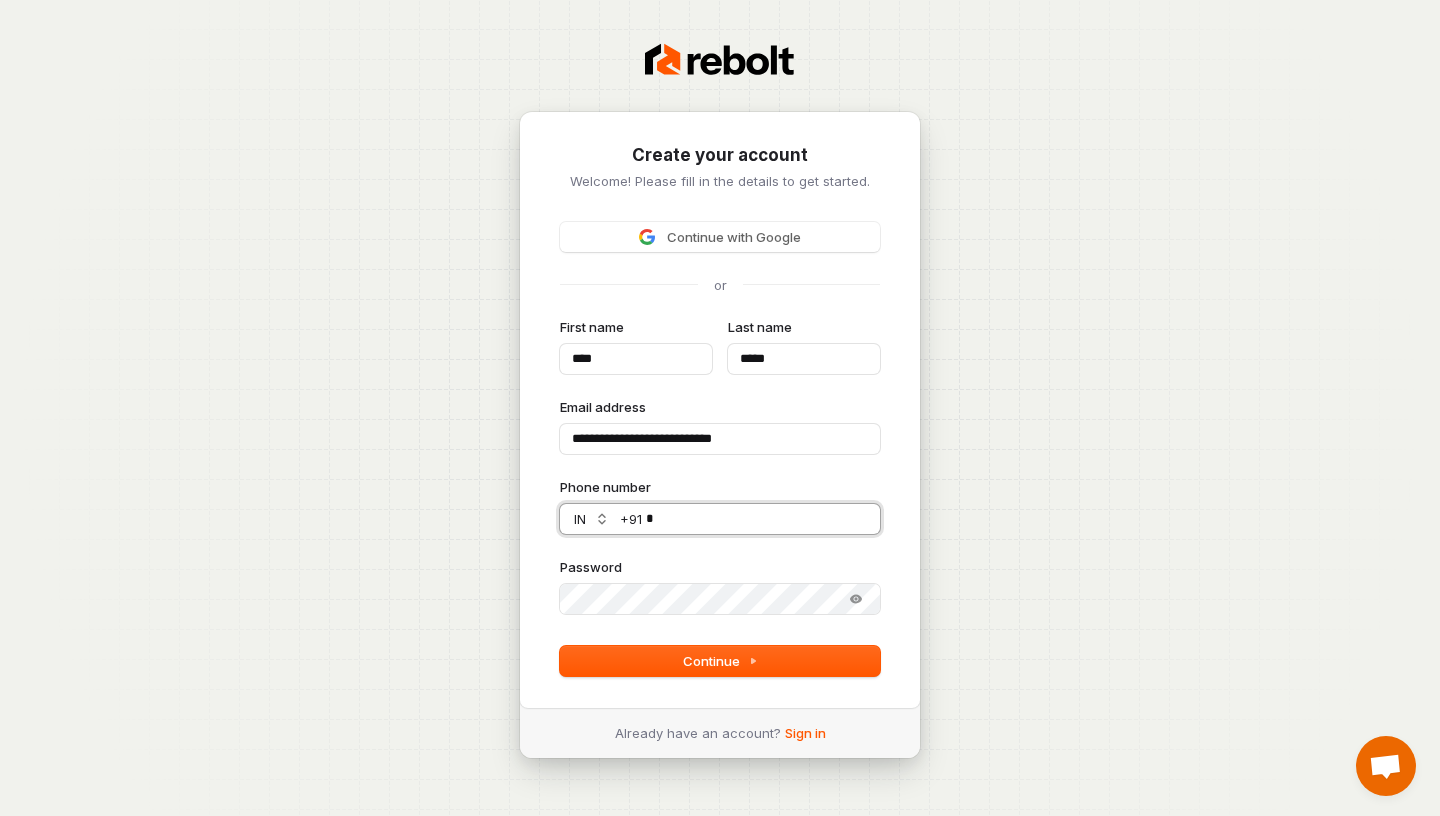 type on "**********" 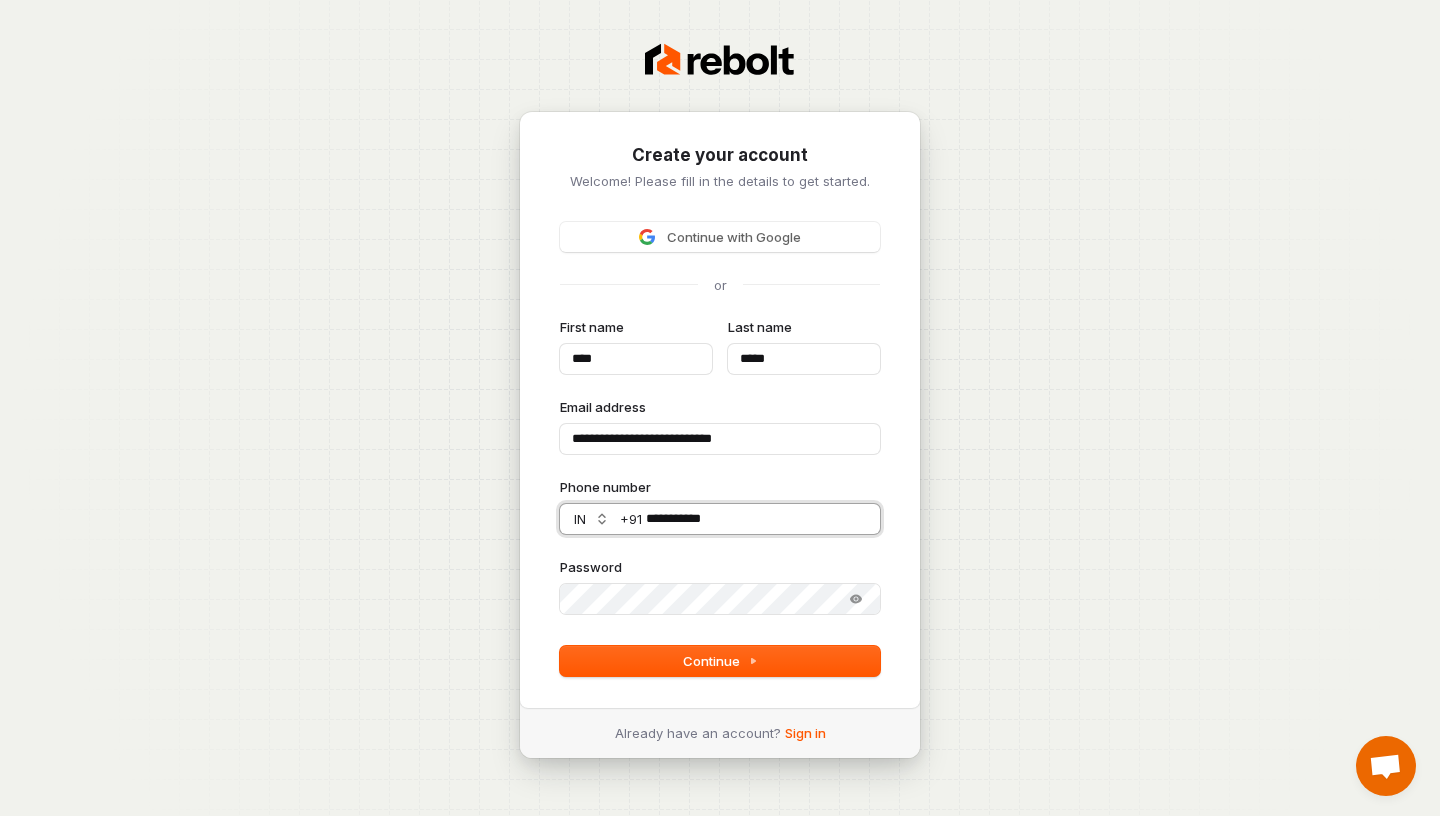 type on "****" 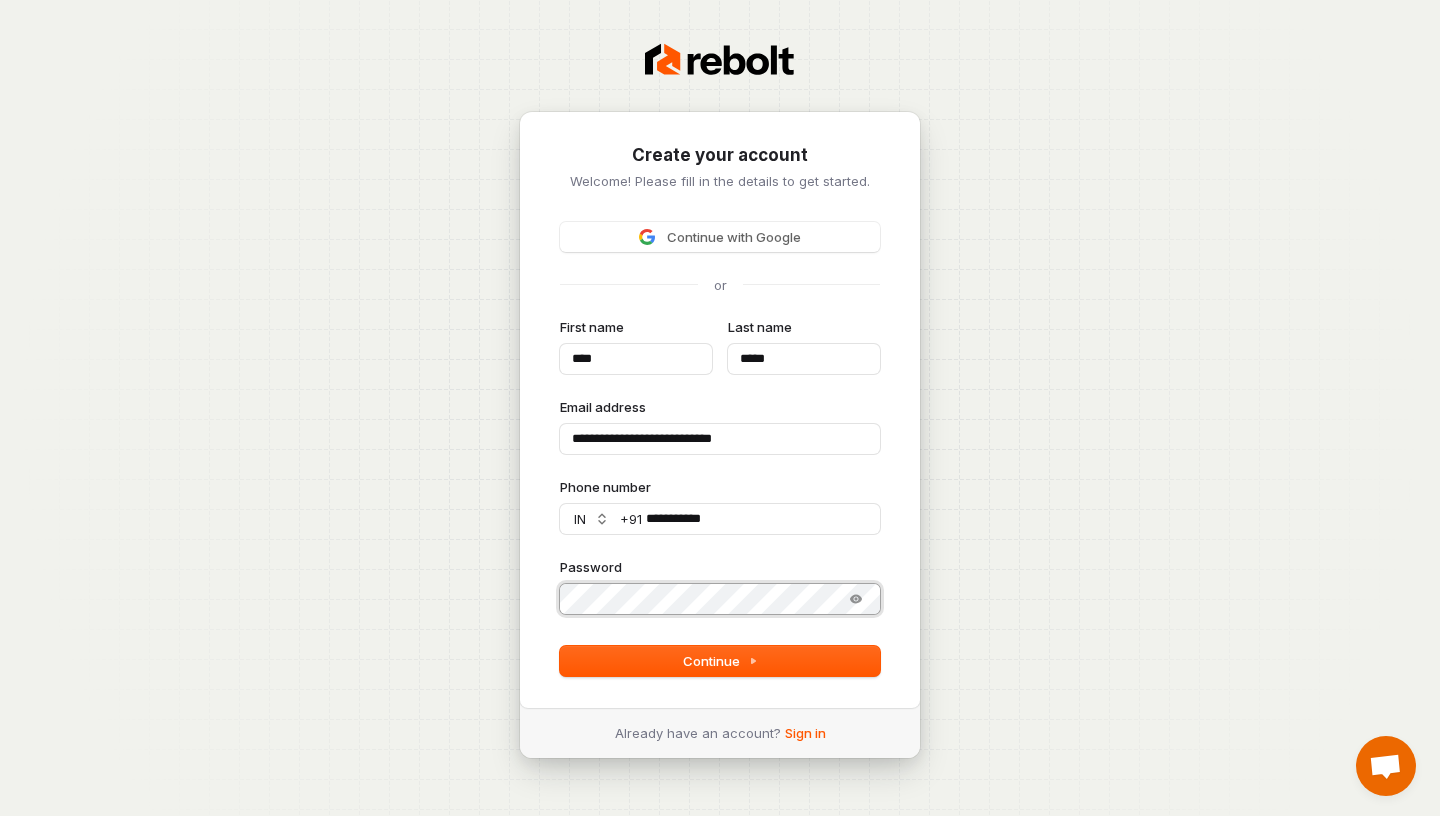 type on "****" 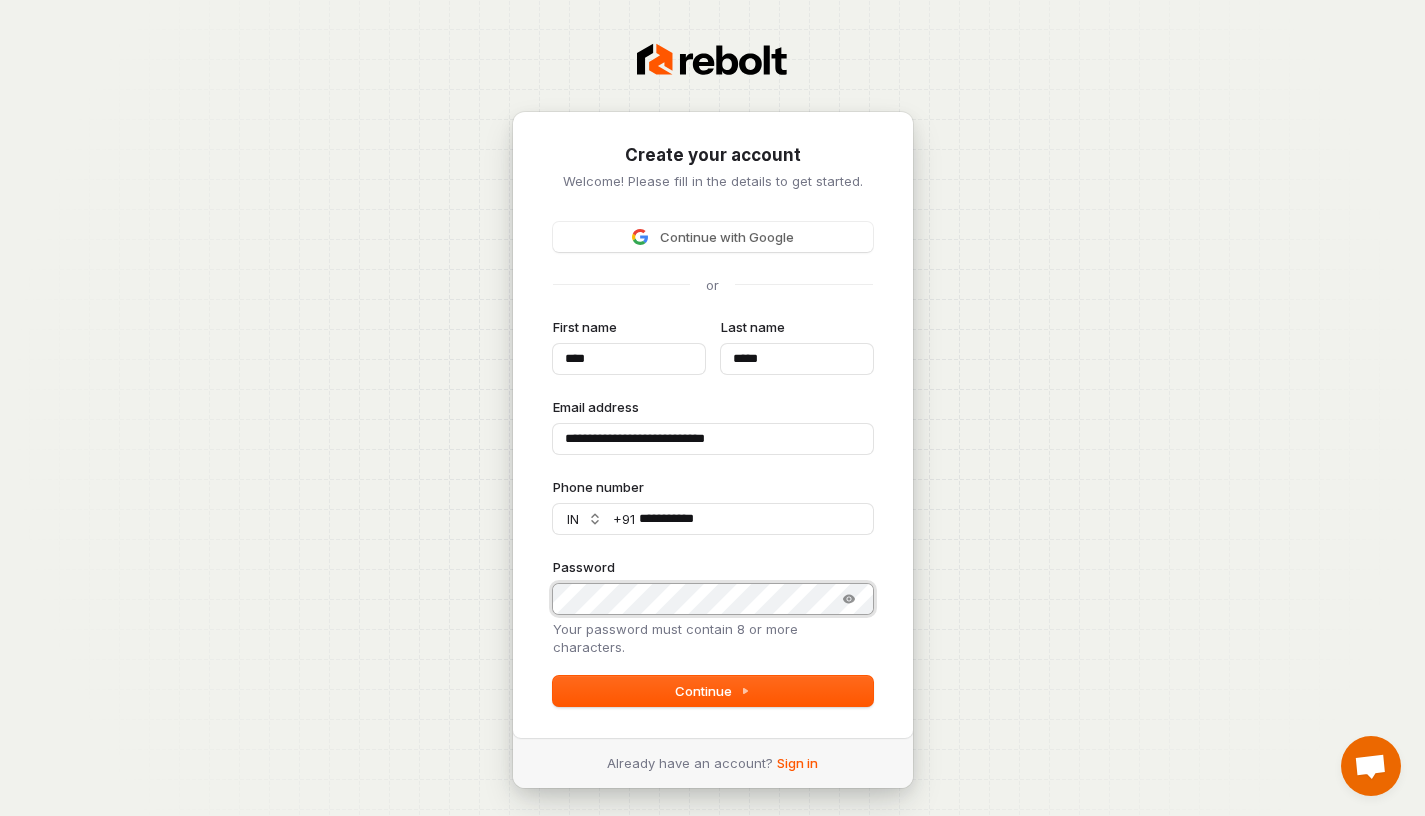 type on "****" 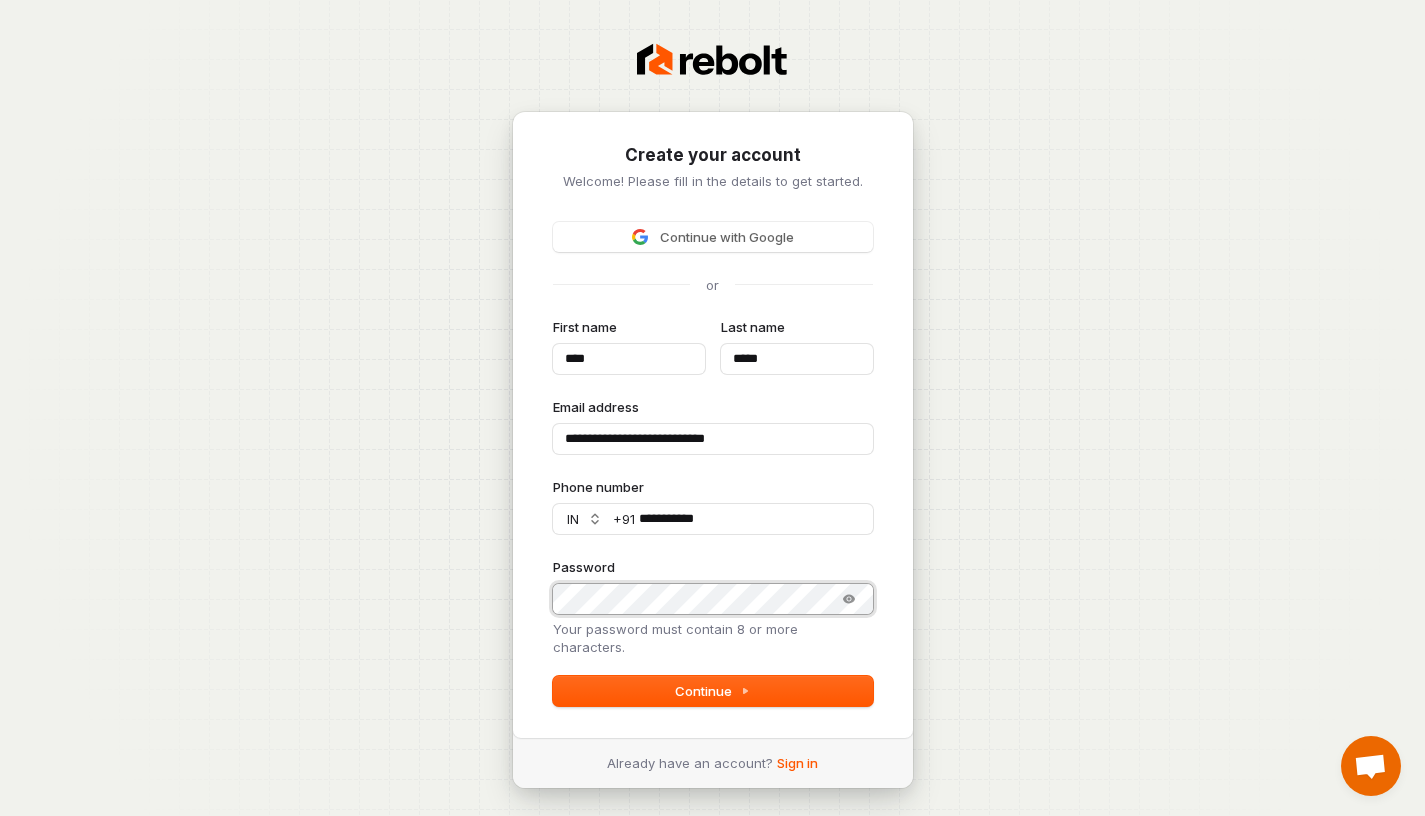 type on "*****" 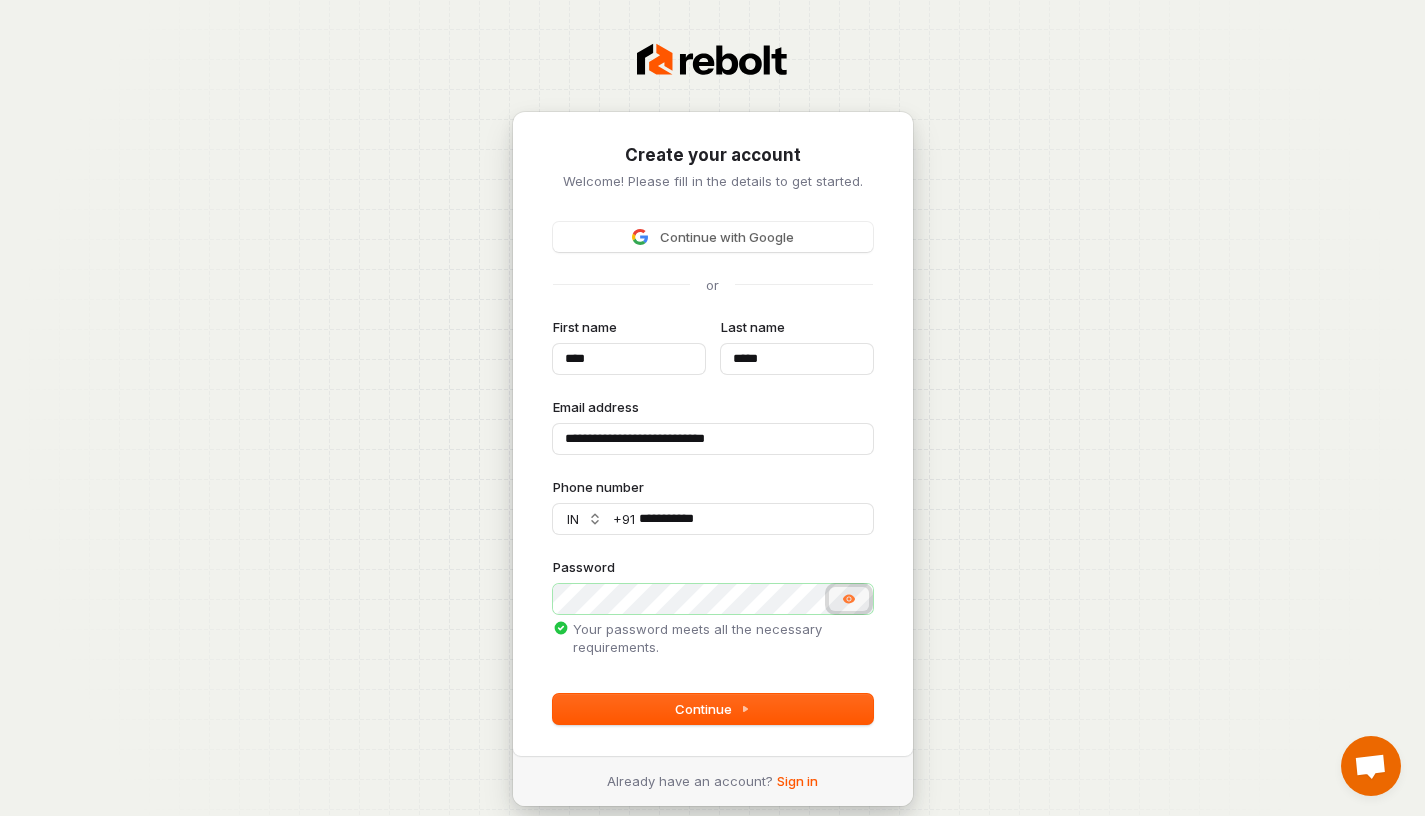 click 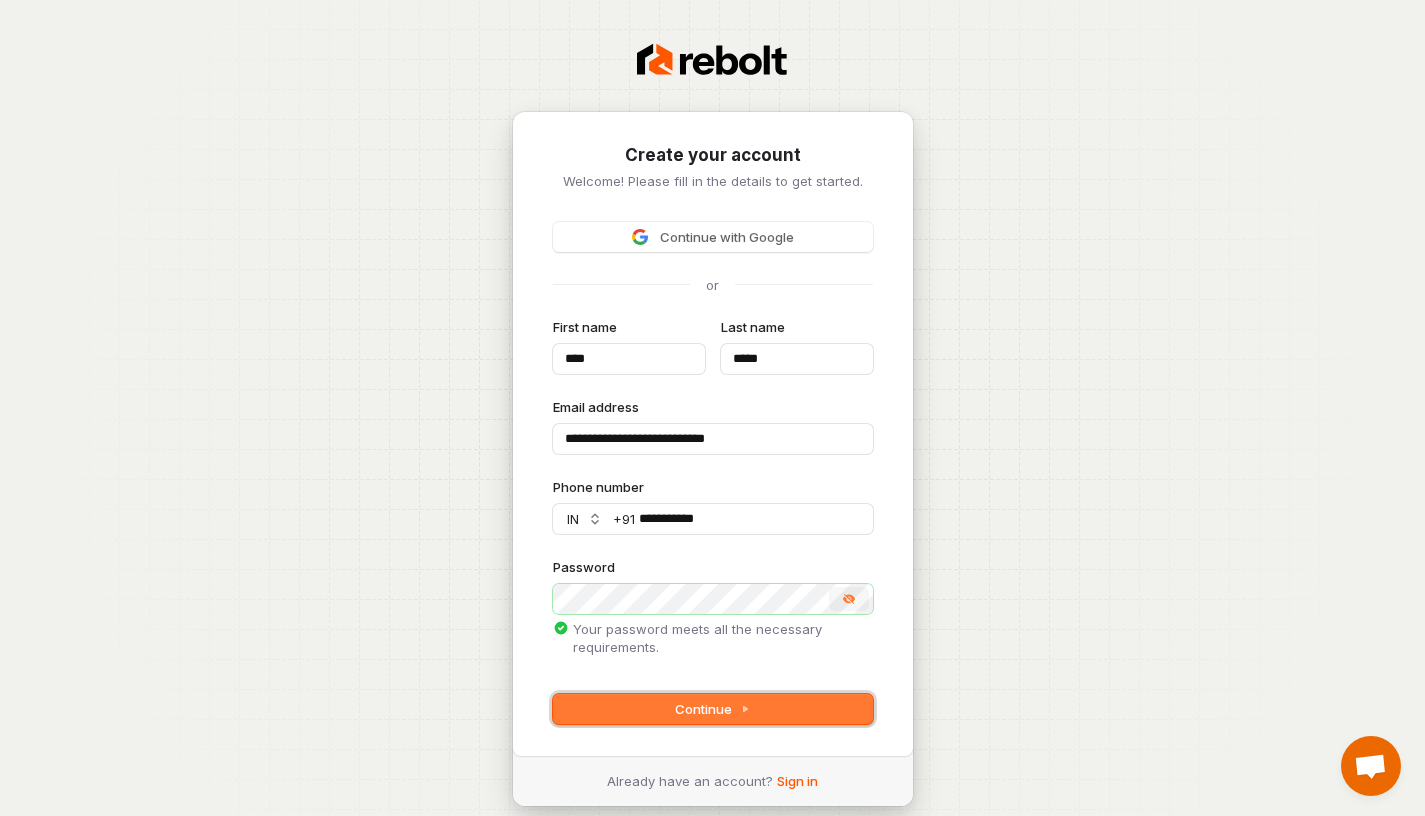 click on "Continue" at bounding box center (713, 709) 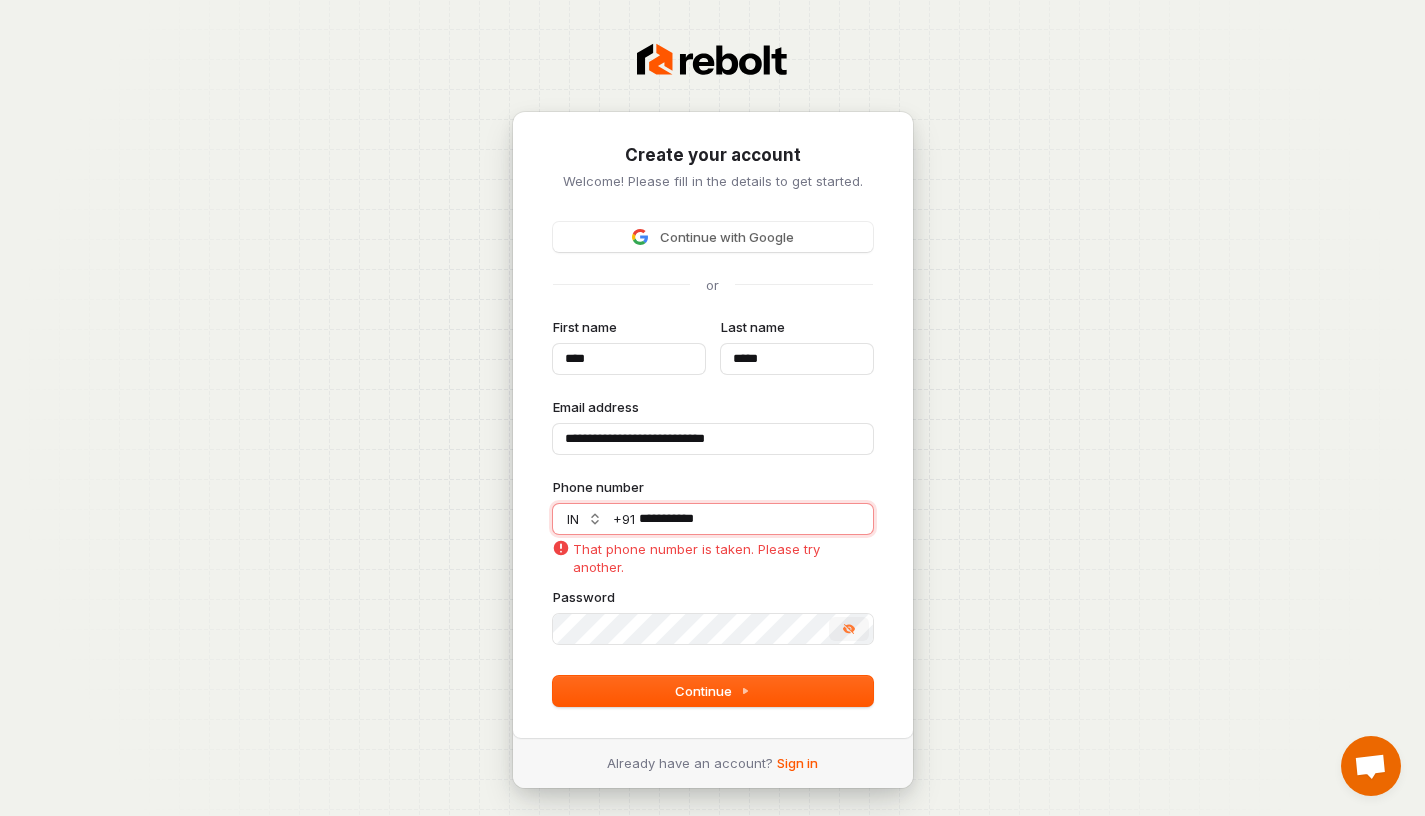 drag, startPoint x: 638, startPoint y: 522, endPoint x: 864, endPoint y: 515, distance: 226.10838 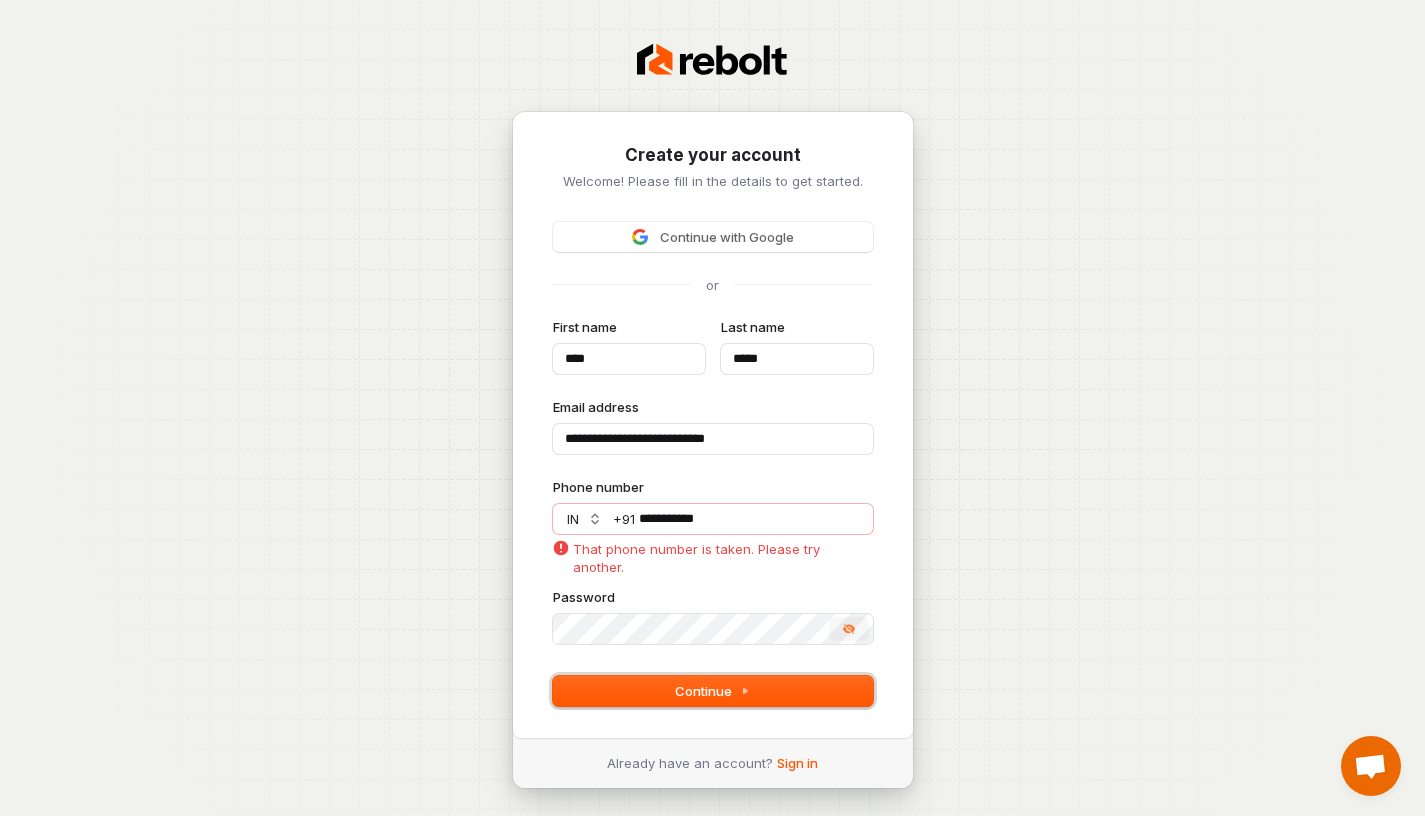 click on "Continue" at bounding box center [712, 691] 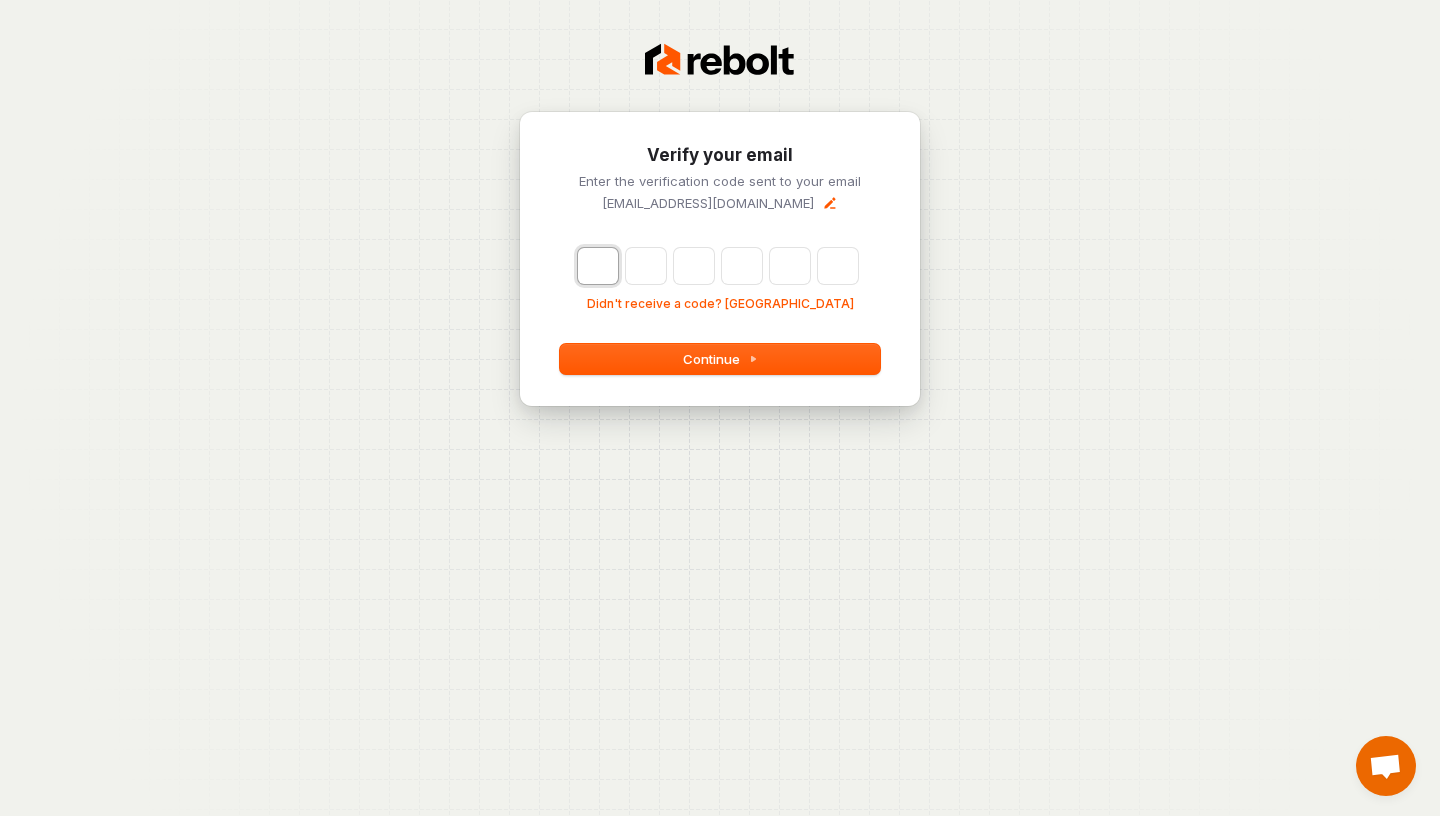 click at bounding box center (598, 266) 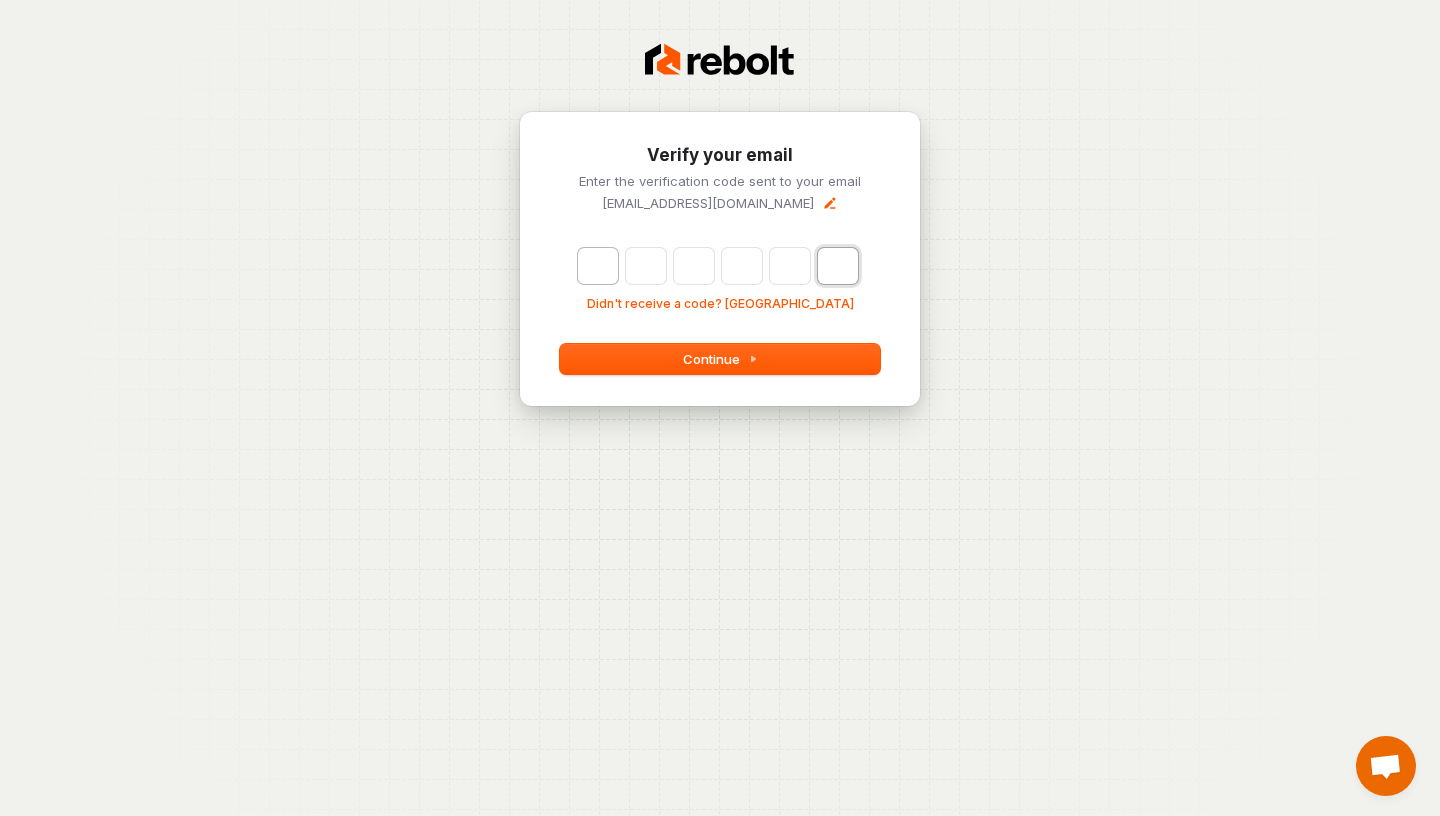paste on "*" 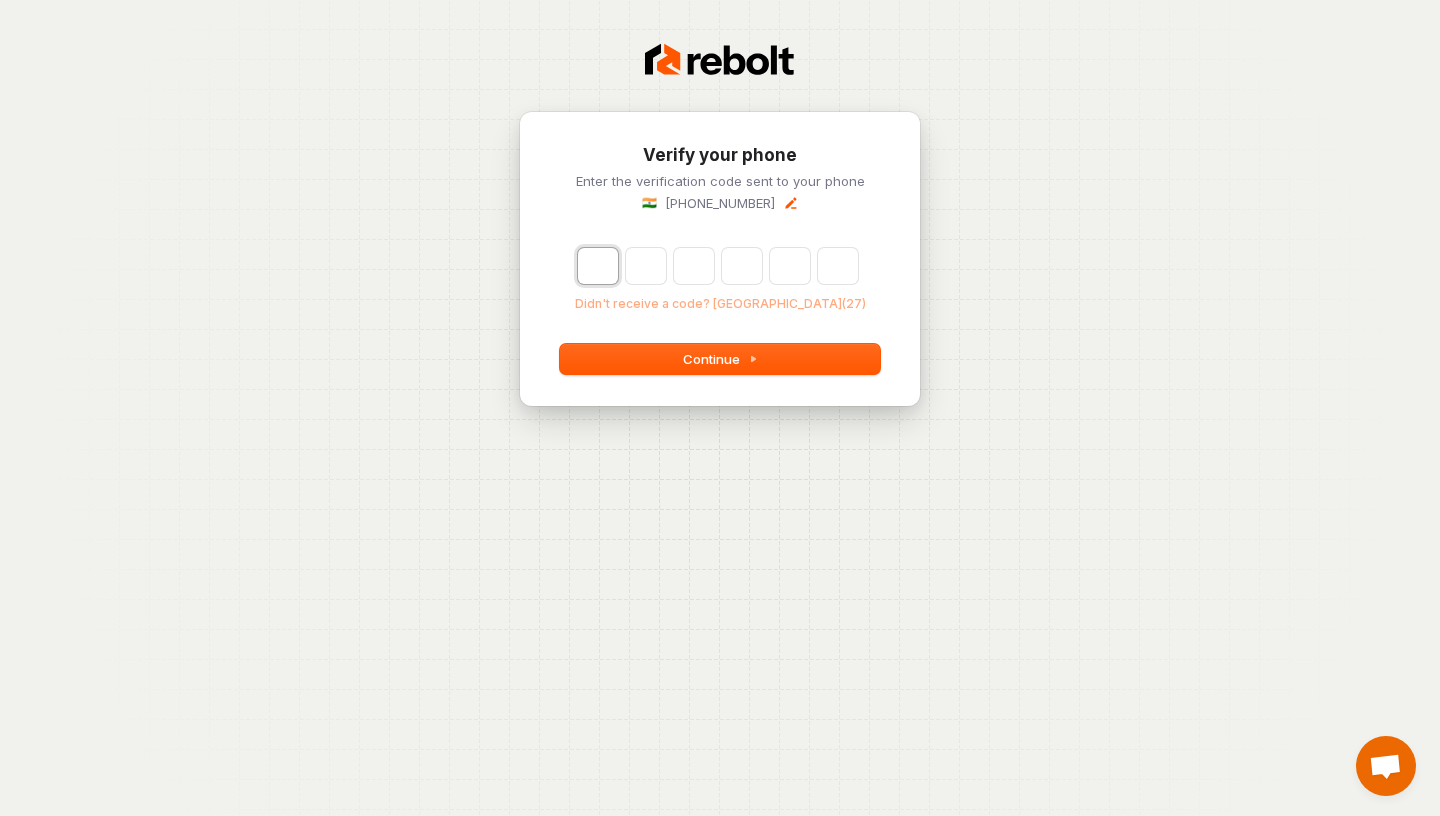 click at bounding box center (598, 266) 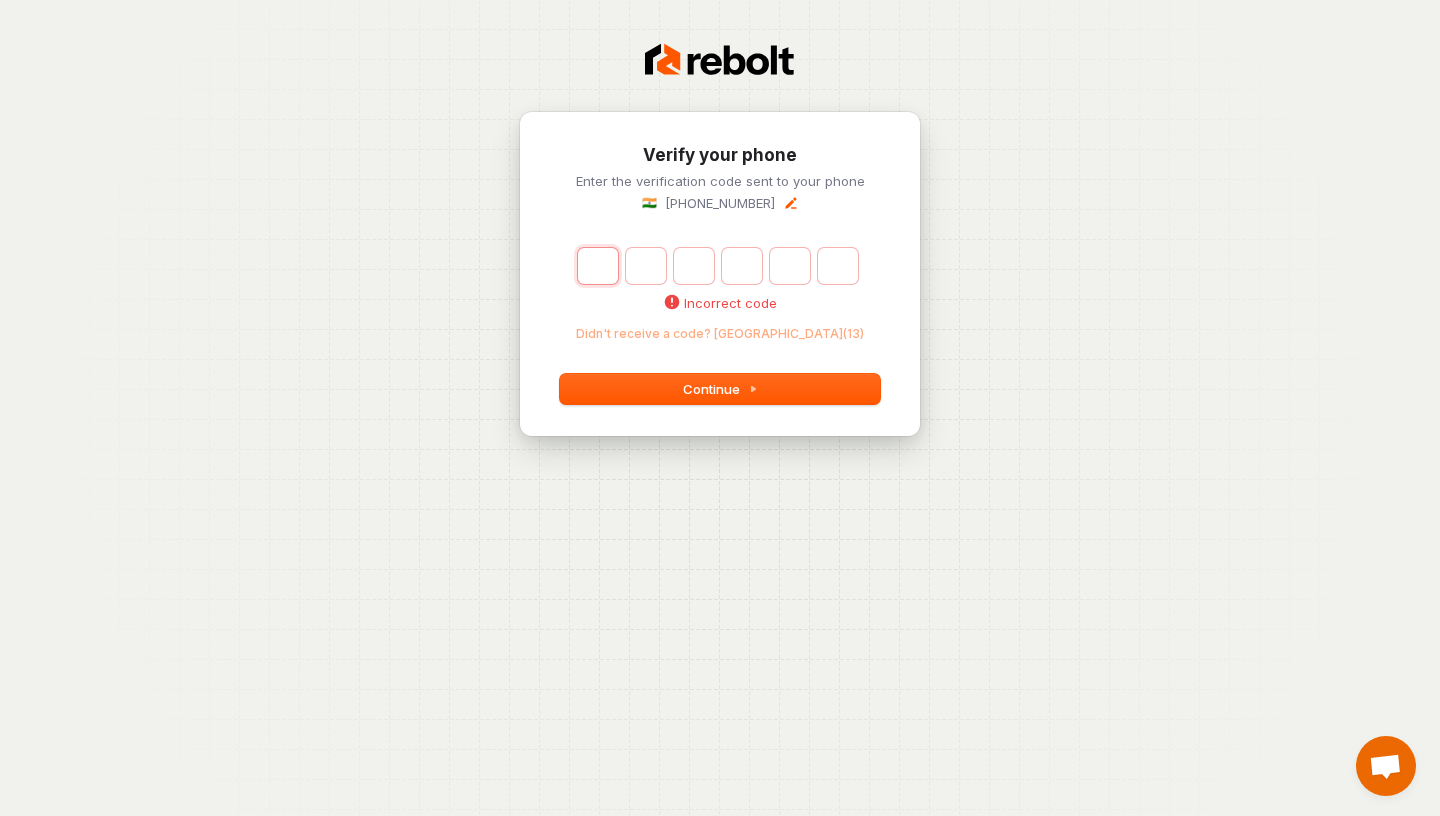 click at bounding box center (598, 266) 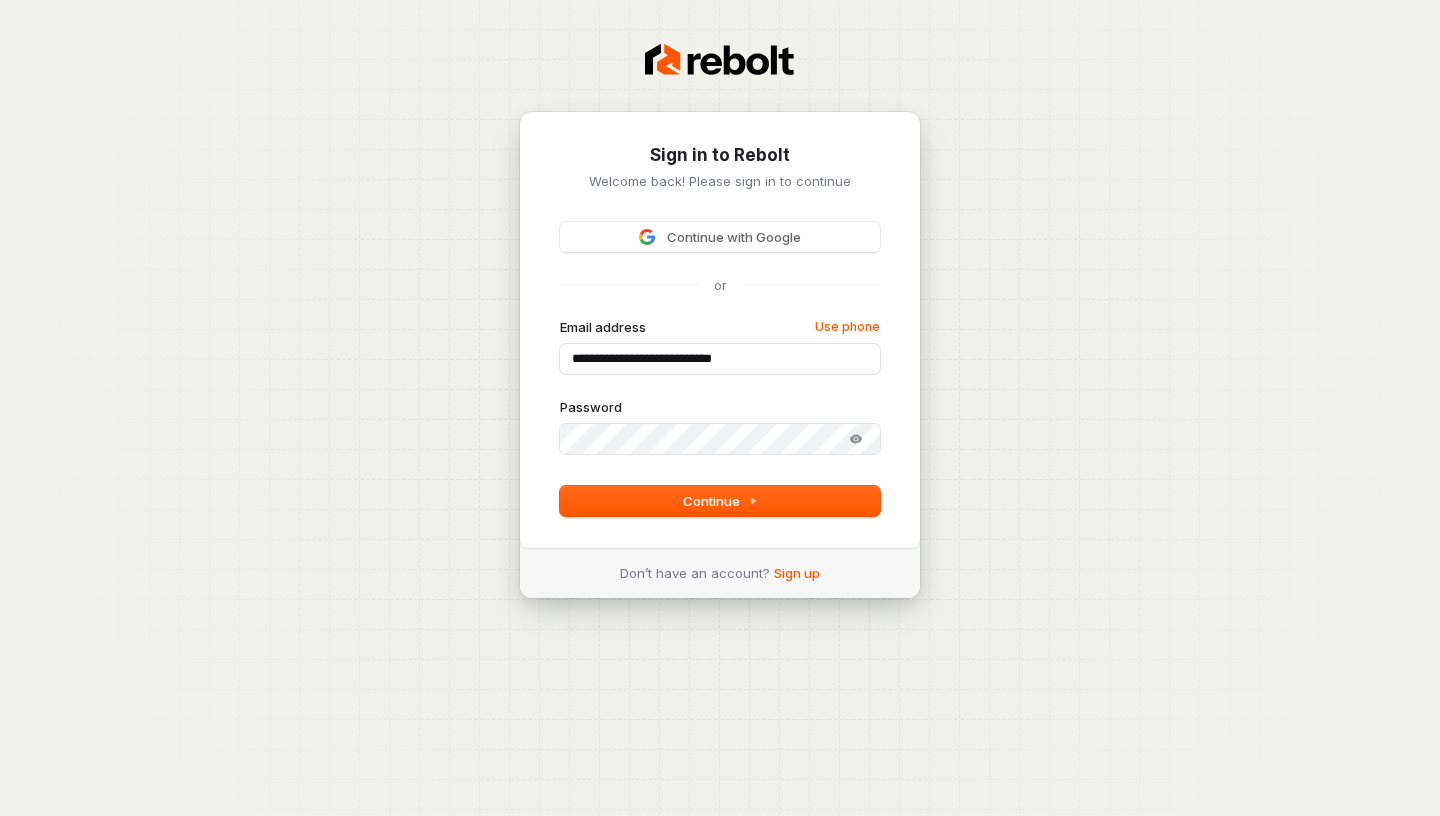 scroll, scrollTop: 0, scrollLeft: 0, axis: both 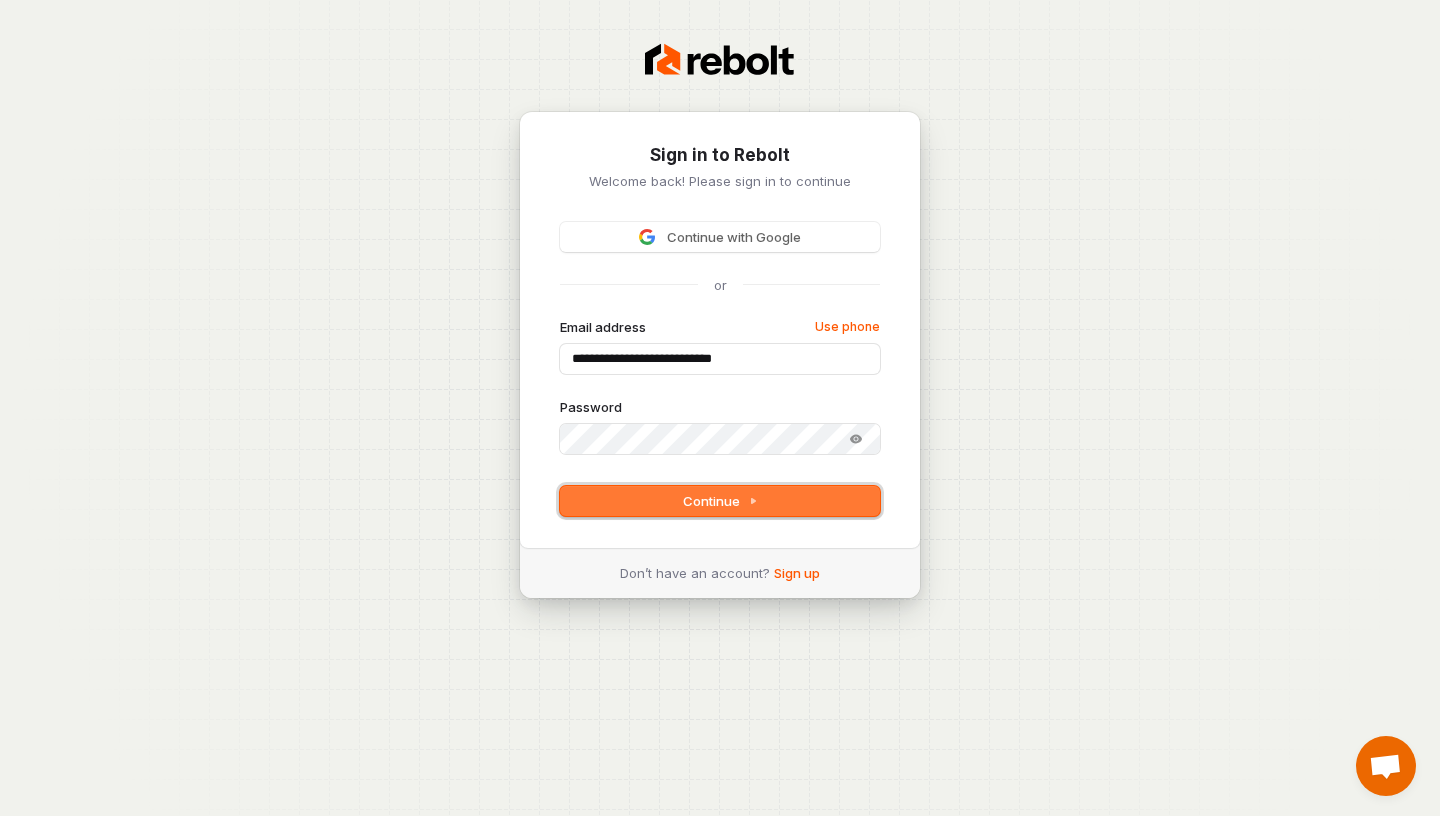 click on "Continue" at bounding box center (720, 501) 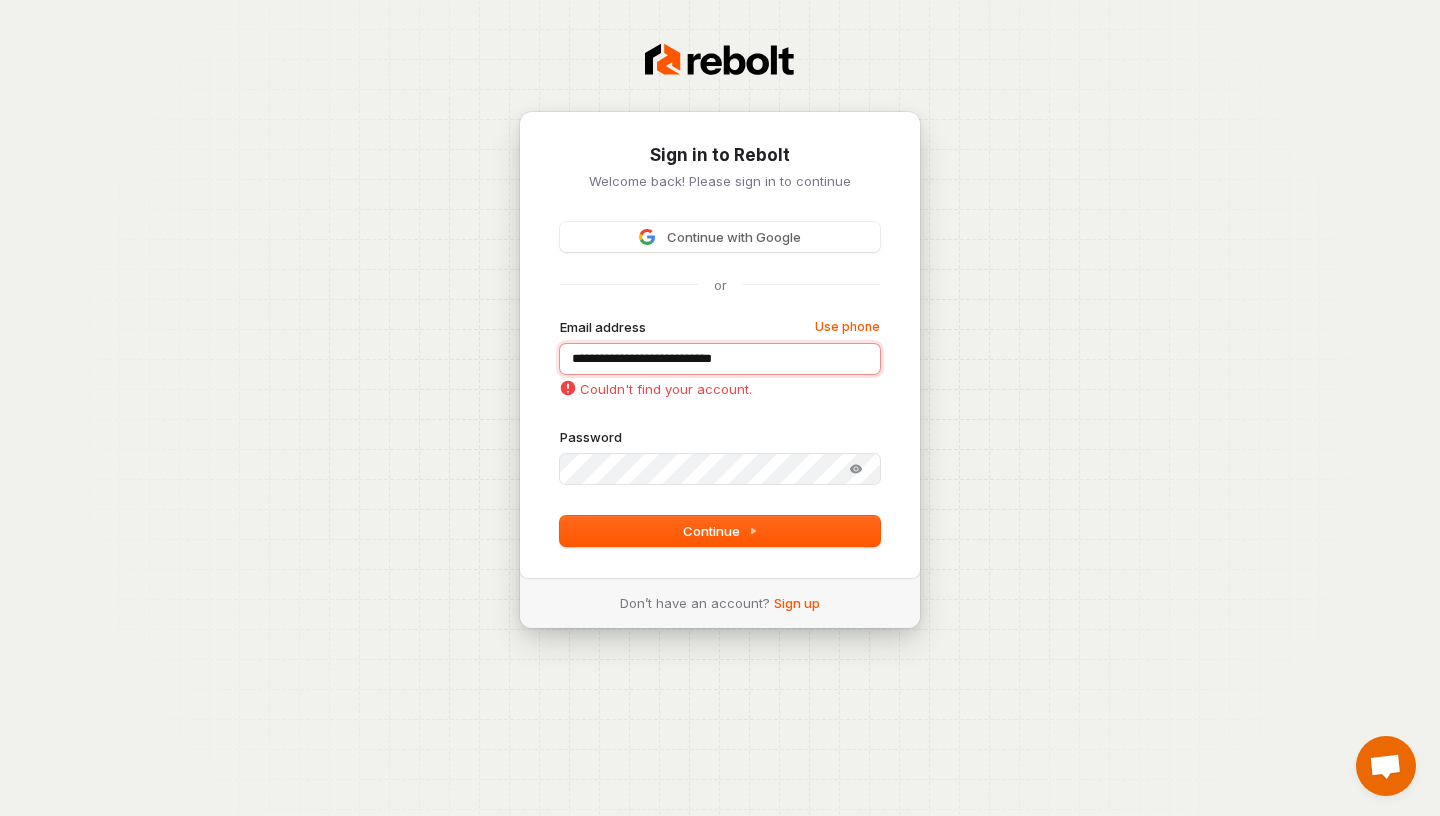click on "**********" at bounding box center [720, 359] 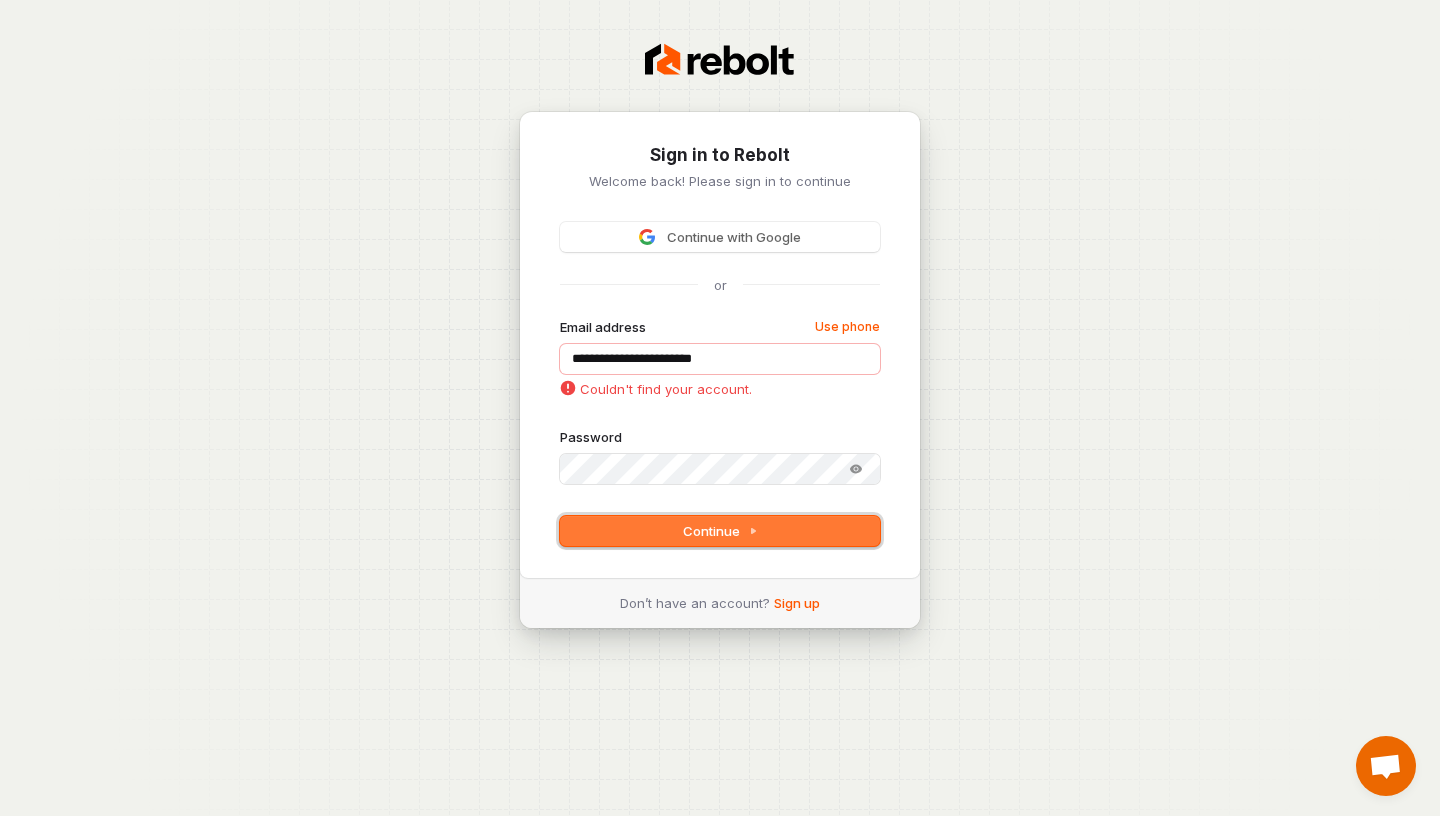 click on "Continue" at bounding box center (720, 531) 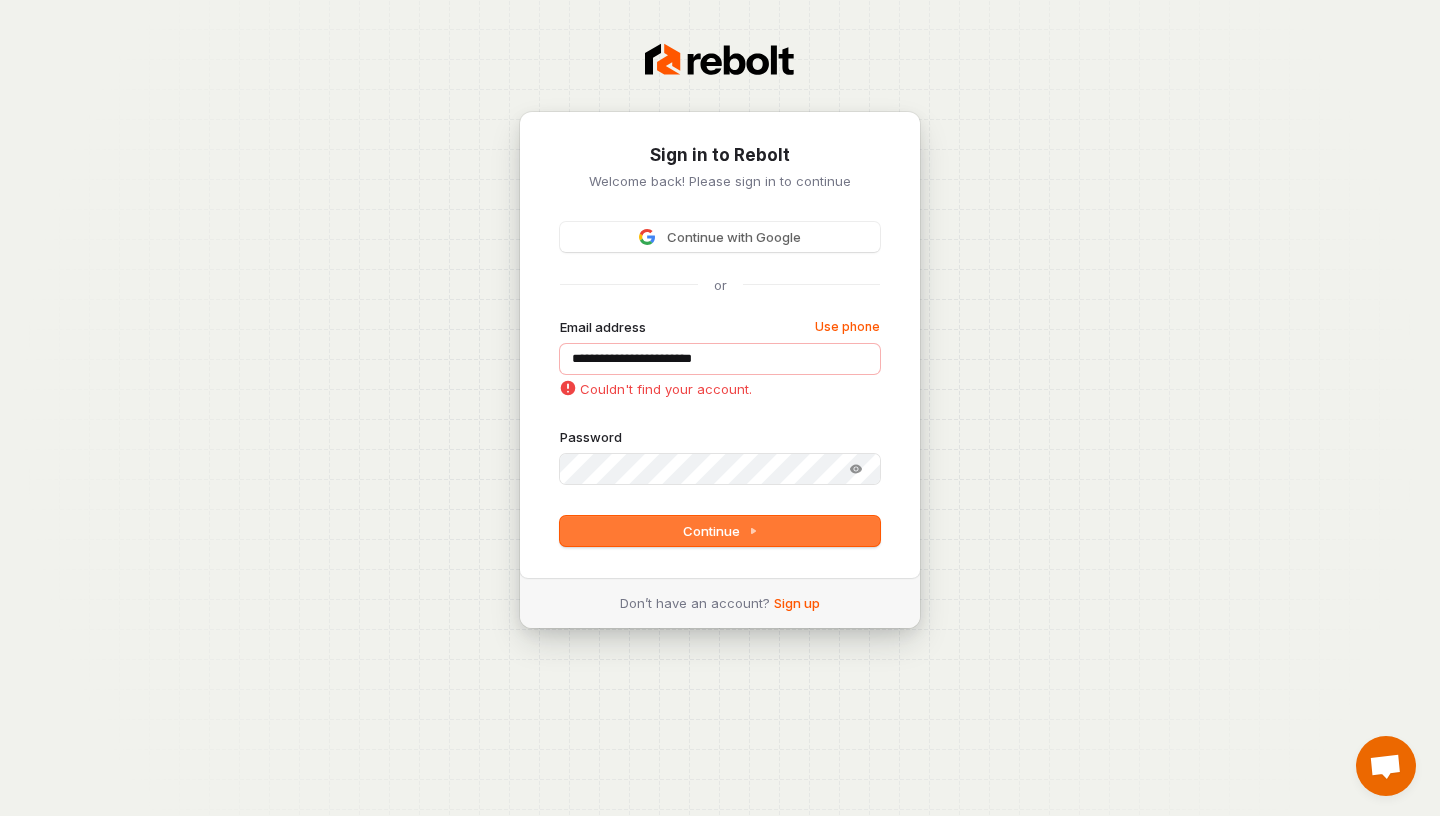 type on "**********" 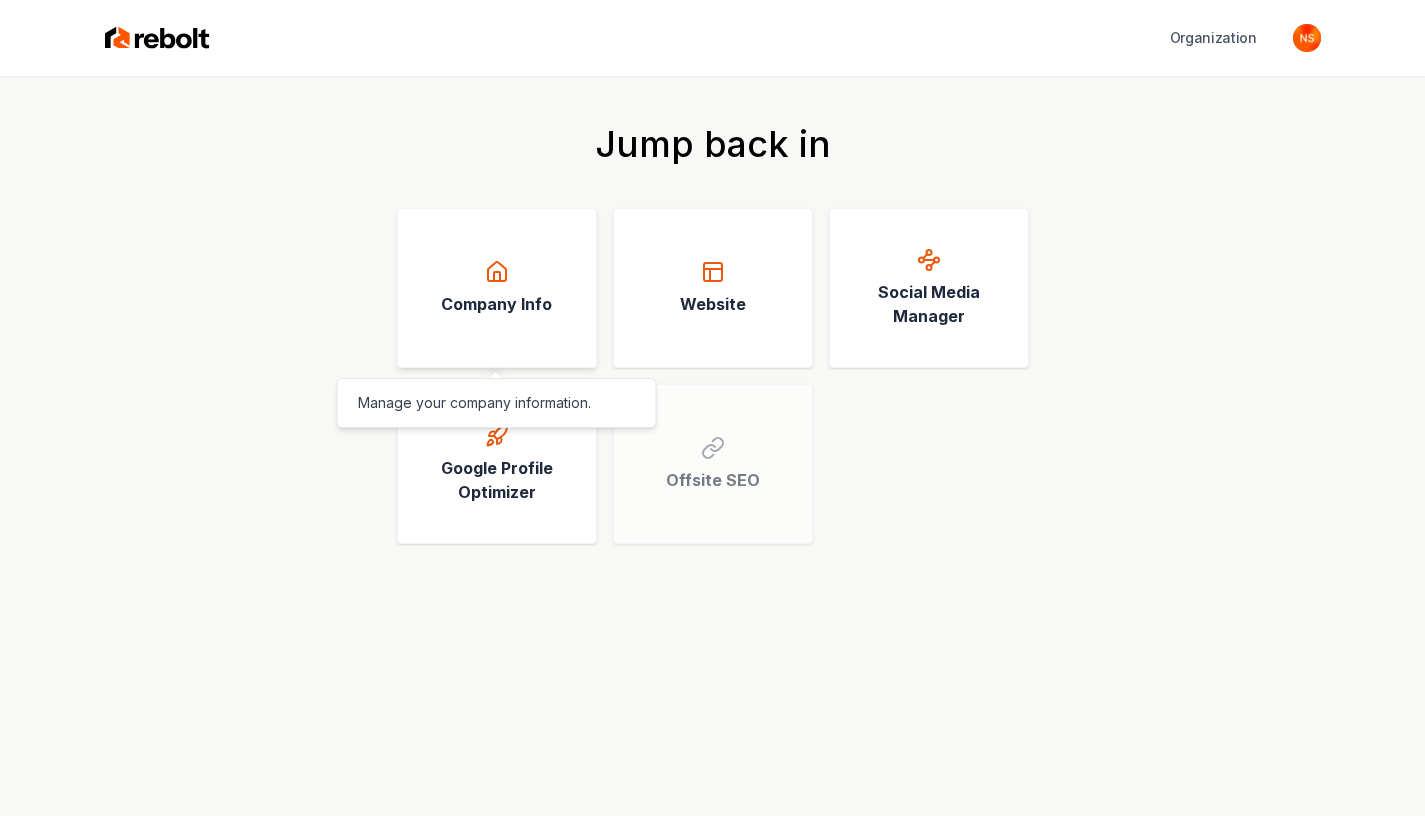 click on "Company Info" at bounding box center (497, 288) 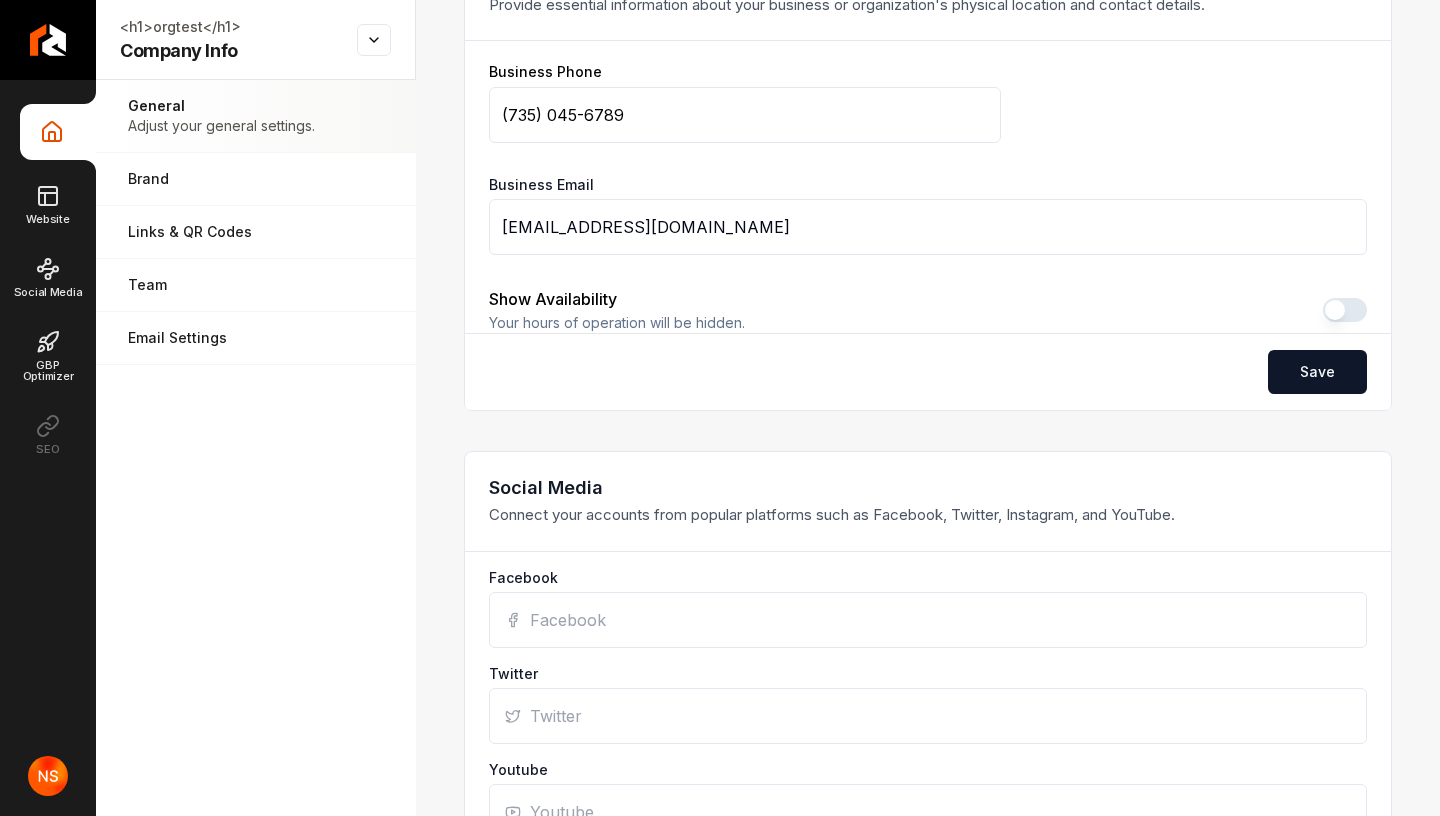 scroll, scrollTop: 866, scrollLeft: 0, axis: vertical 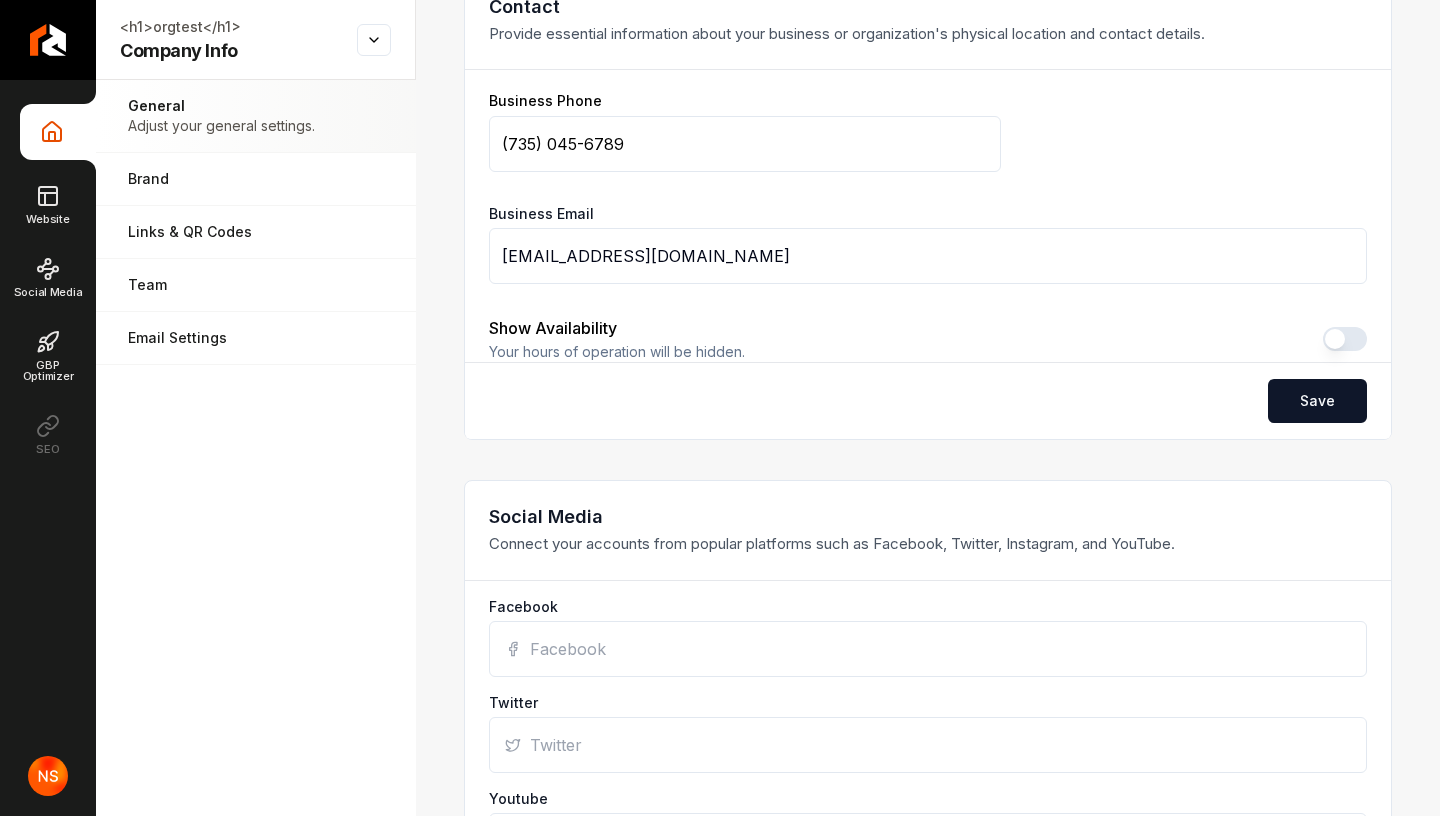 click on "(735) 045-6789" at bounding box center (745, 144) 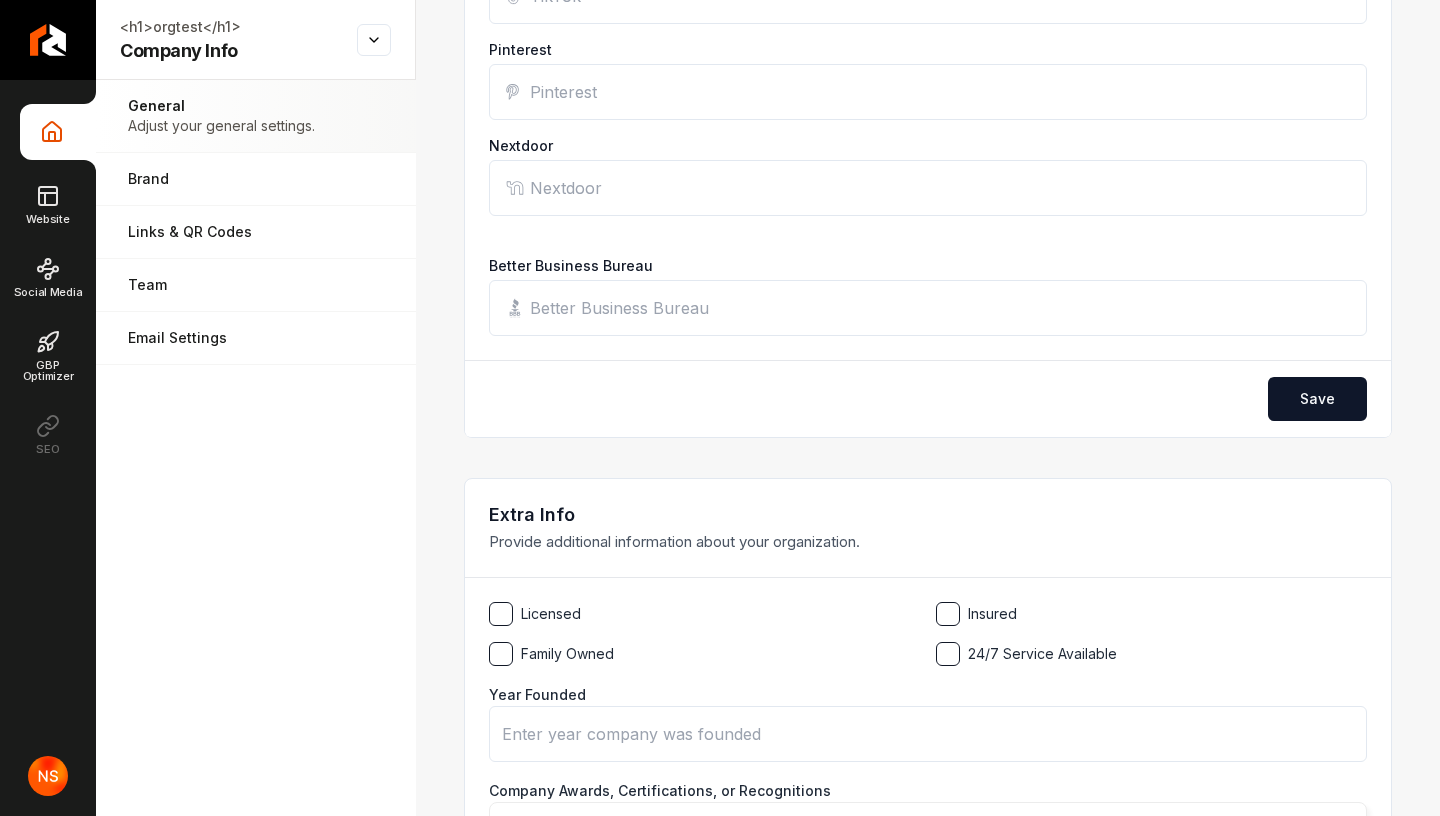 scroll, scrollTop: 2061, scrollLeft: 0, axis: vertical 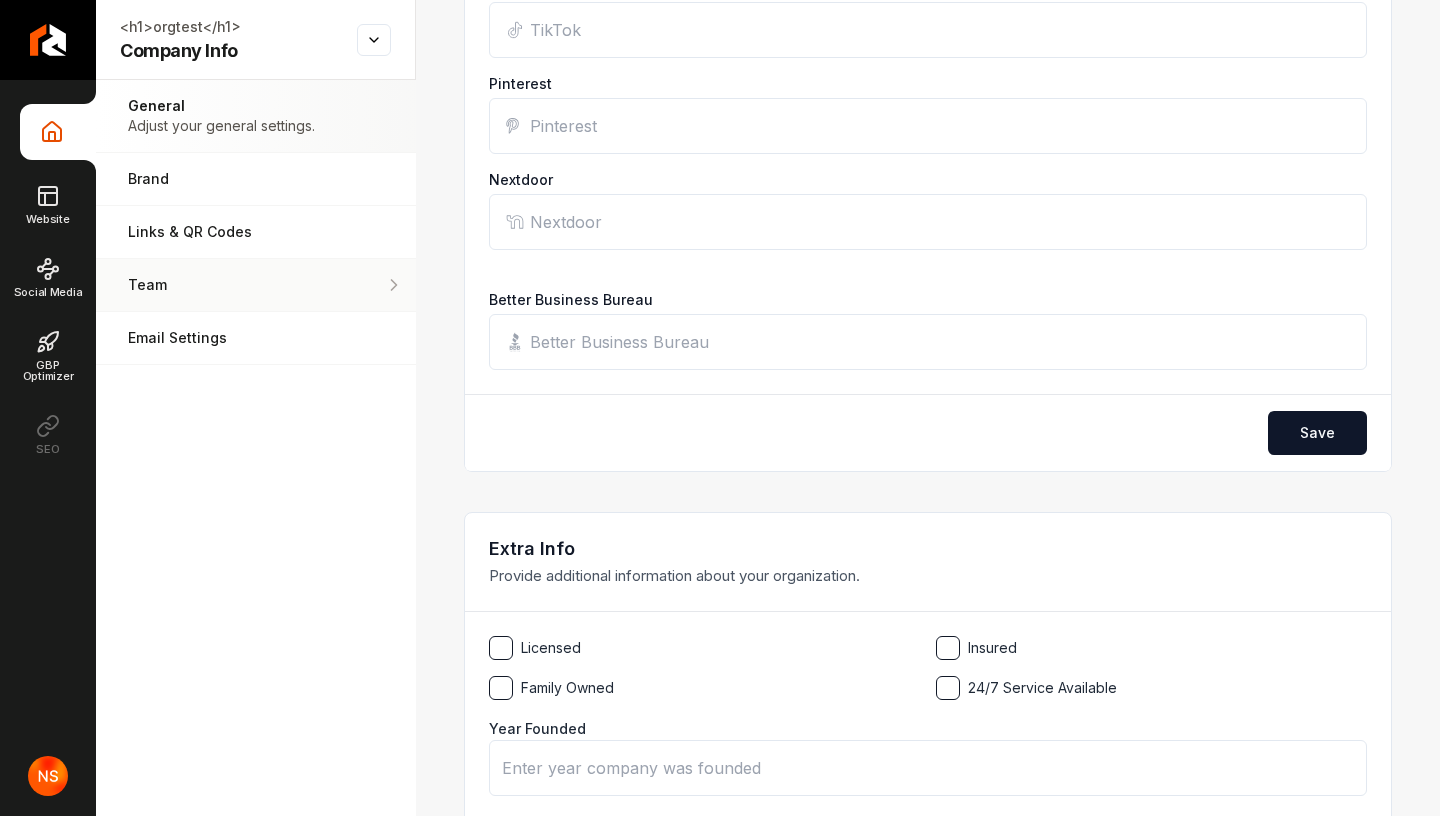 click on "Team" at bounding box center [224, 285] 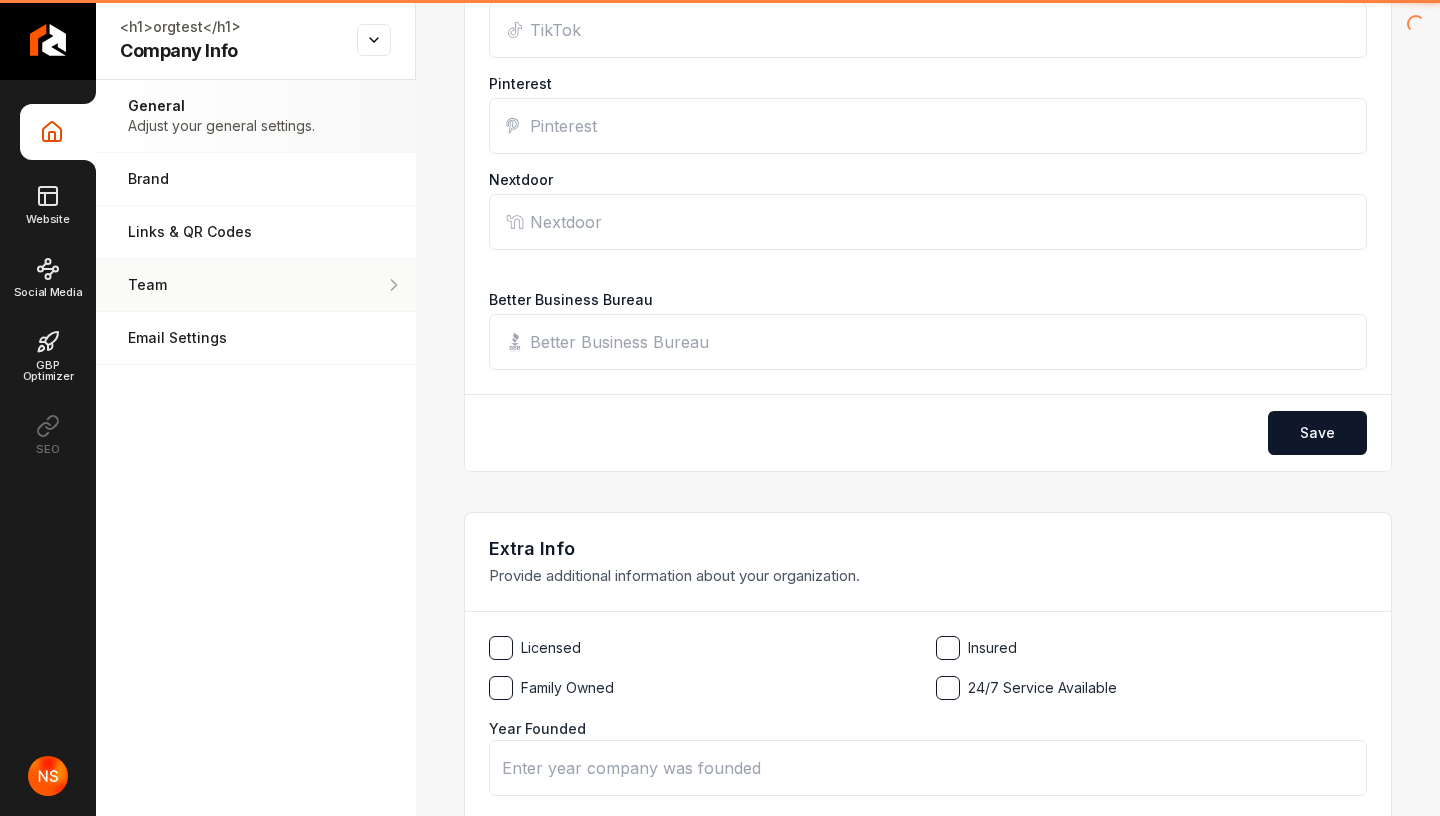 scroll, scrollTop: 0, scrollLeft: 0, axis: both 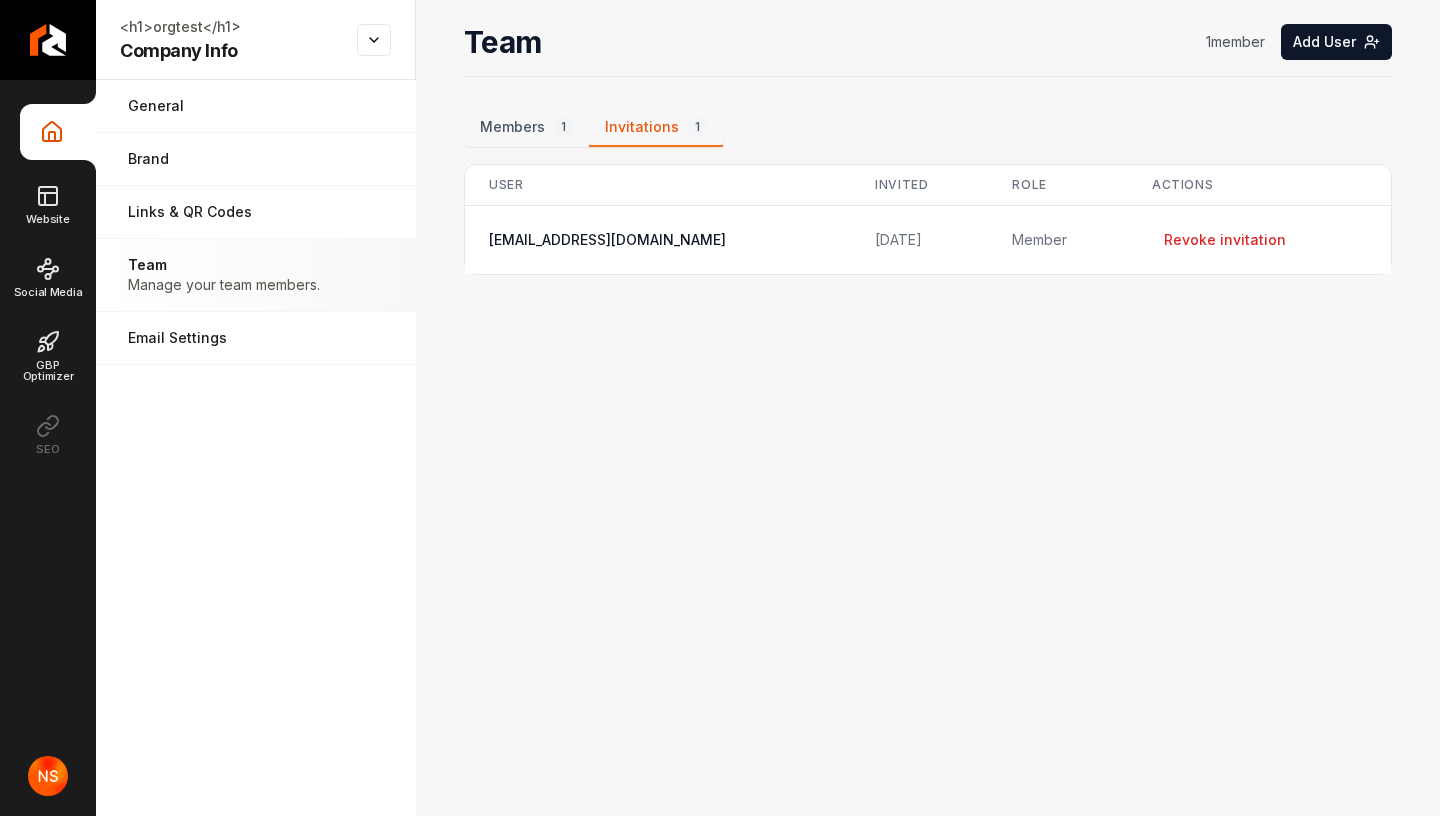click on "Invitations 1" at bounding box center (656, 128) 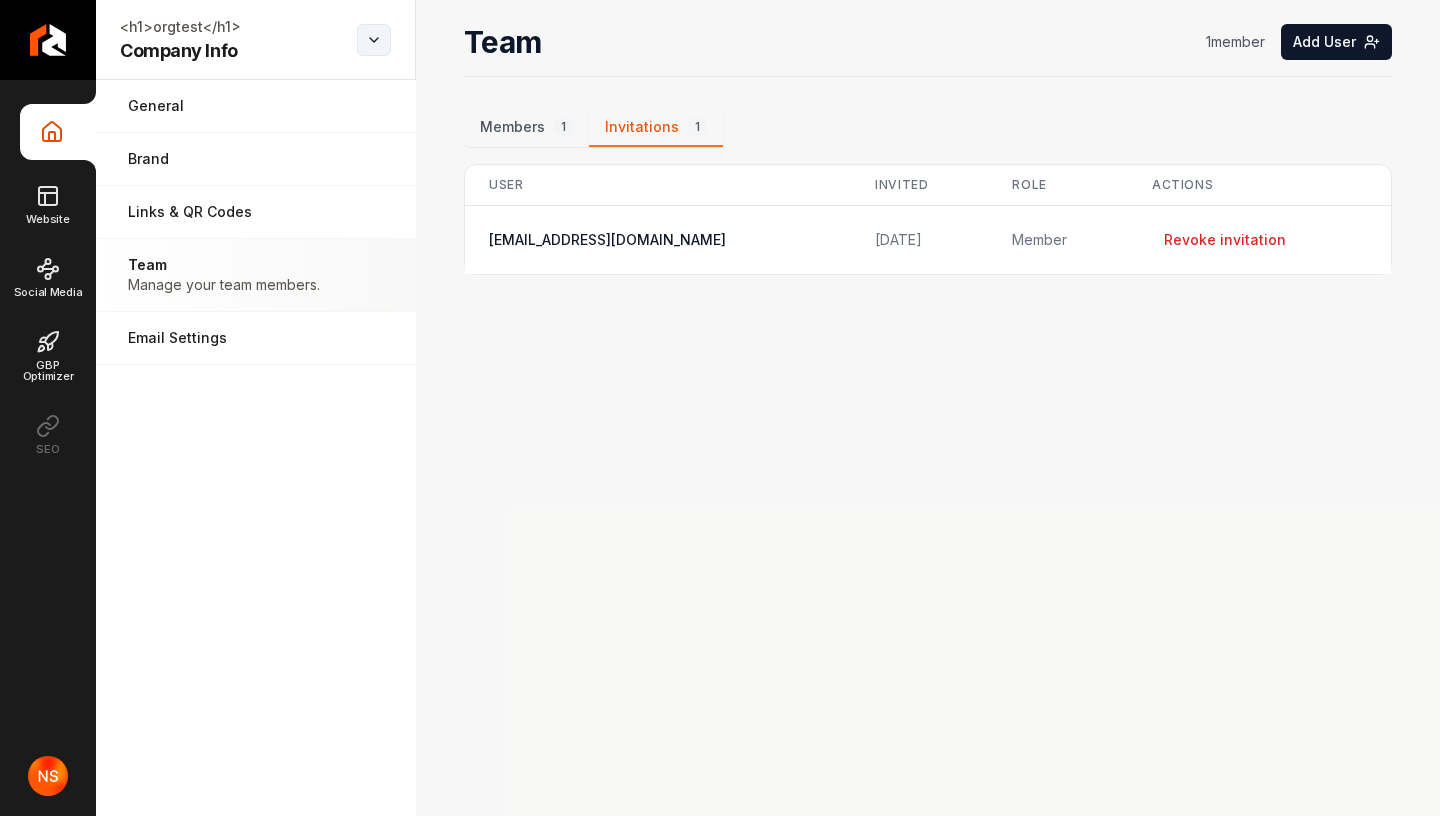 click on "Company Info Website Social Media GBP Optimizer SEO <h1>orgtest</h1> Company Info Open menu <h1>orgtest</h1> Company Info General Adjust your general settings. Brand Manage the styles and colors of your business. Links & QR Codes Manage the links and QR codes for your business. Team Manage your team members. Email Settings Manage your email settings. Team 1  member Add User  Members 1 Invitations 1 User Invited Role Actions [EMAIL_ADDRESS][DOMAIN_NAME] [DATE] member Revoke invitation /dashboard/sites/0517172b-21c5-4207-8b69-7a4f6d24d371/organization" at bounding box center (720, 408) 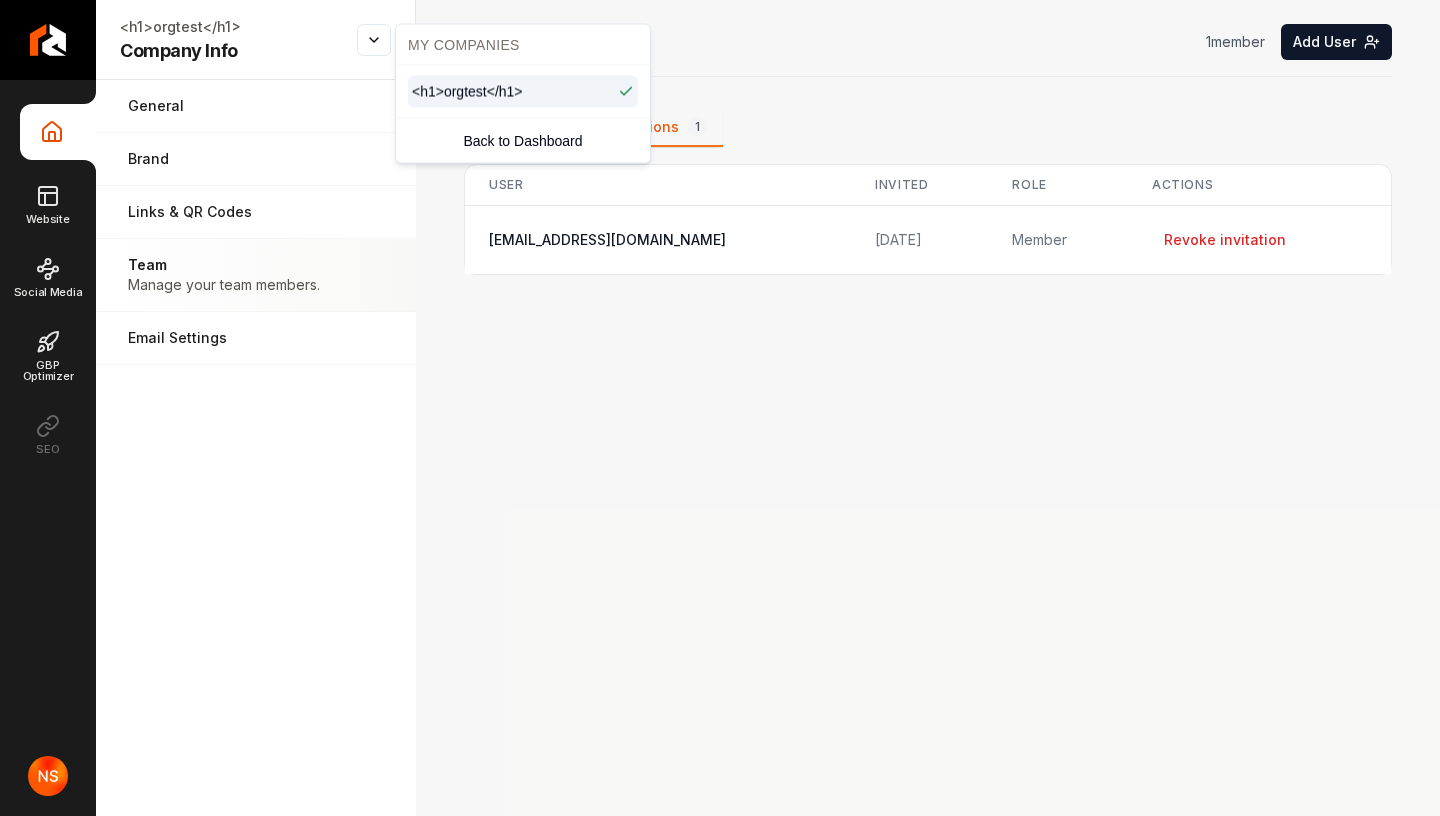 click on "Company Info Website Social Media GBP Optimizer SEO <h1>orgtest</h1> Company Info Open menu <h1>orgtest</h1> Company Info General Adjust your general settings. Brand Manage the styles and colors of your business. Links & QR Codes Manage the links and QR codes for your business. Team Manage your team members. Email Settings Manage your email settings. Team 1  member Add User  Members 1 Invitations 1 User Invited Role Actions hackbar7350@gmail.com 7/9/2025 member Revoke invitation /dashboard/sites/0517172b-21c5-4207-8b69-7a4f6d24d371/organization My Companies <h1>orgtest</h1> Back to Dashboard" at bounding box center (720, 408) 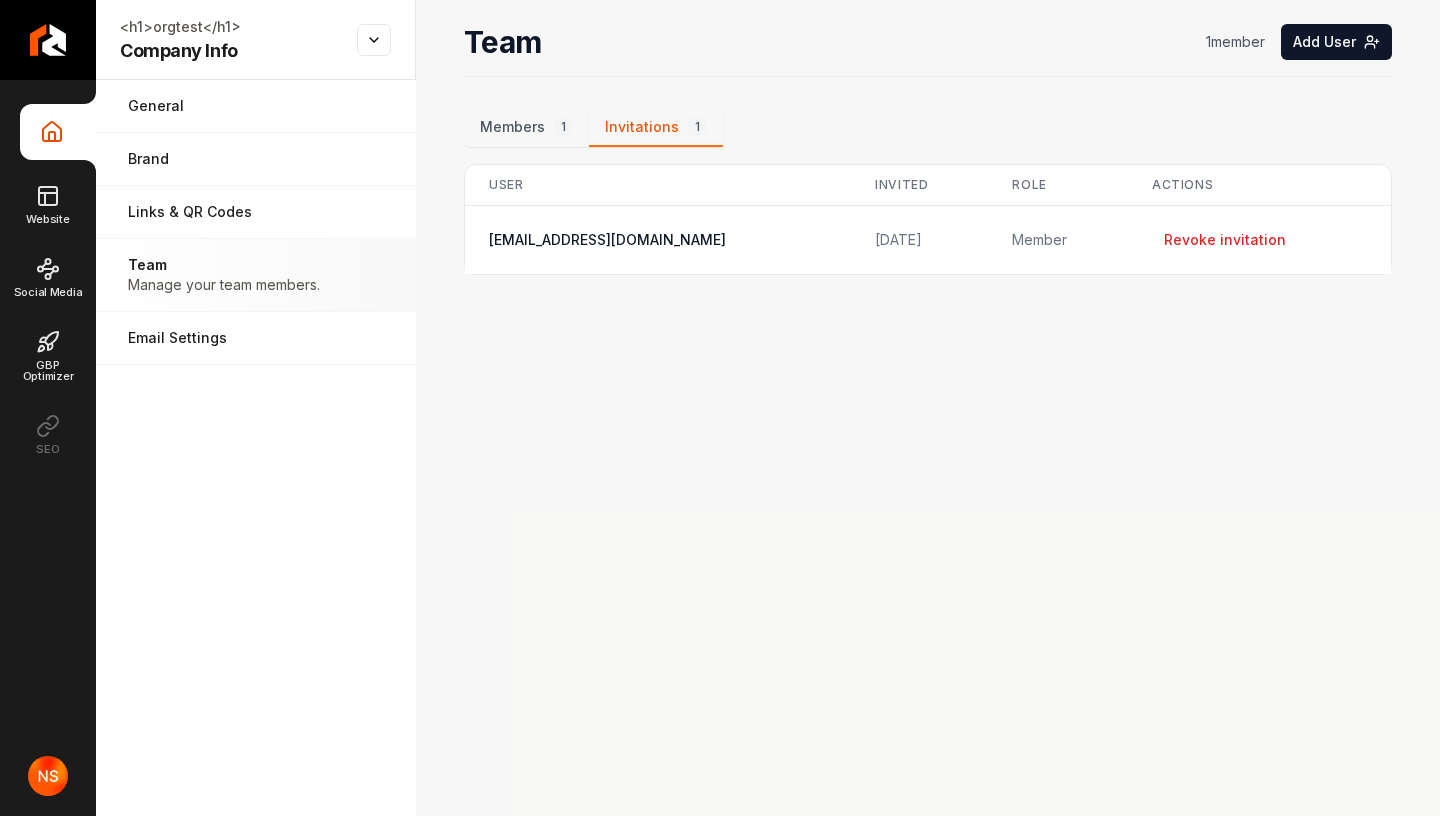 click at bounding box center [48, 786] 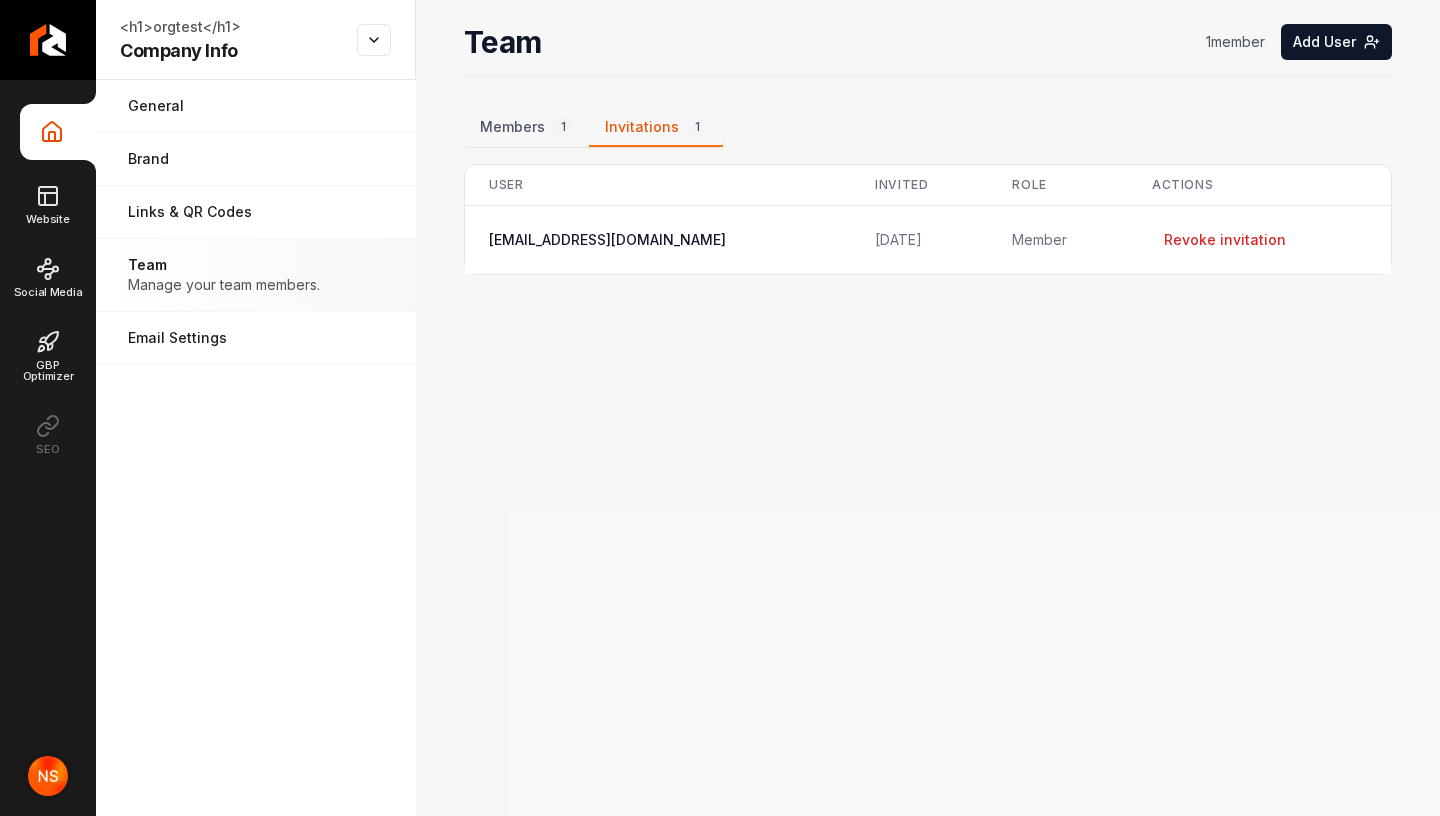click at bounding box center (48, 776) 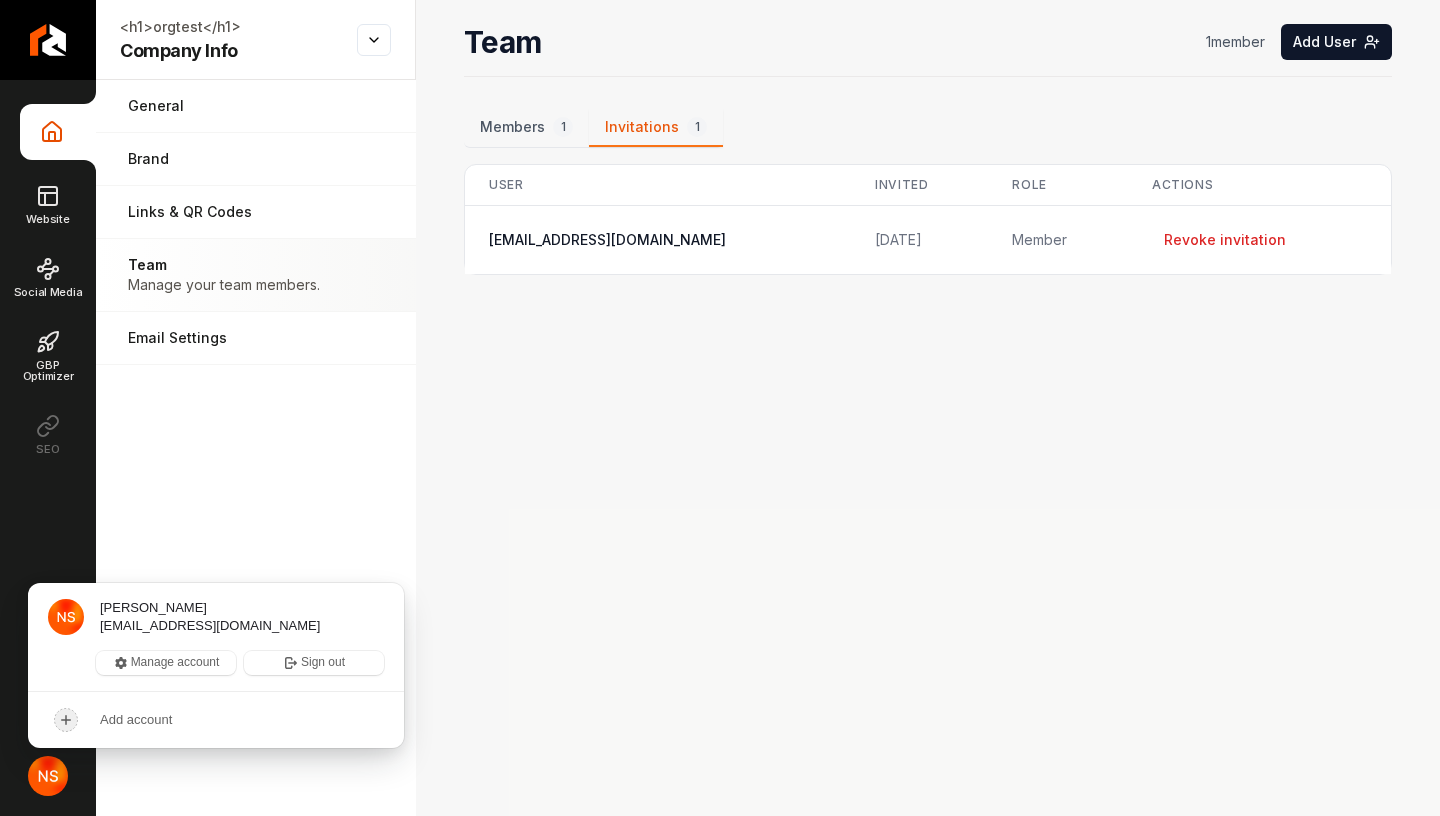 click on "[PERSON_NAME]" at bounding box center (153, 608) 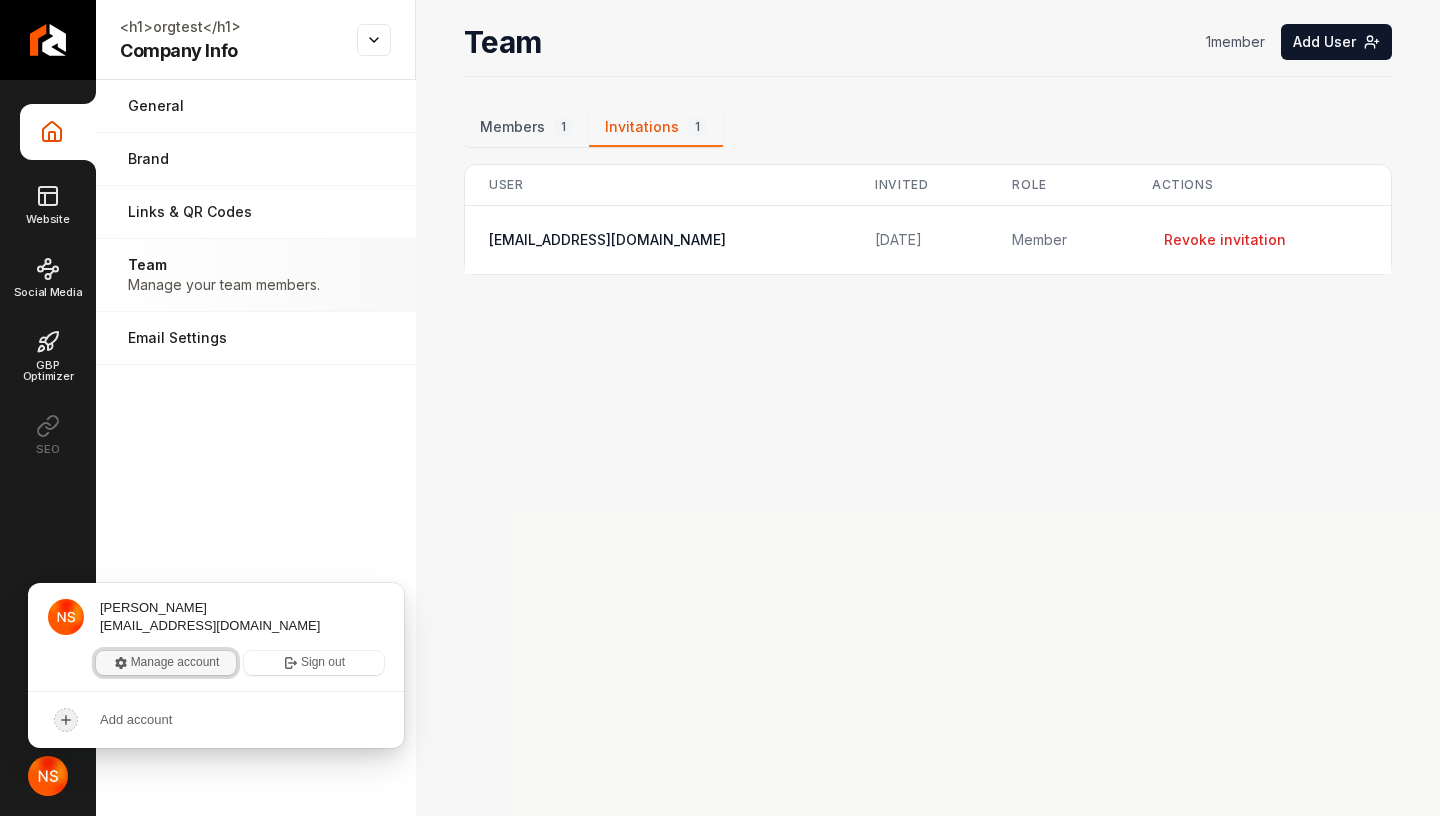 click on "Manage account" at bounding box center [166, 663] 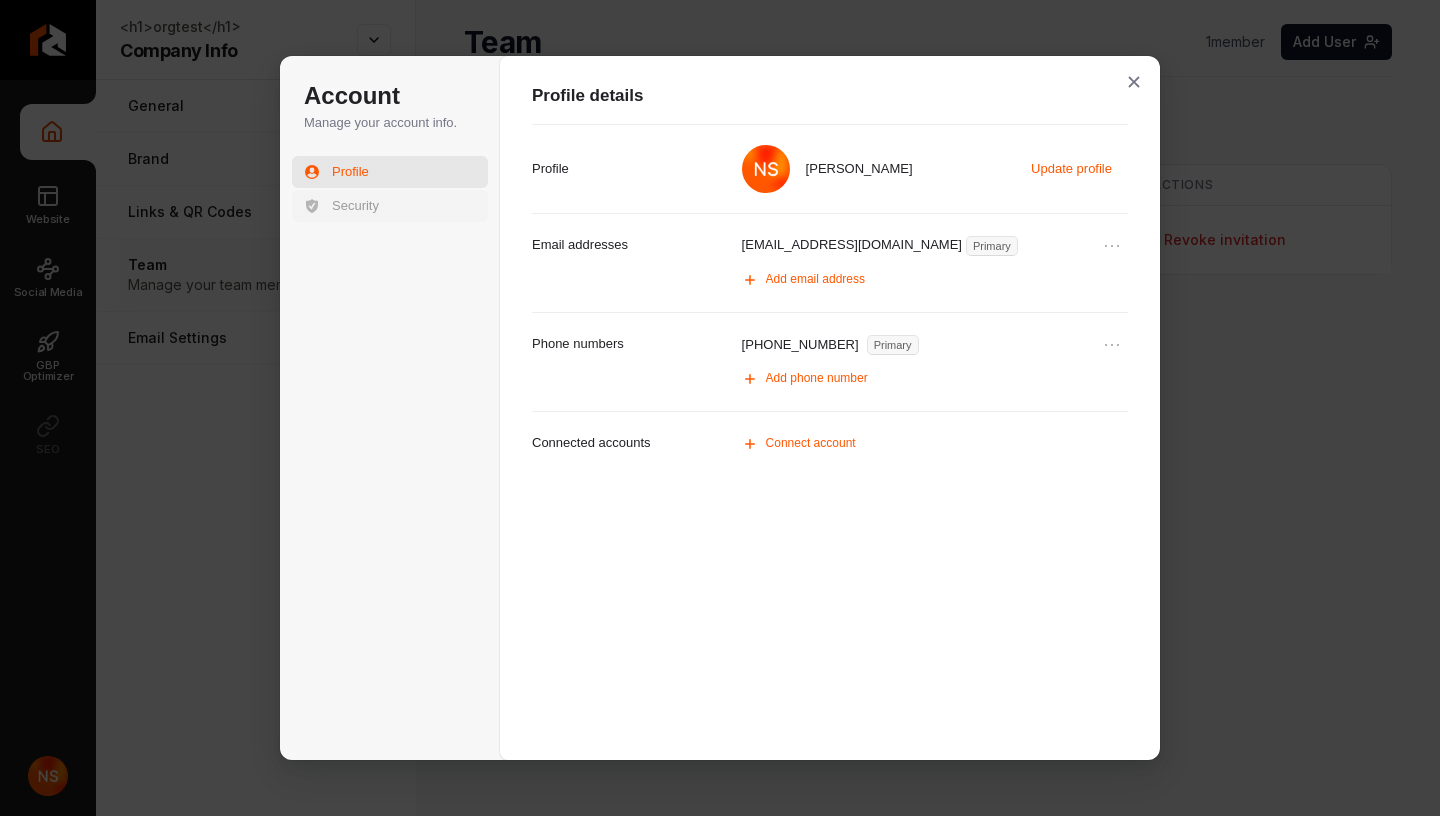 click on "Security" at bounding box center [390, 206] 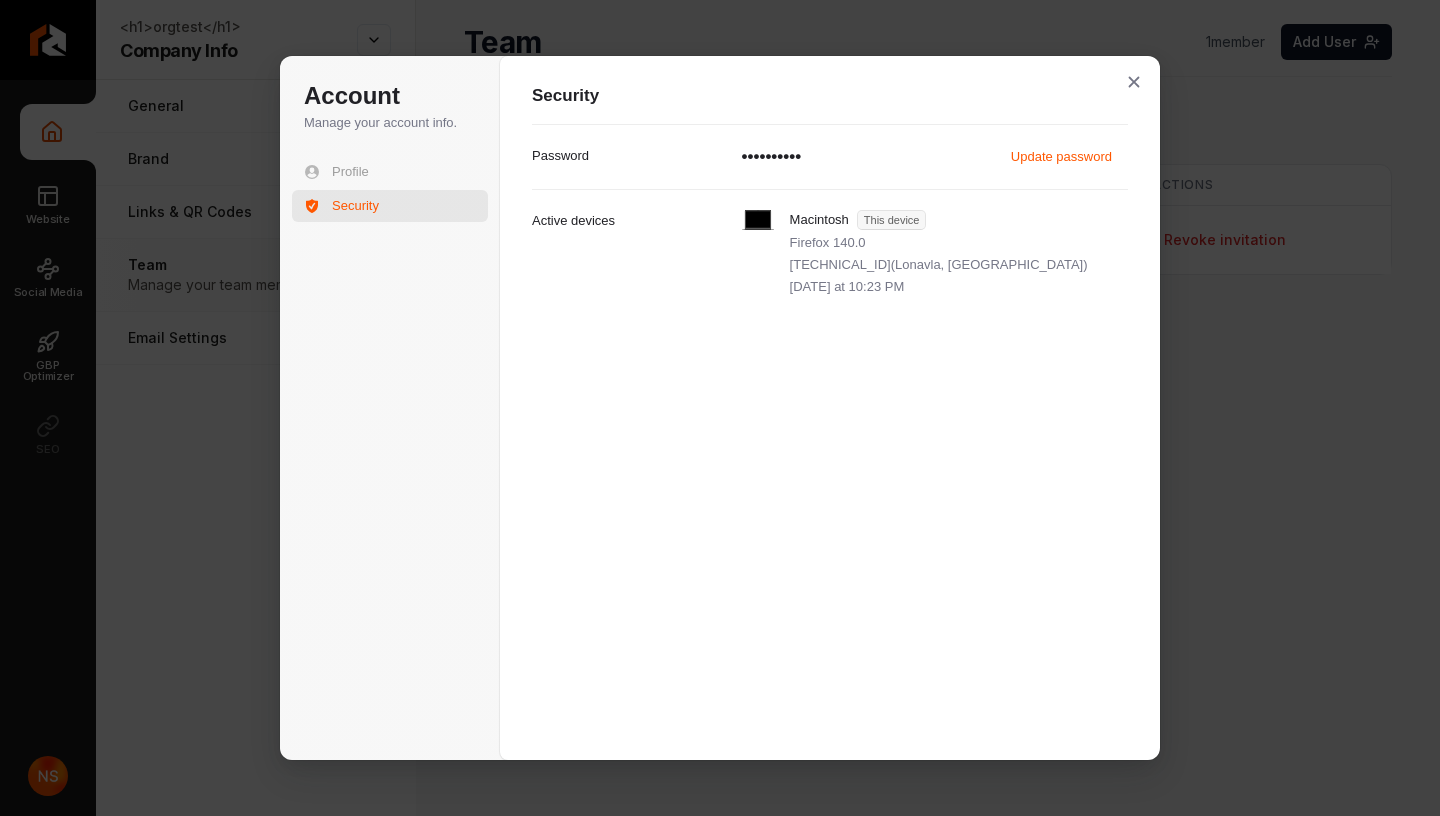click on "This device" at bounding box center (892, 220) 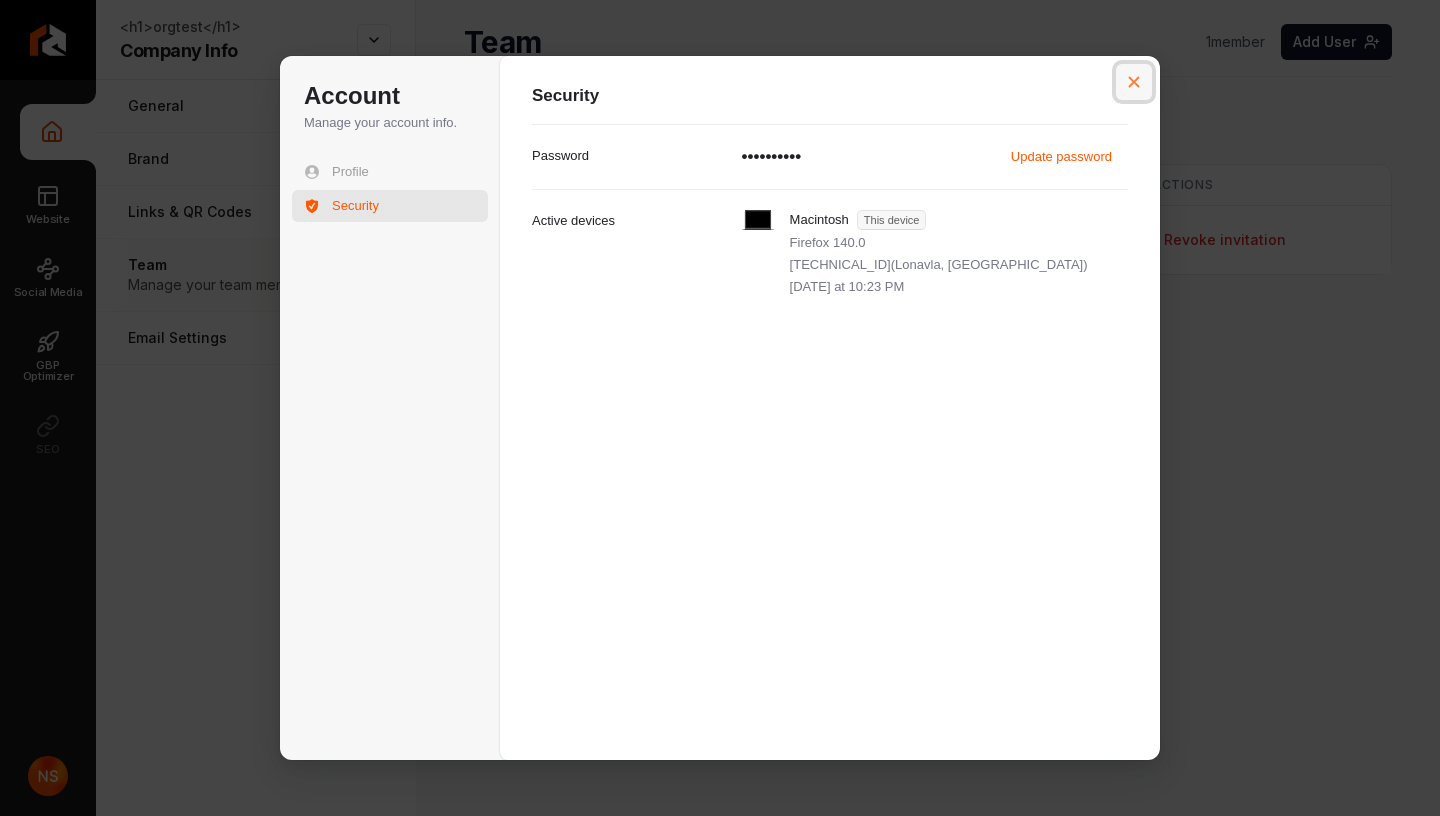 click at bounding box center [1134, 82] 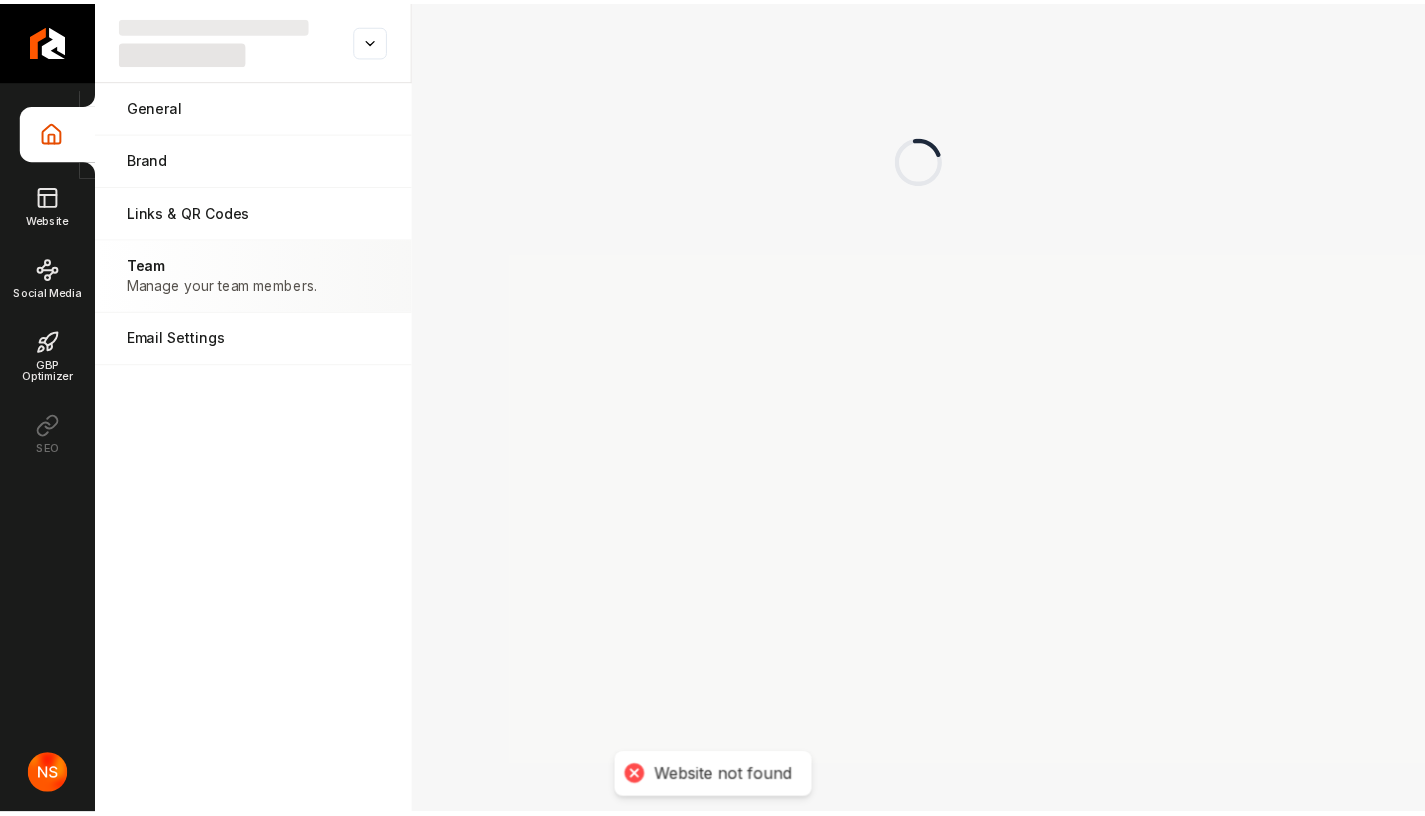 scroll, scrollTop: 0, scrollLeft: 0, axis: both 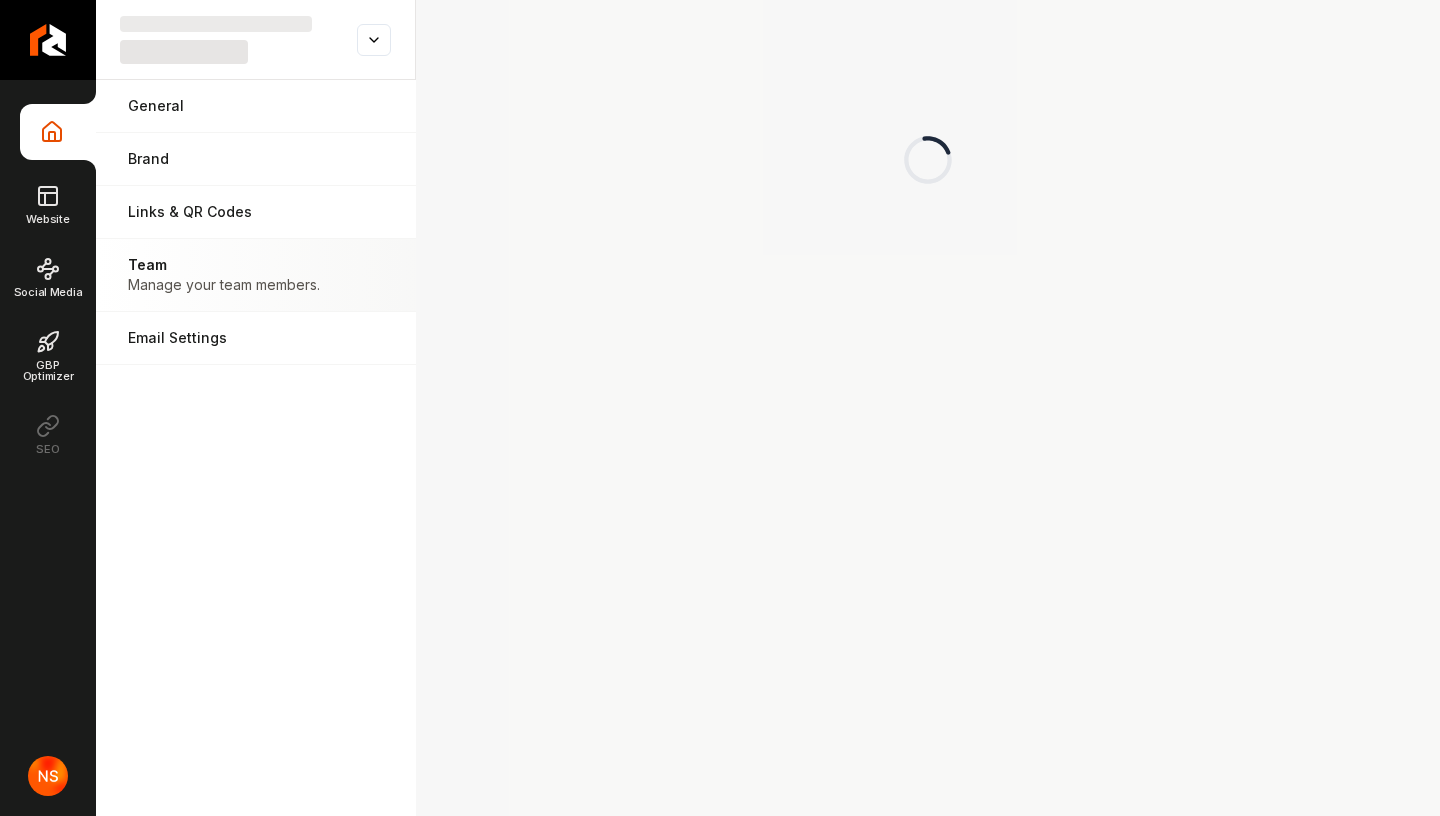click on "Loading..." at bounding box center [928, 408] 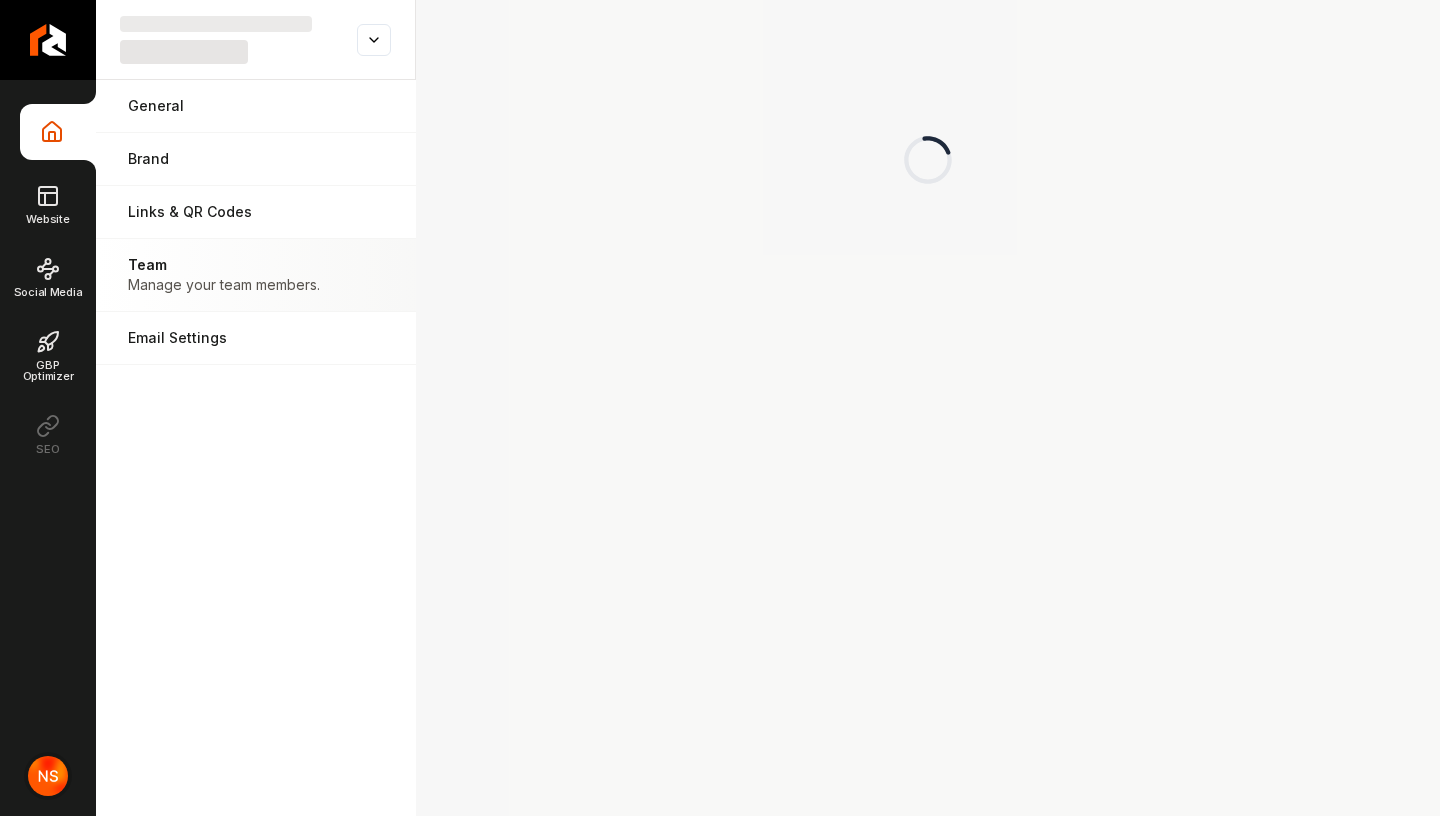 click at bounding box center [48, 776] 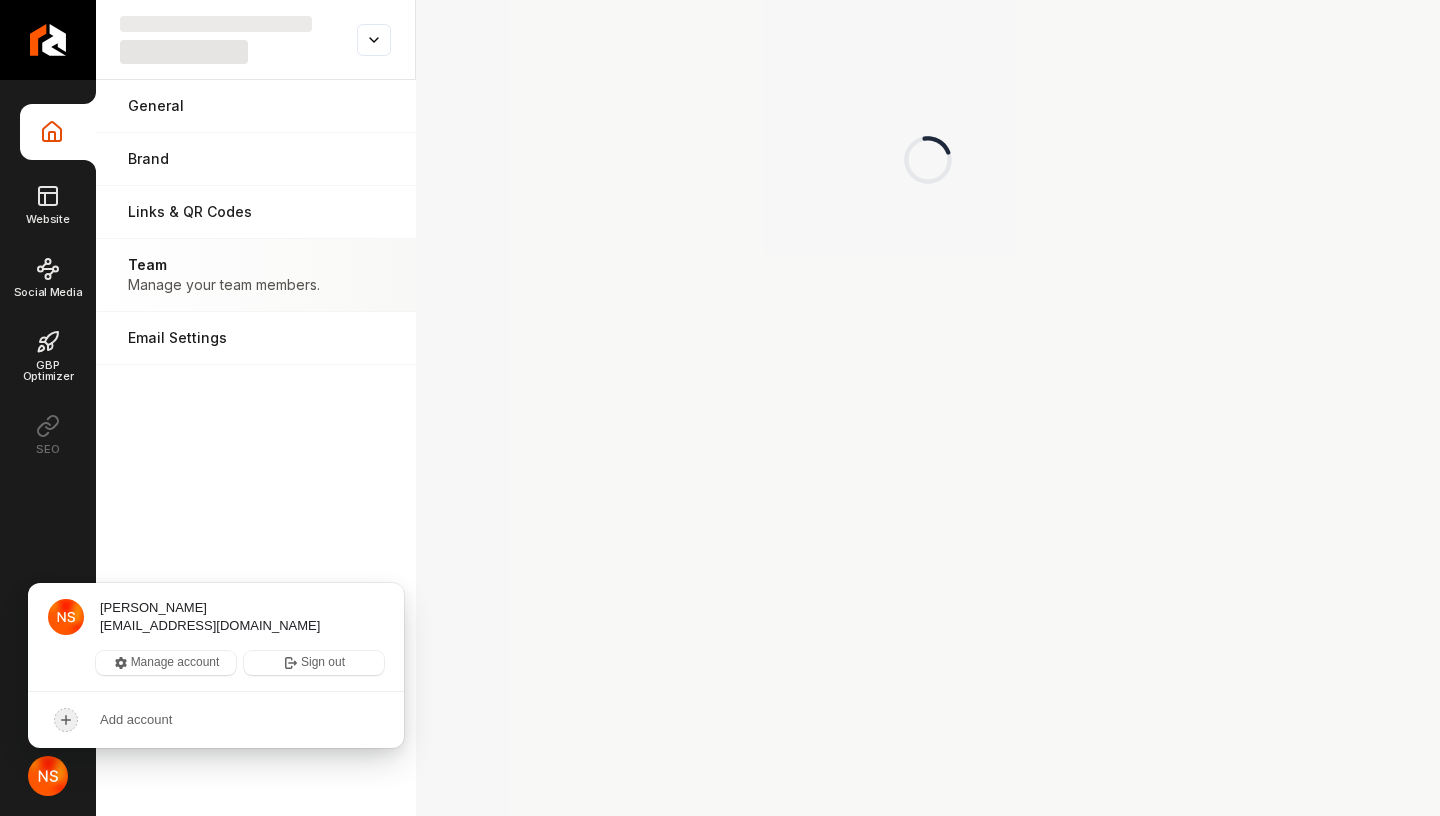 click on "Manage account Sign out" at bounding box center [240, 671] 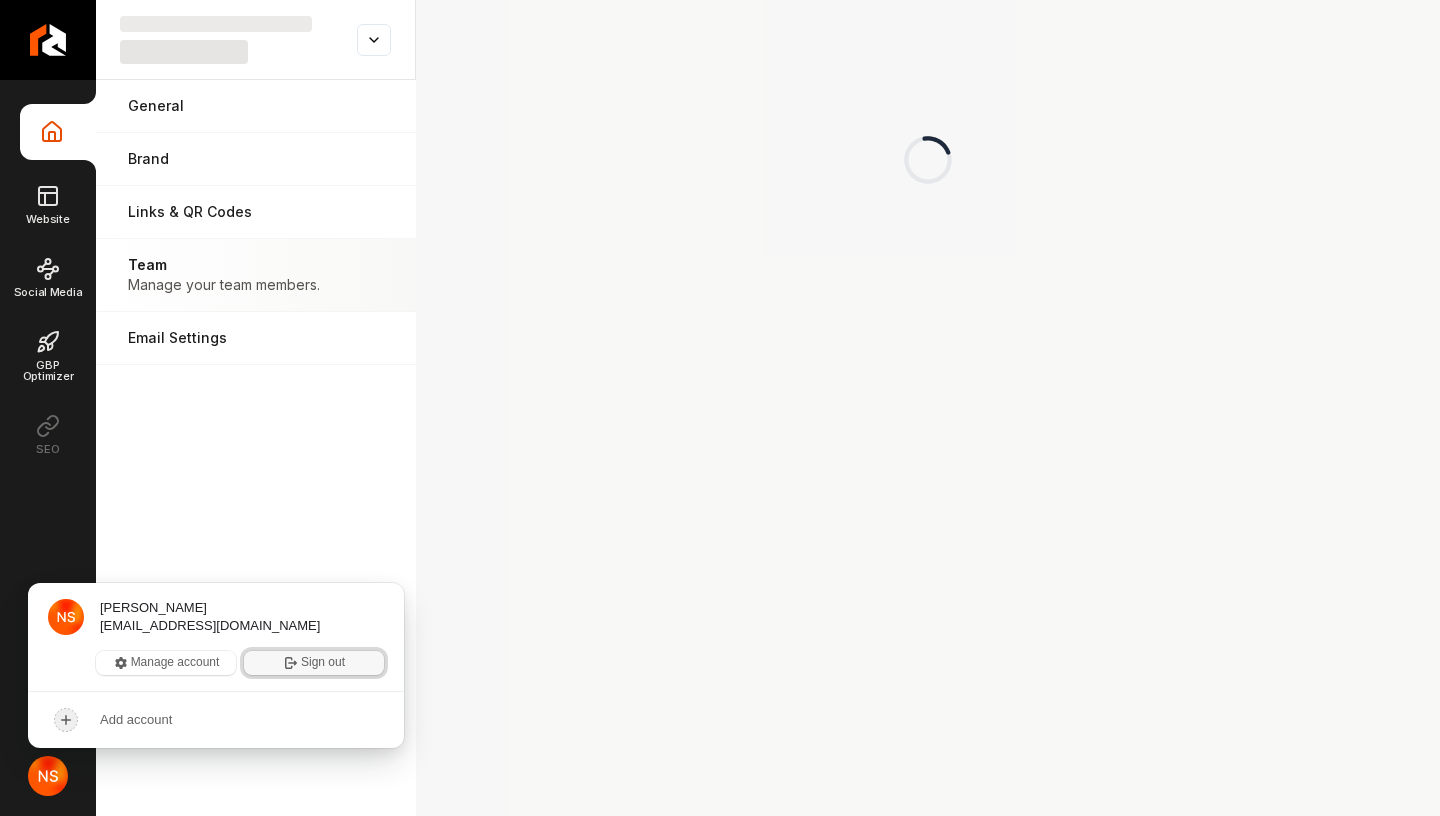 click on "Sign out" at bounding box center [314, 663] 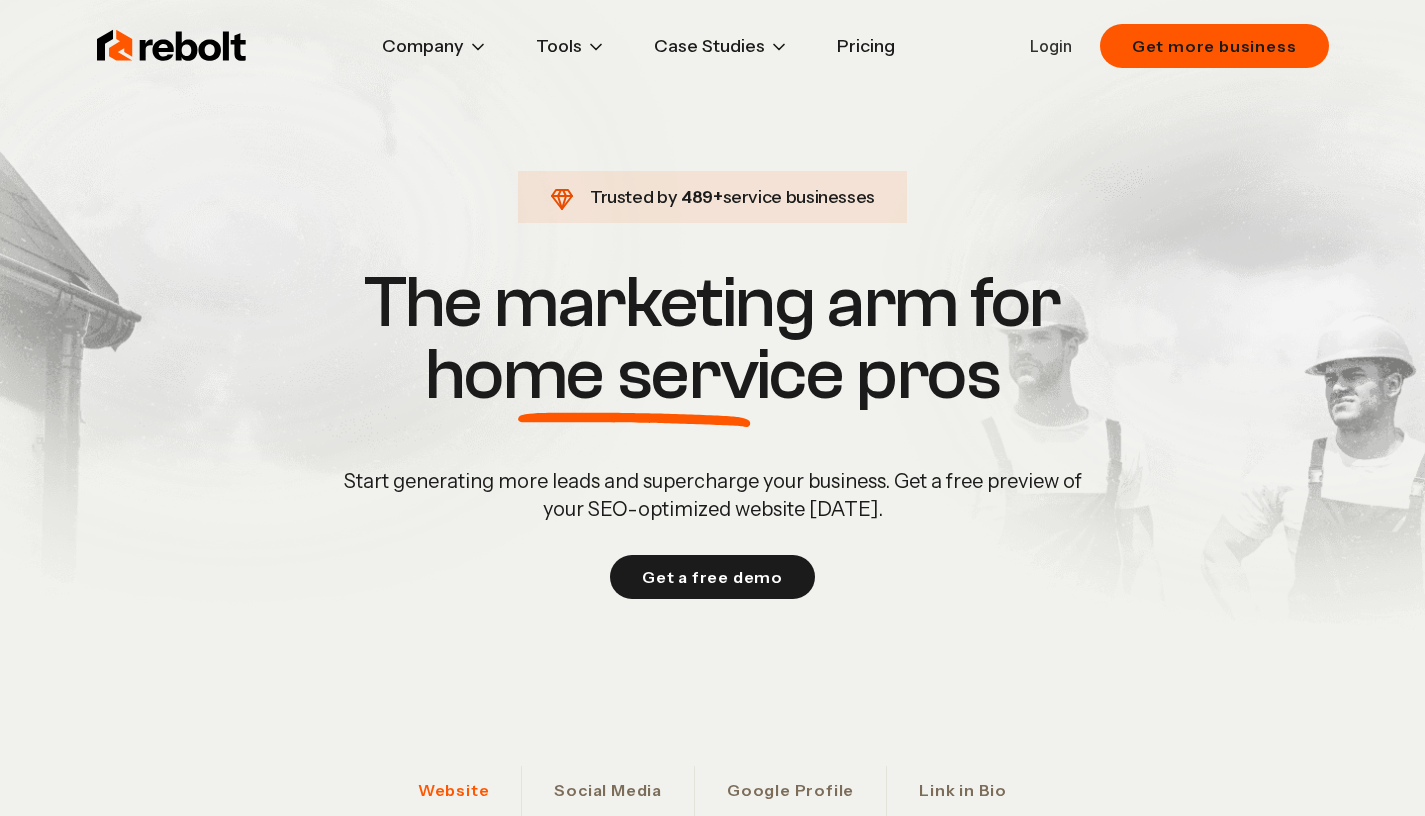 click on "Pricing" at bounding box center [866, 46] 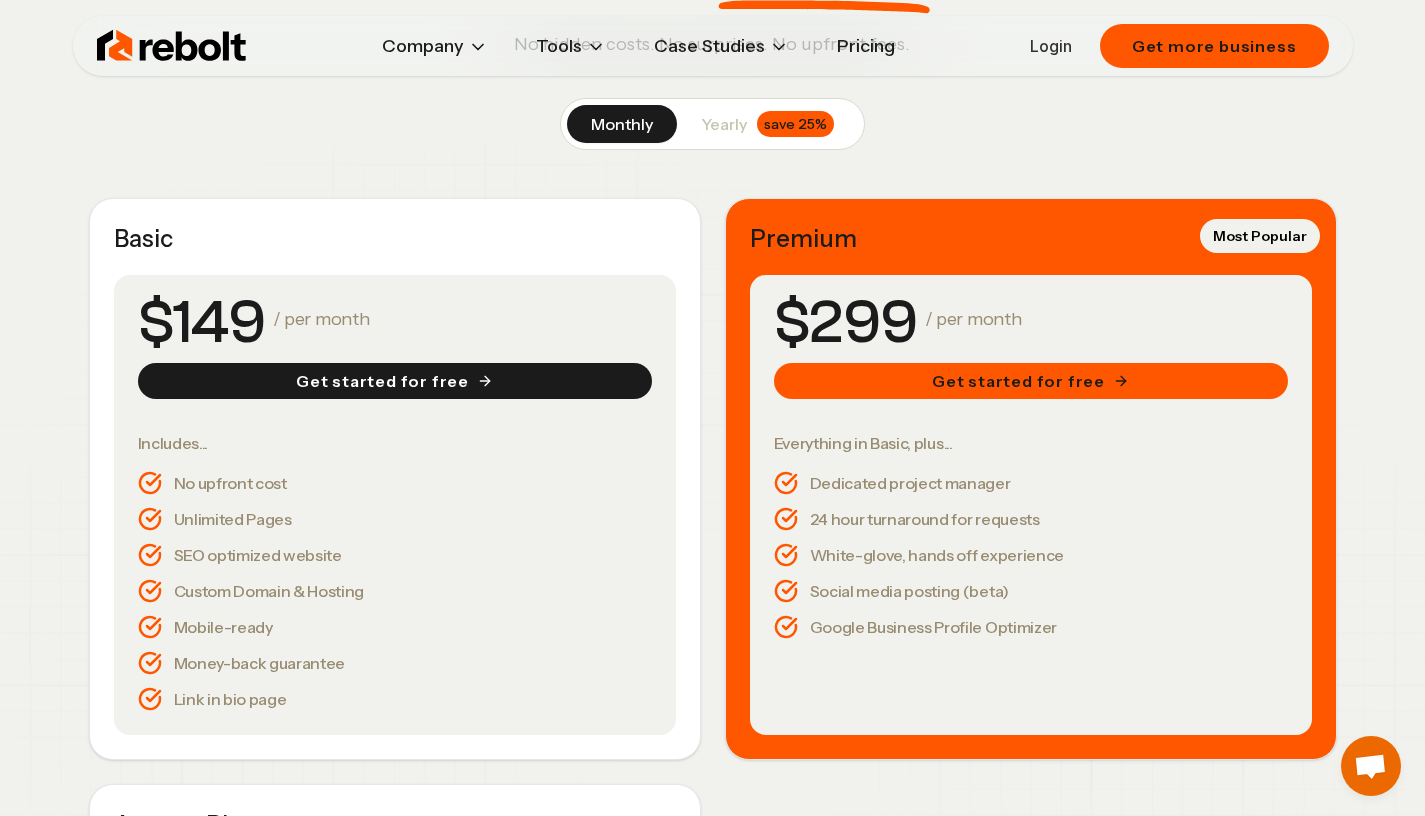 scroll, scrollTop: 239, scrollLeft: 0, axis: vertical 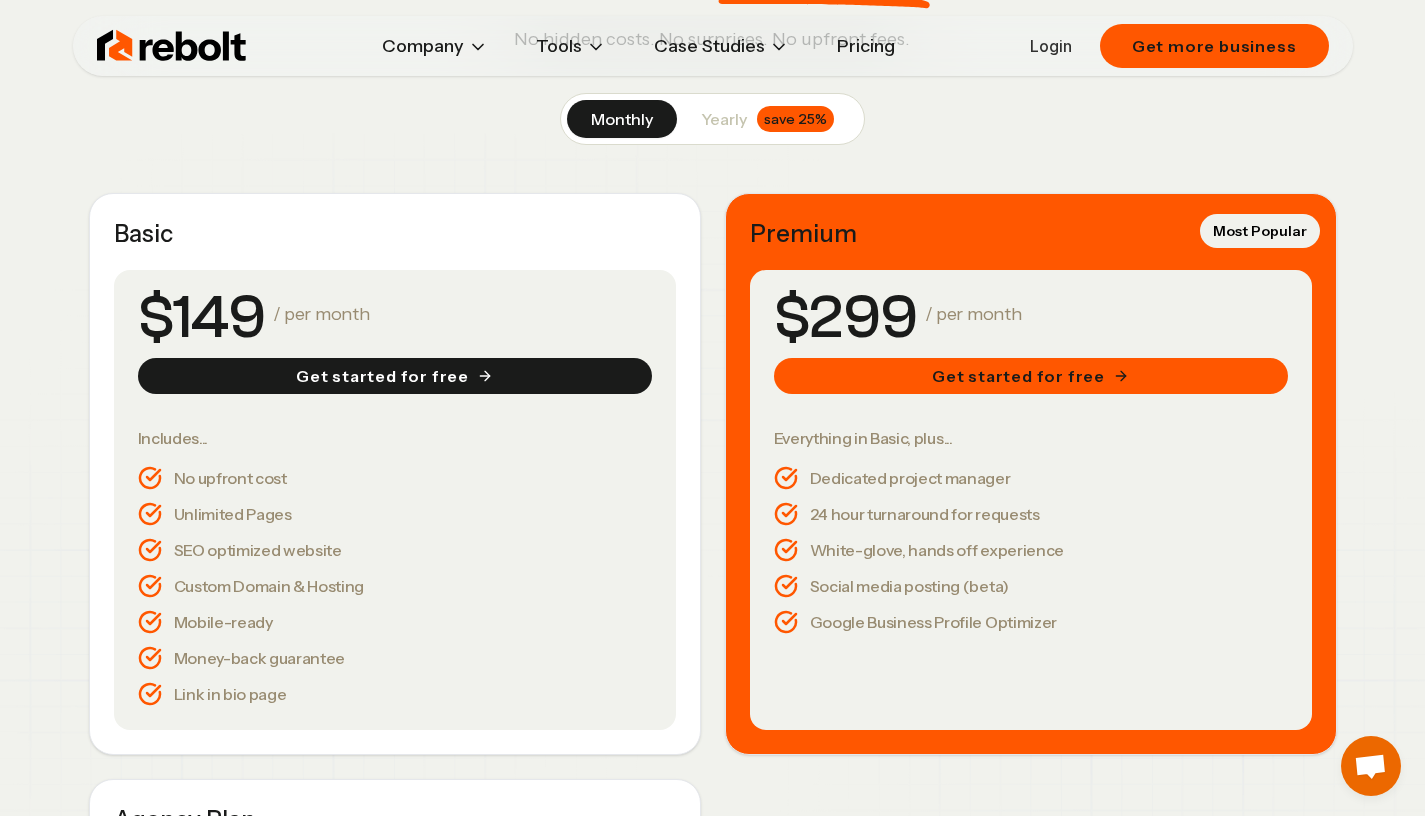 click on "Dedicated project manager" at bounding box center (1031, 478) 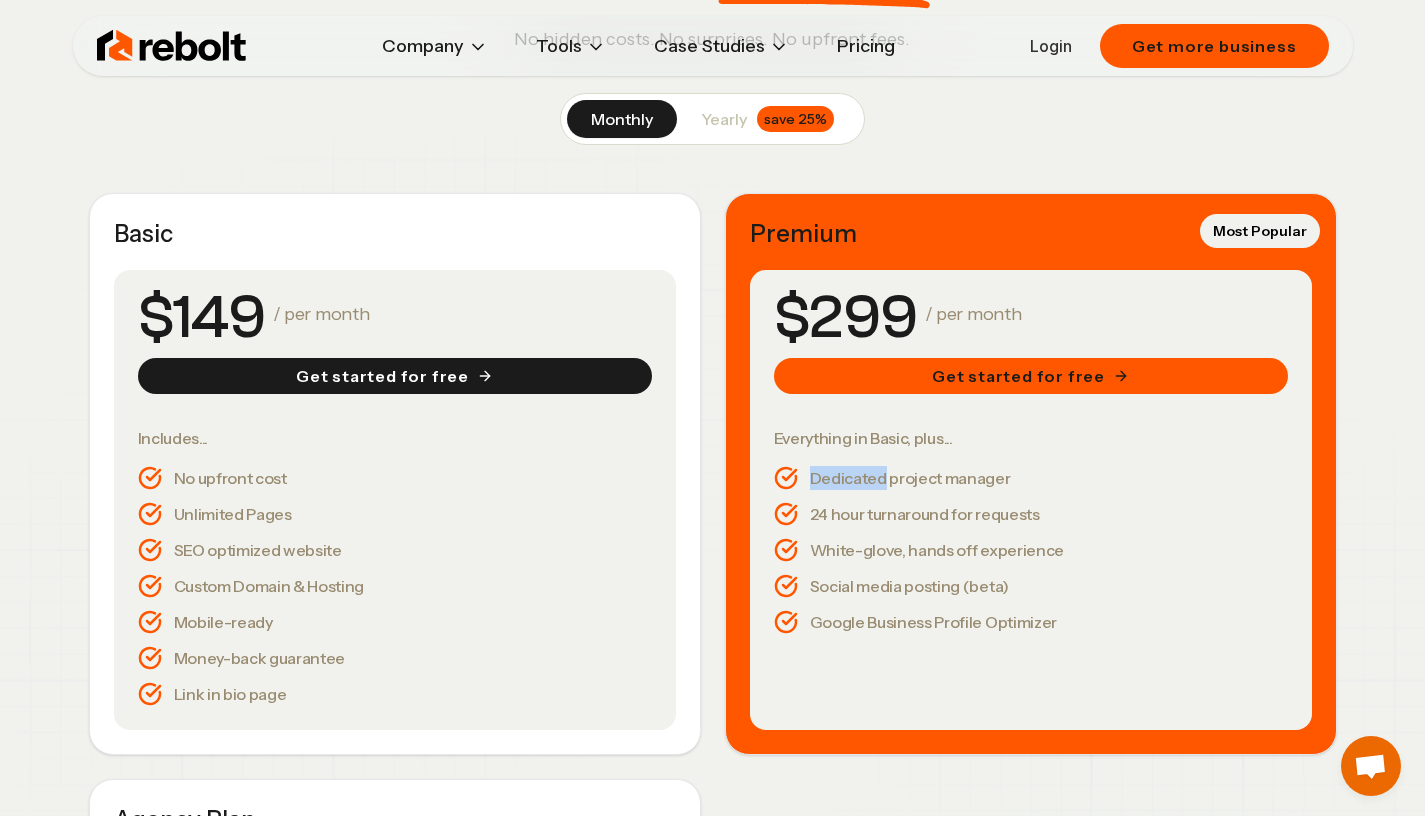 click on "Dedicated project manager" at bounding box center (1031, 478) 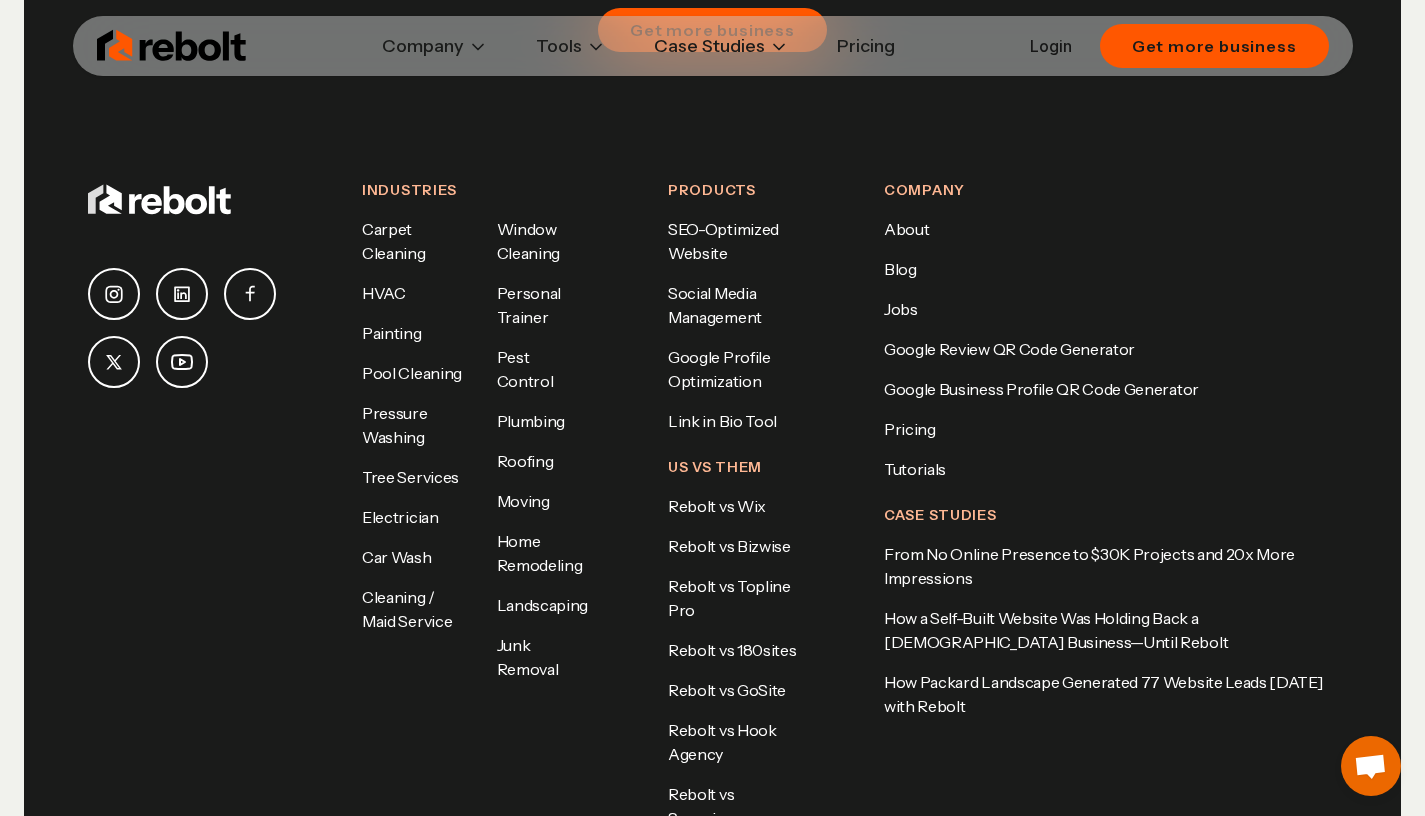 scroll, scrollTop: 4364, scrollLeft: 0, axis: vertical 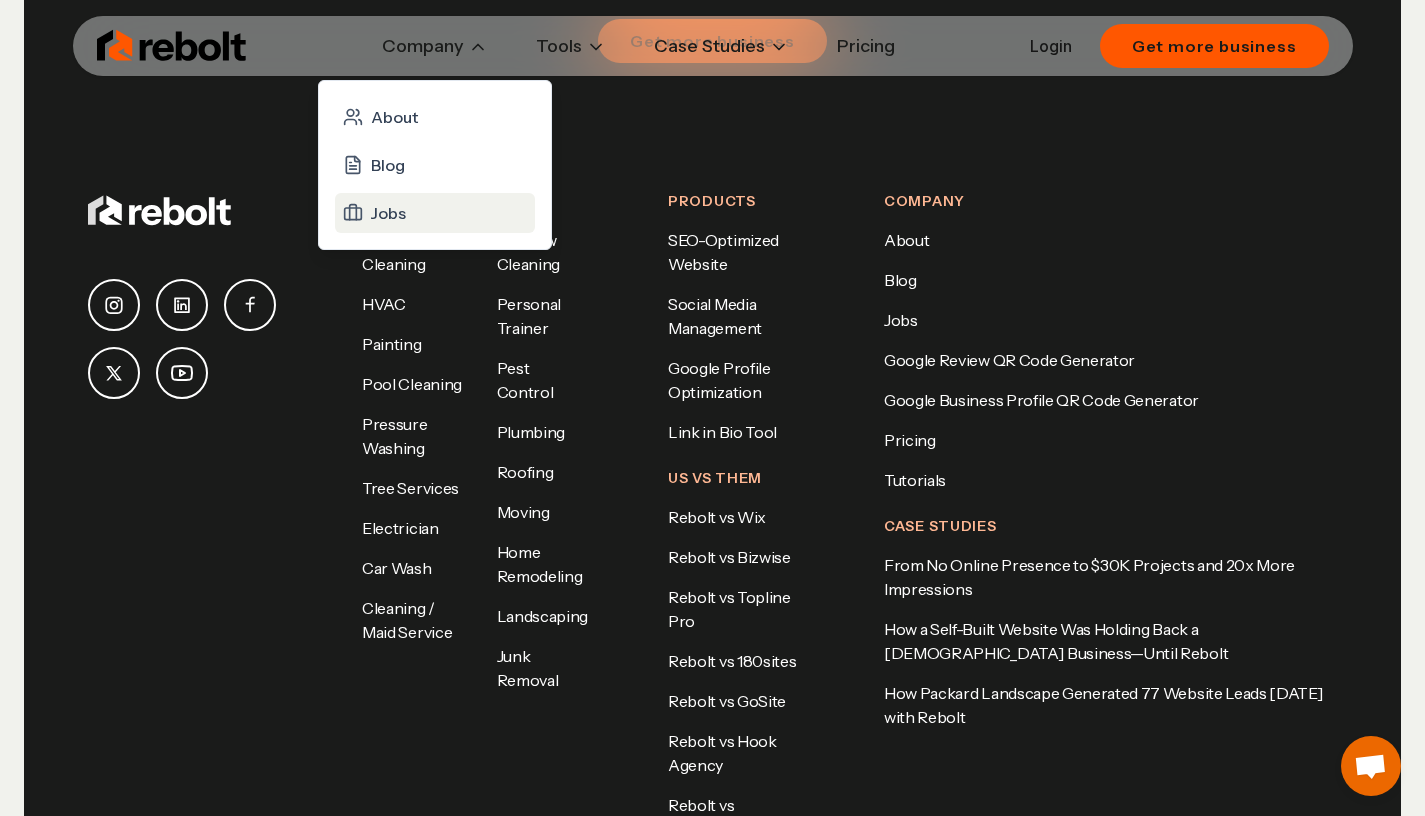 click on "Jobs" at bounding box center (388, 213) 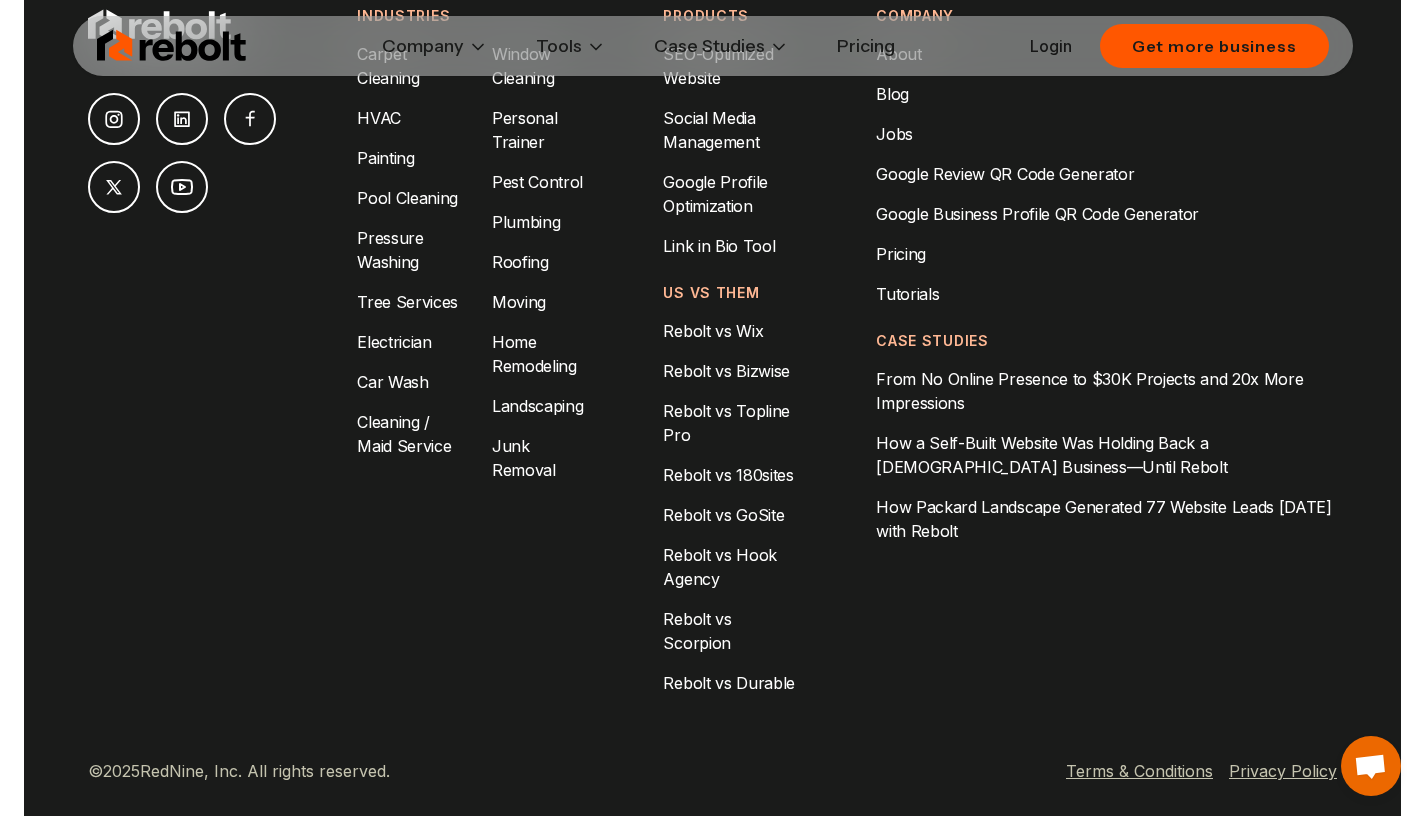 scroll, scrollTop: 1746, scrollLeft: 0, axis: vertical 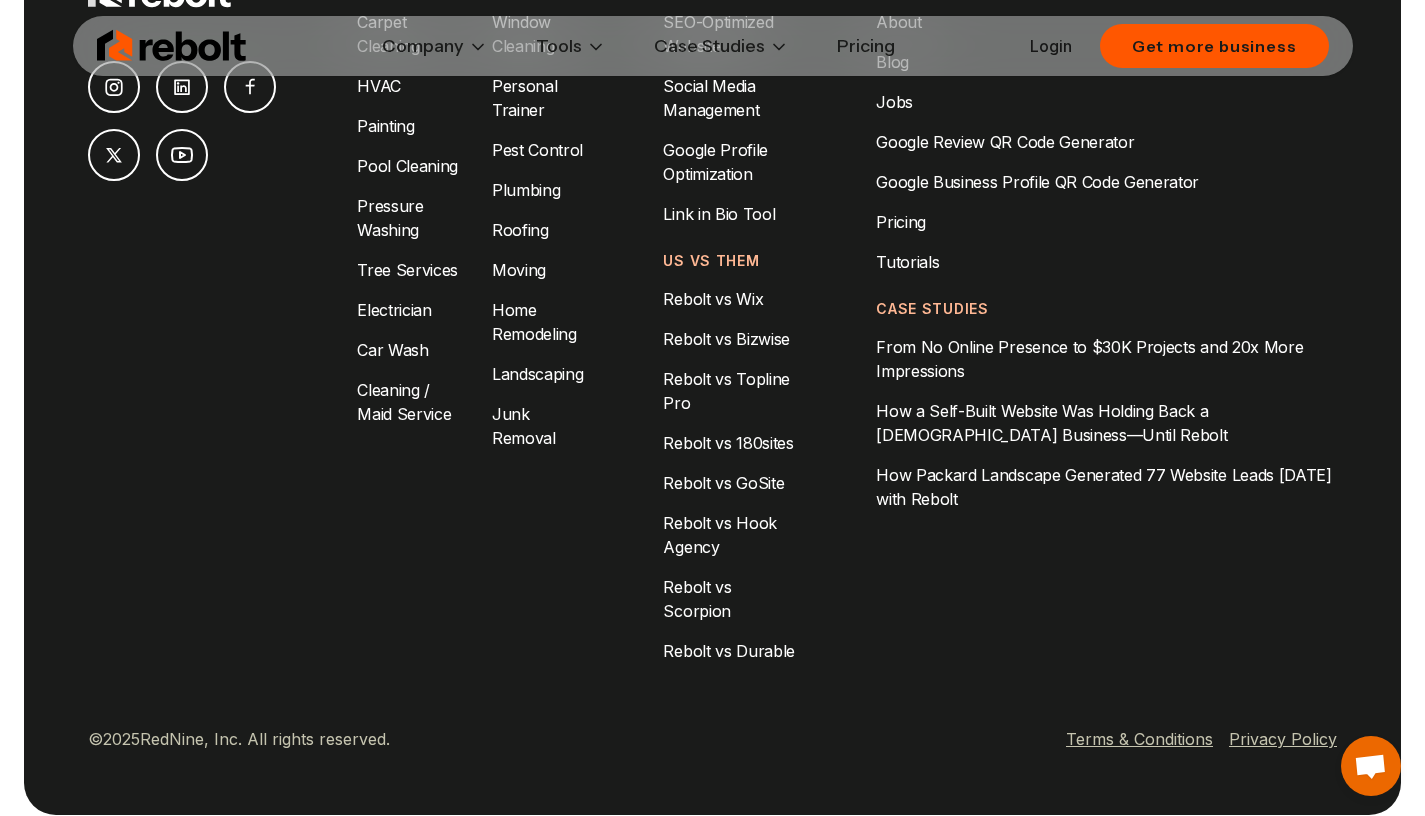 click at bounding box center [1371, 766] 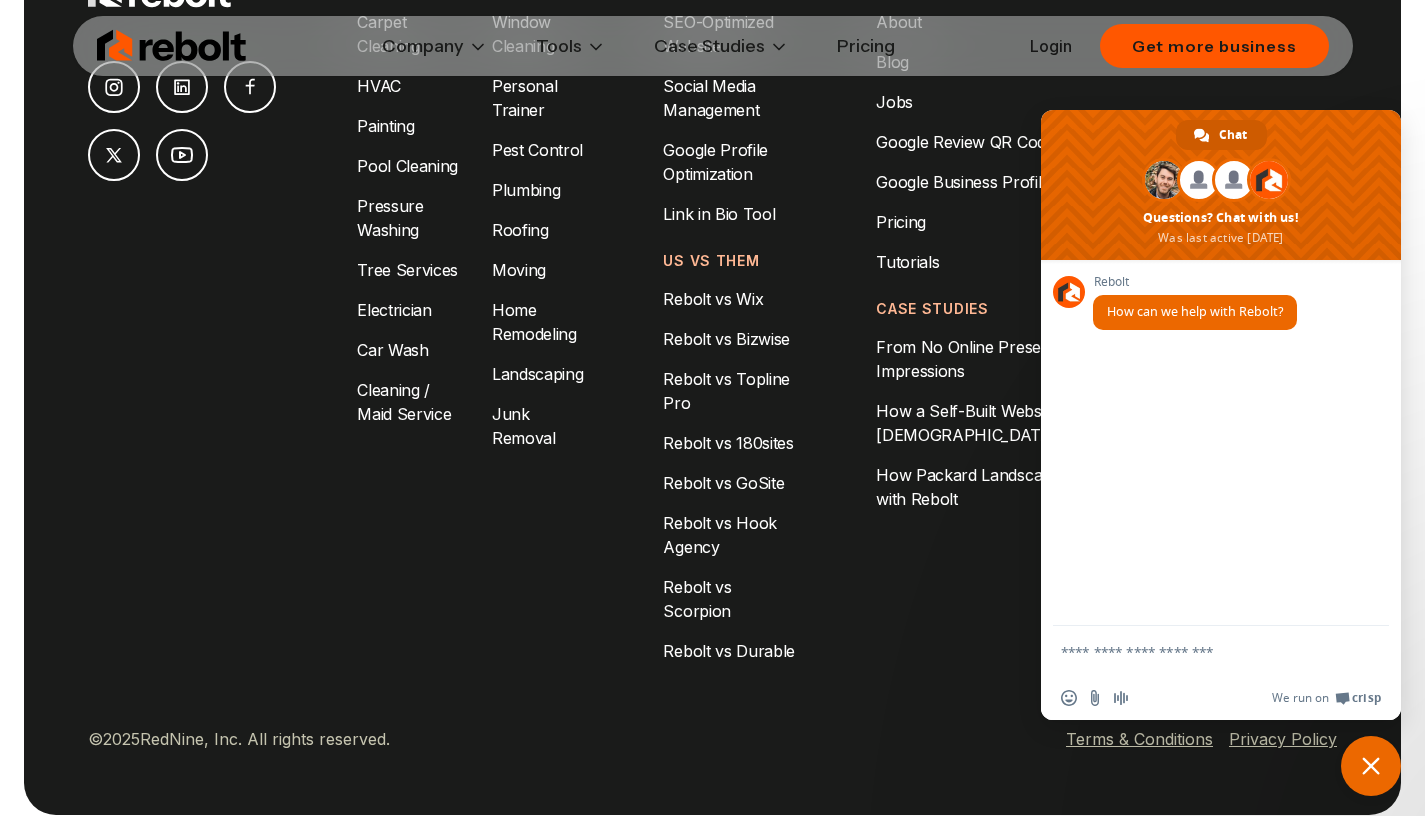 click at bounding box center [1371, 766] 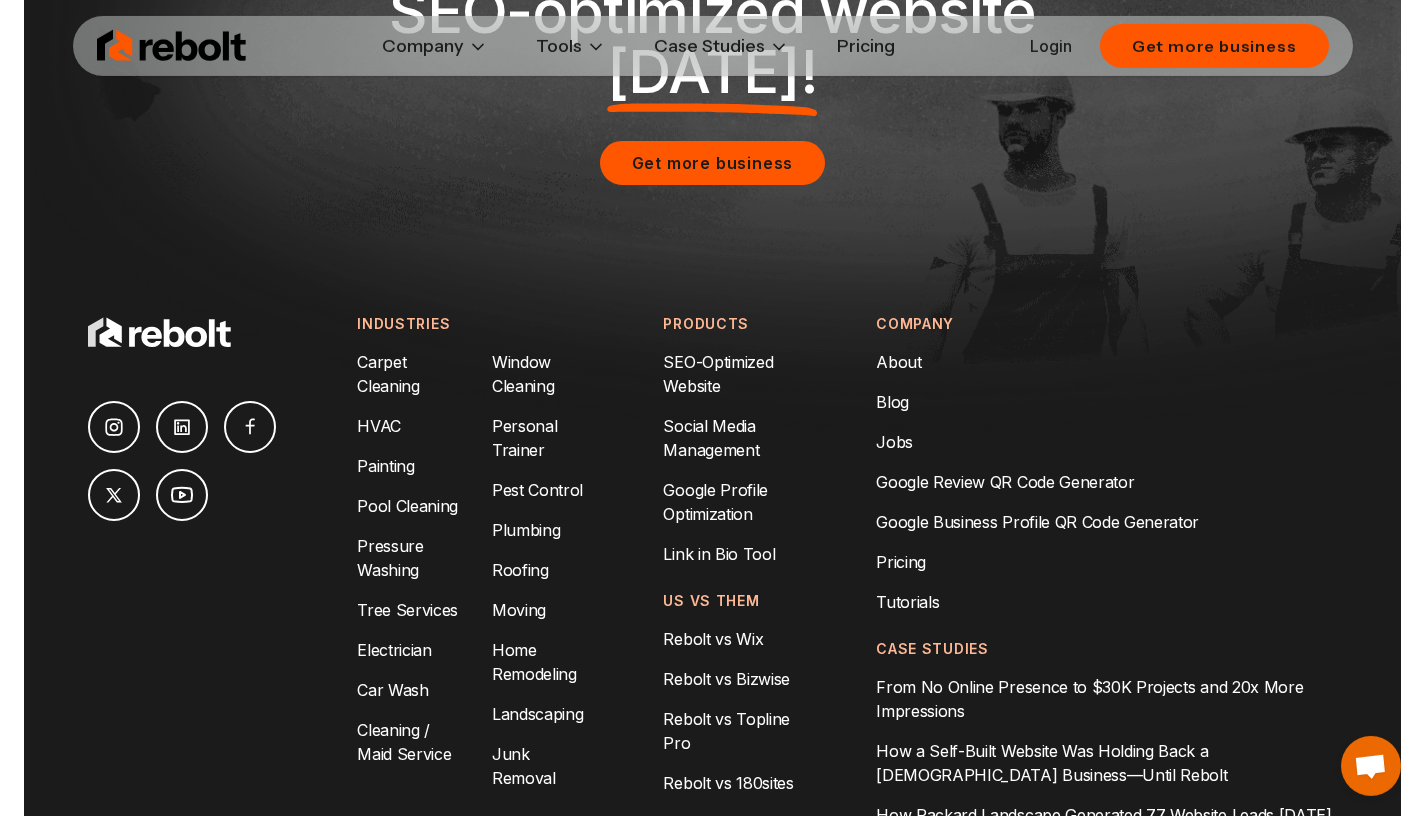 scroll, scrollTop: 1242, scrollLeft: 0, axis: vertical 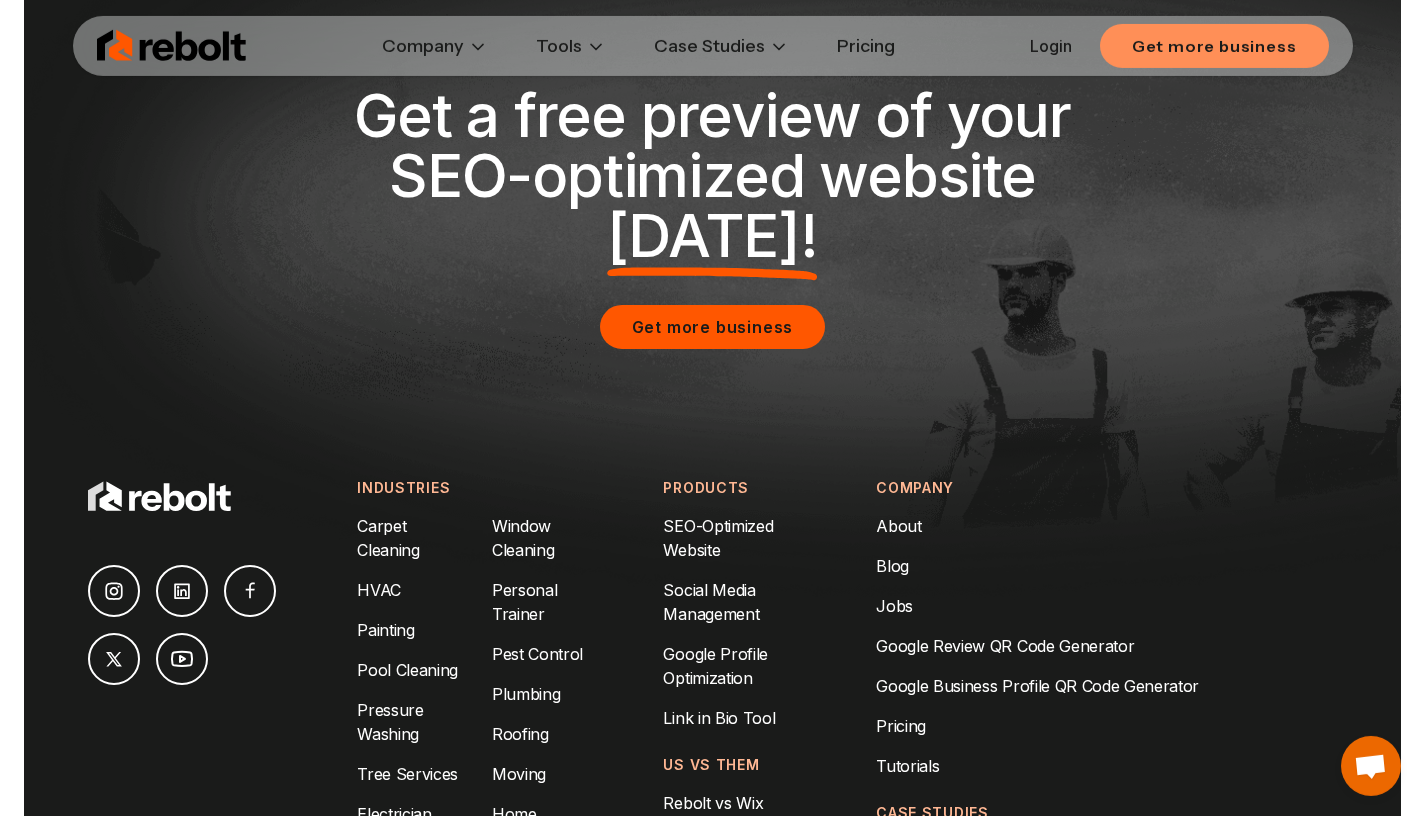 click on "Get more business" at bounding box center (1214, 46) 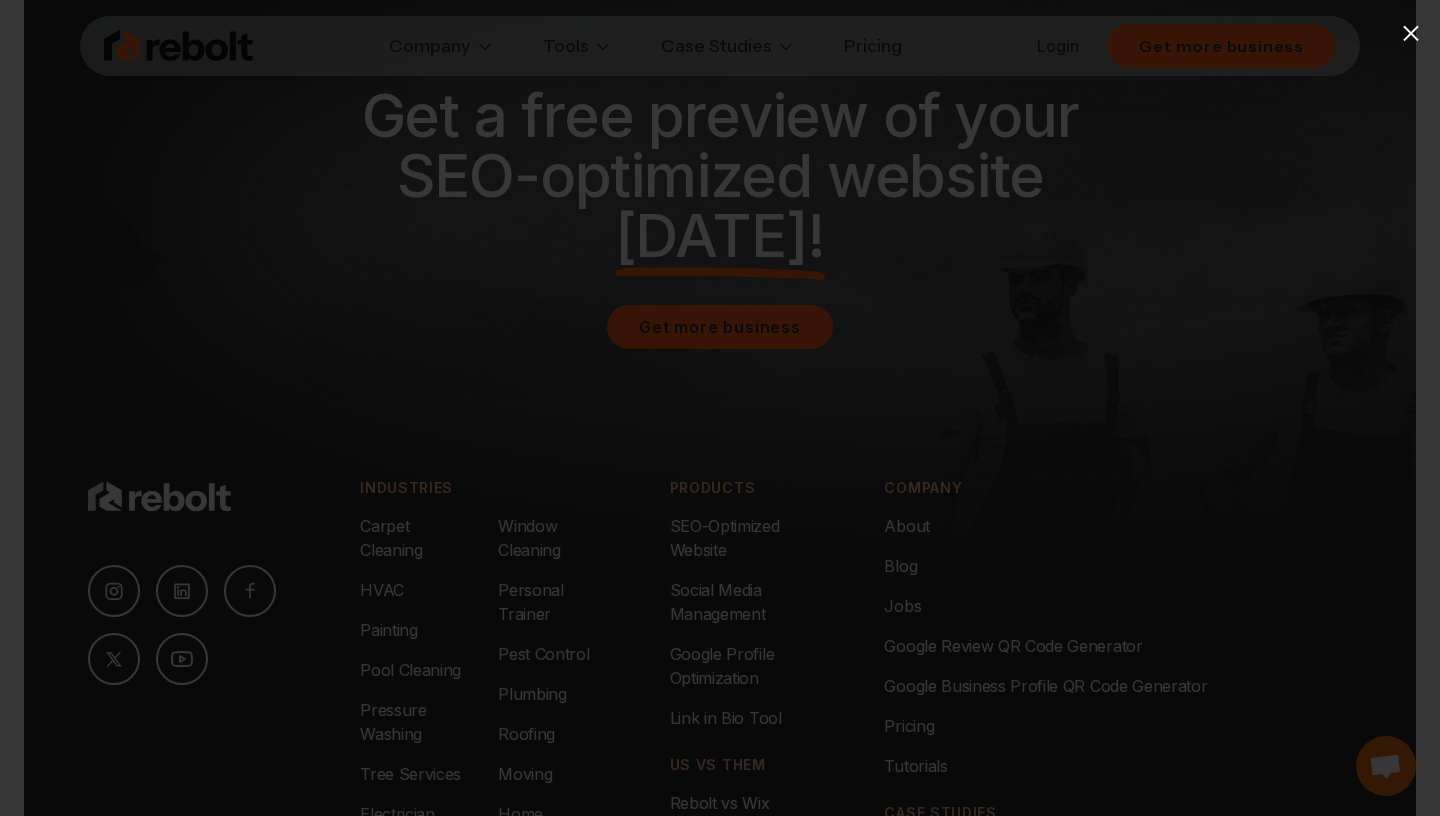 click on "×" 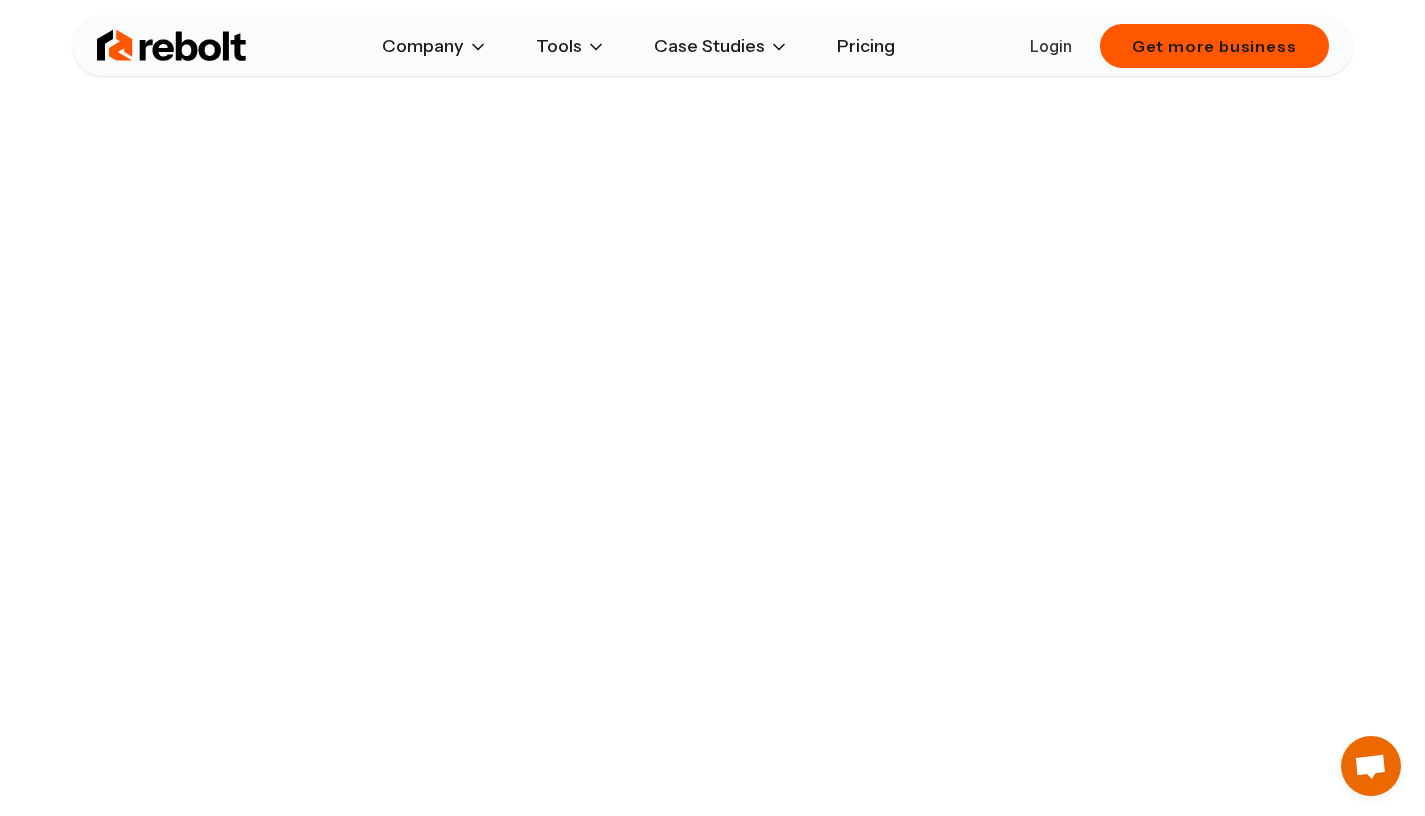 scroll, scrollTop: 342, scrollLeft: 0, axis: vertical 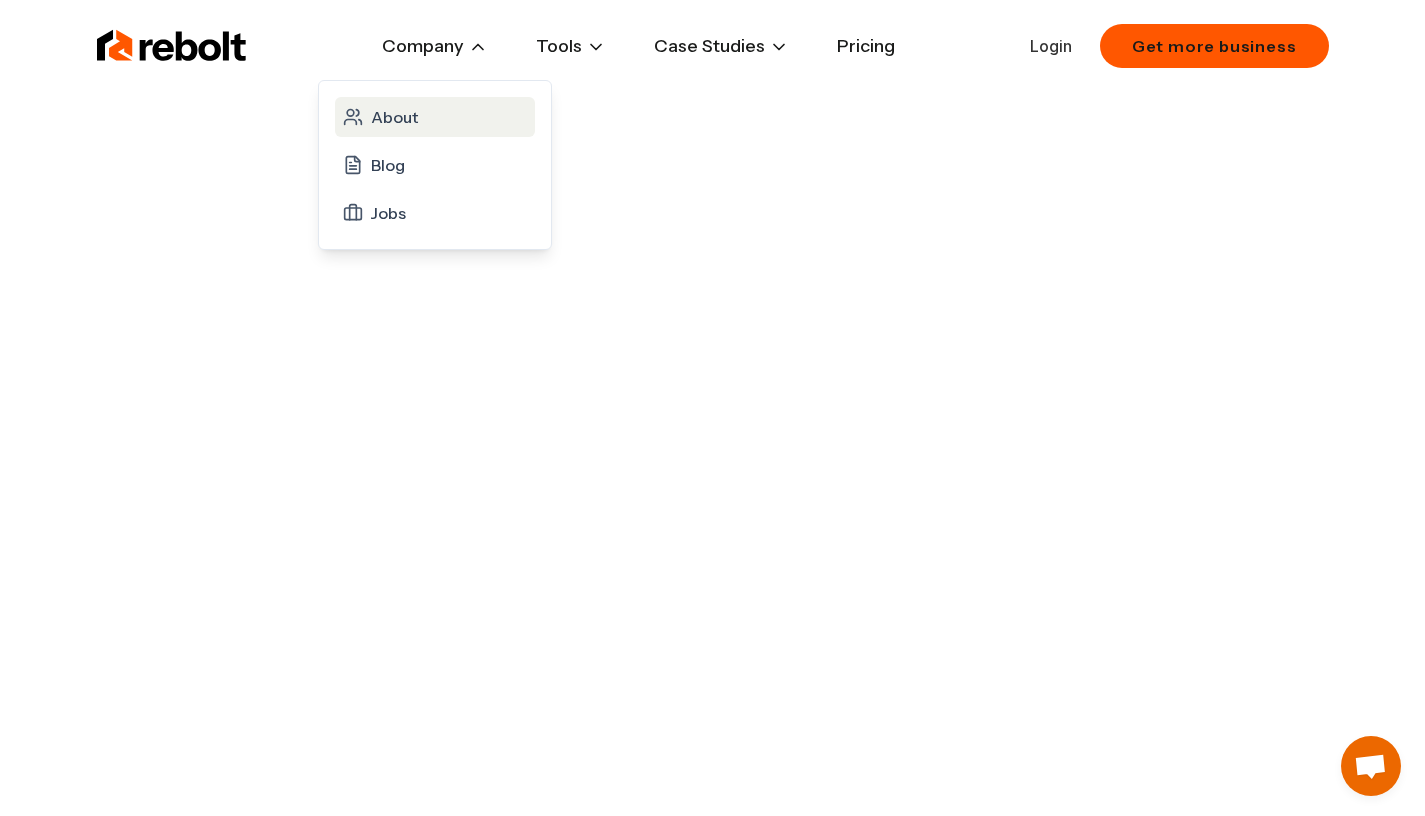 click on "About" at bounding box center (394, 117) 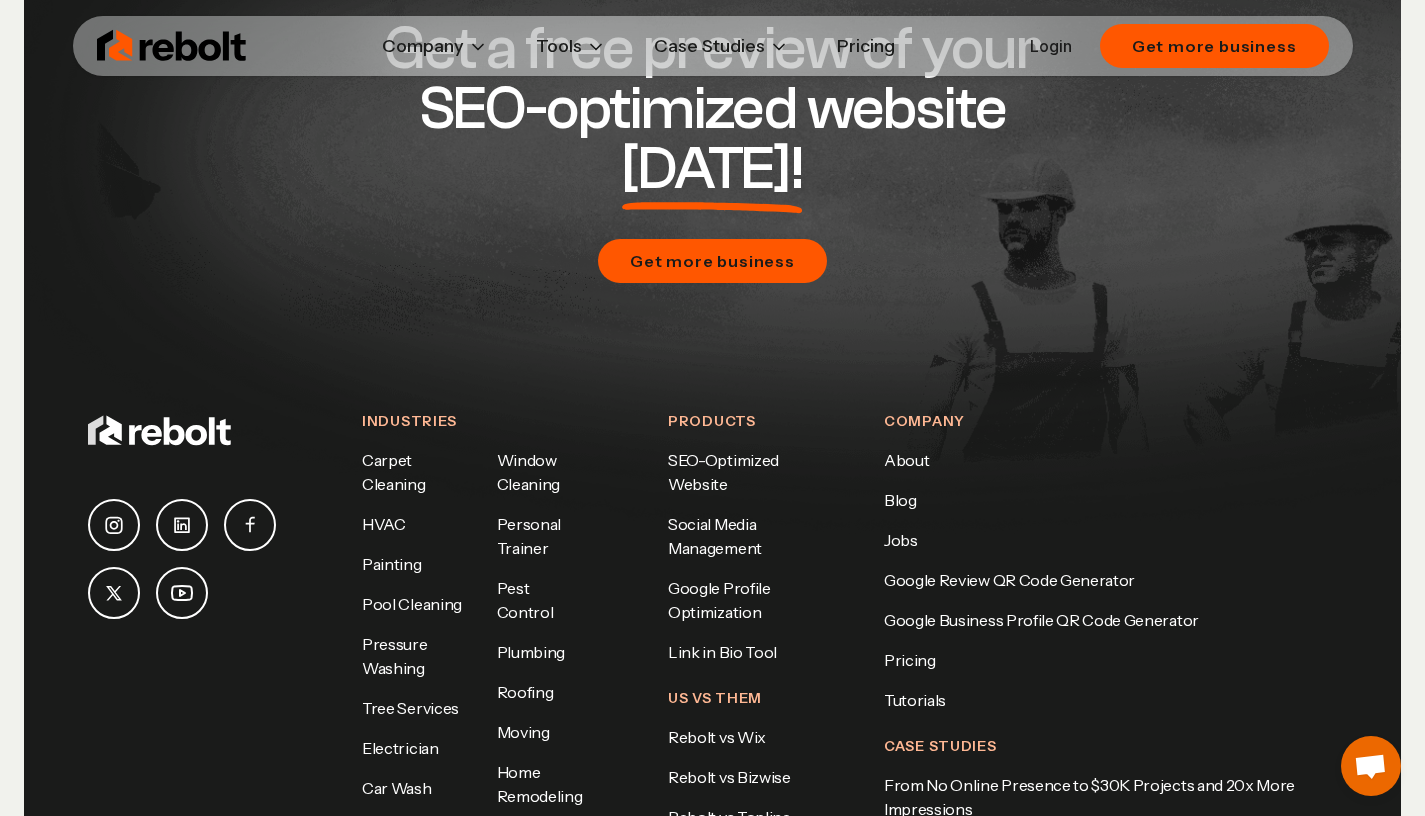 scroll, scrollTop: 5731, scrollLeft: 0, axis: vertical 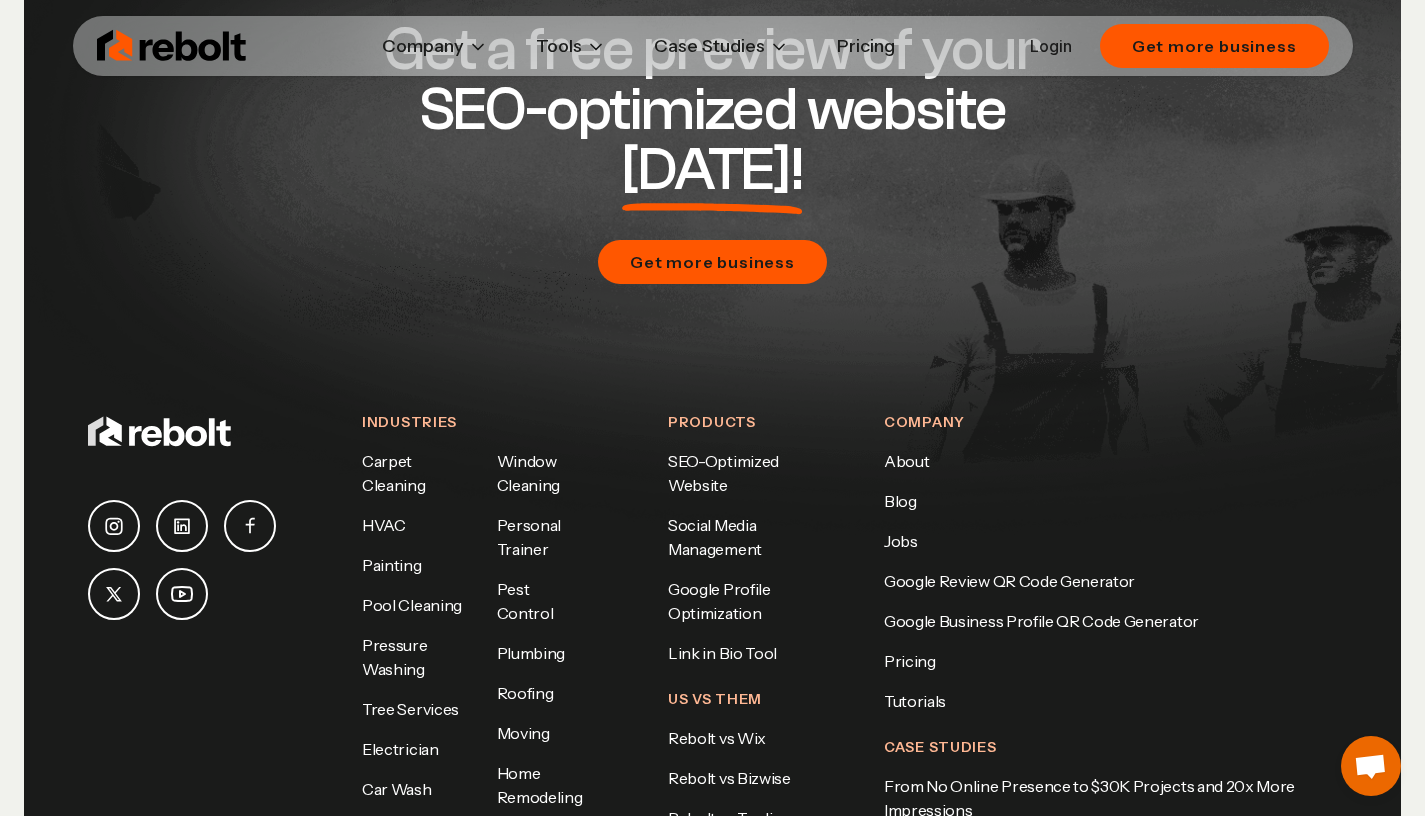 click on "Login" at bounding box center [1051, 46] 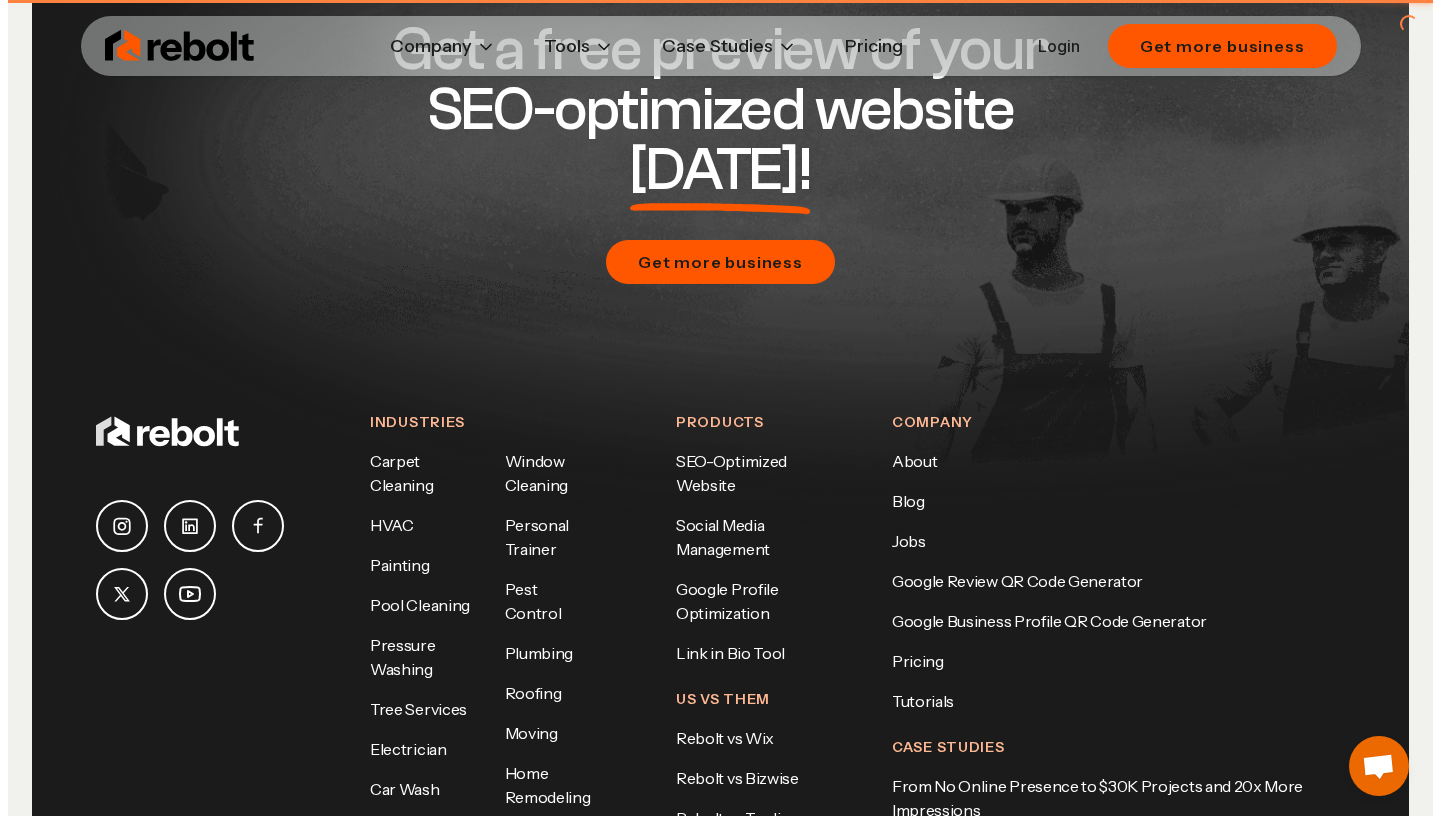scroll, scrollTop: 0, scrollLeft: 0, axis: both 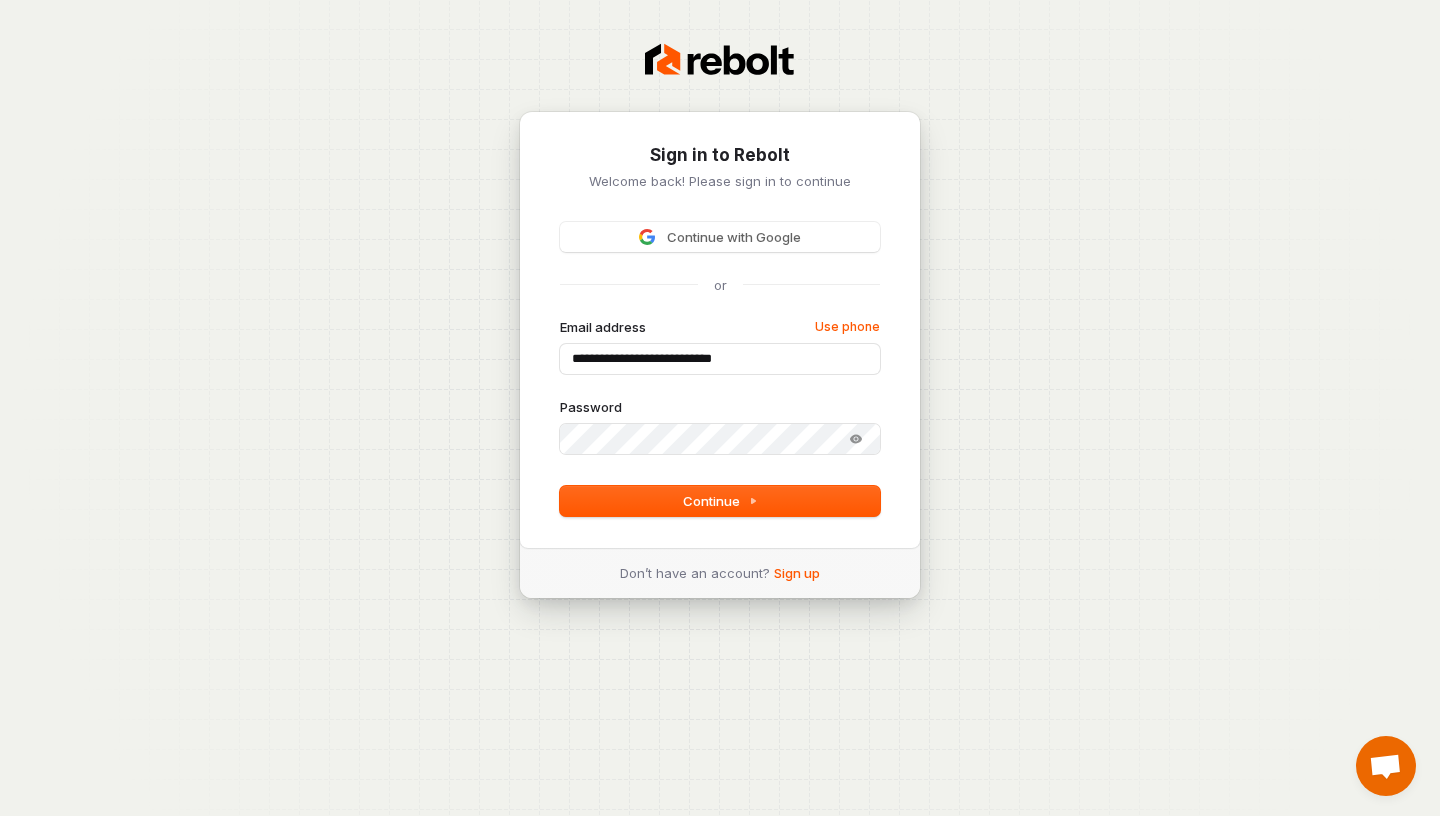 click on "**********" at bounding box center [720, 408] 